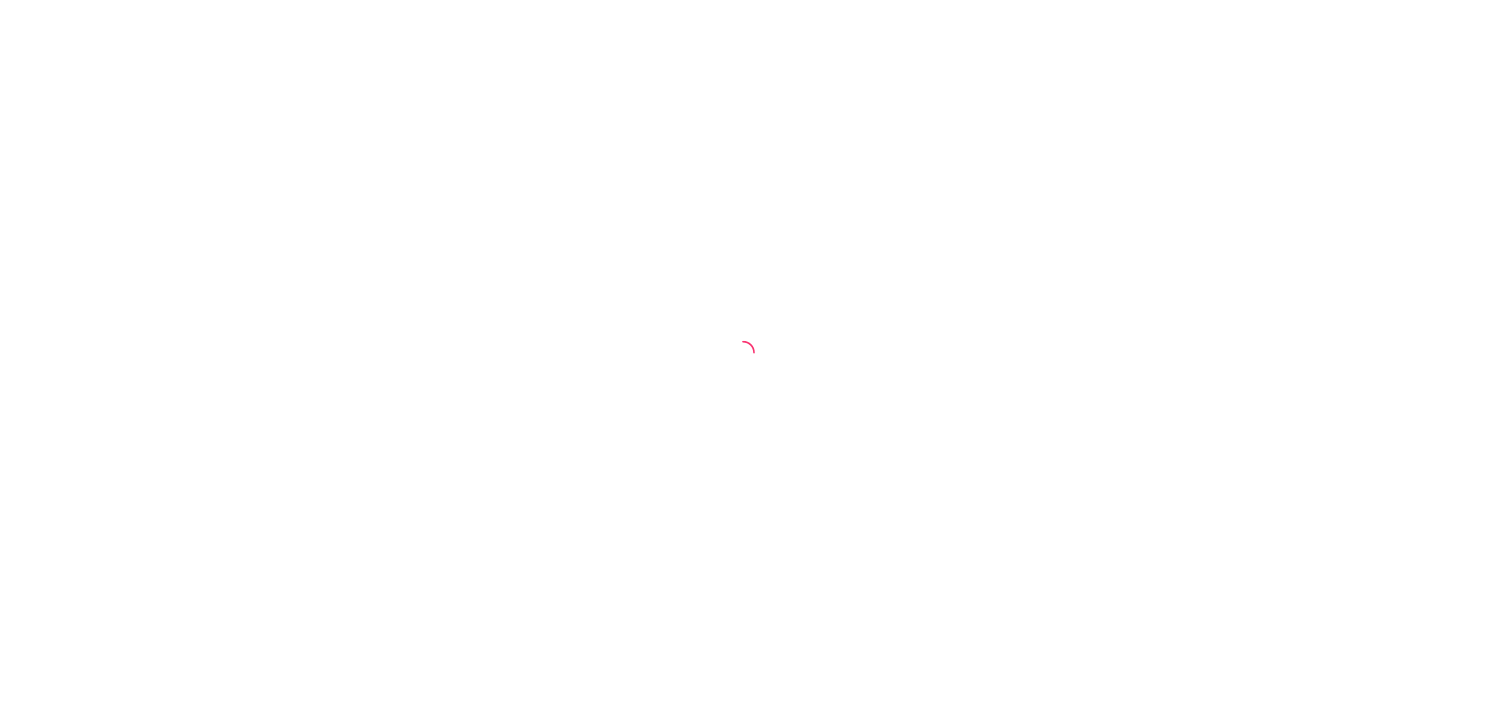 scroll, scrollTop: 0, scrollLeft: 0, axis: both 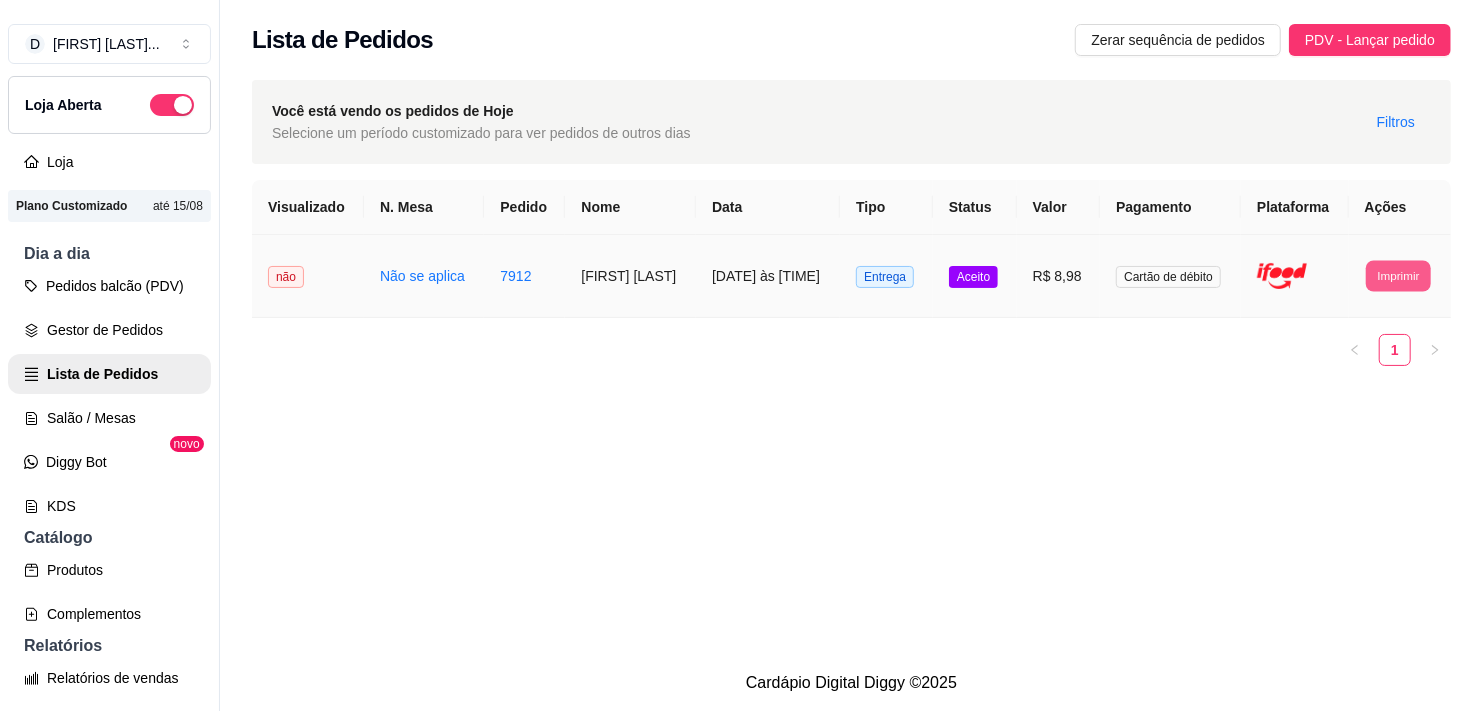click on "Imprimir" at bounding box center [1398, 275] 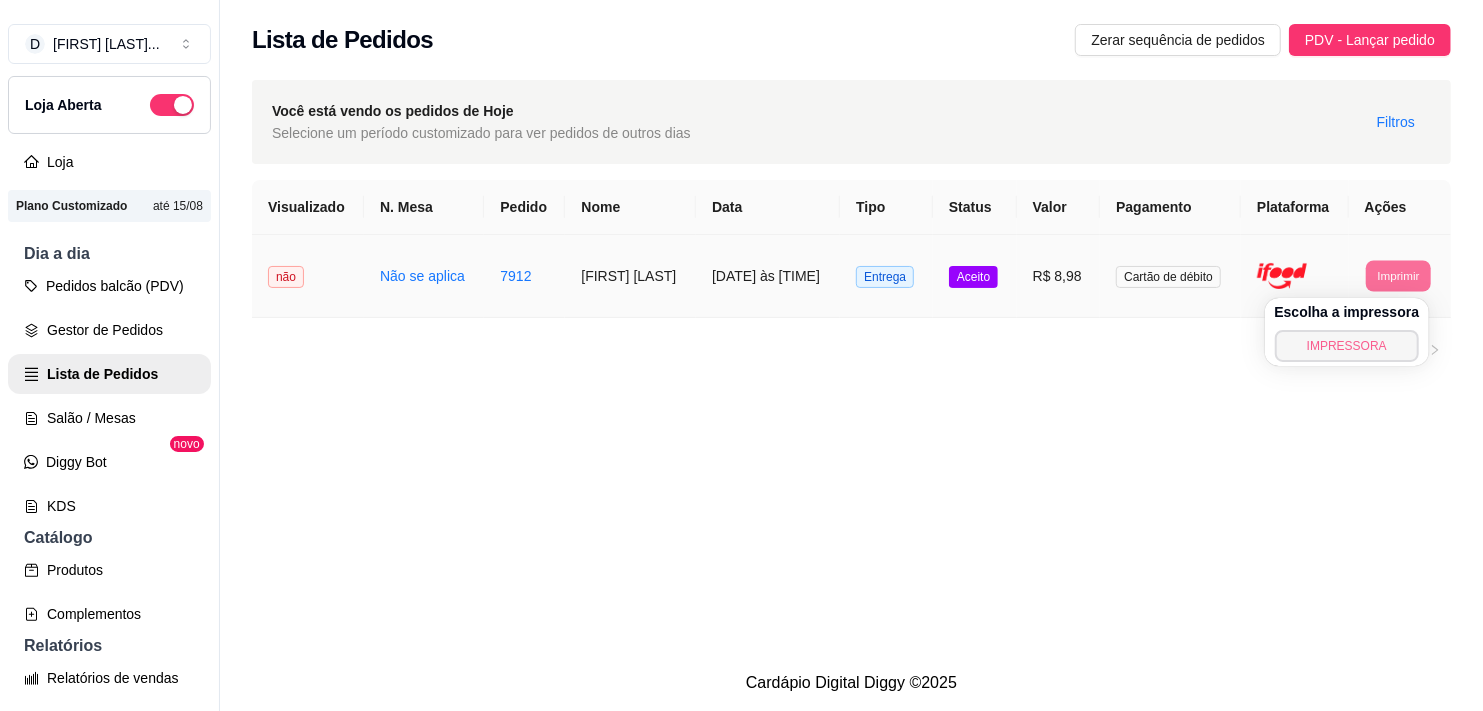 click on "IMPRESSORA" at bounding box center (1347, 346) 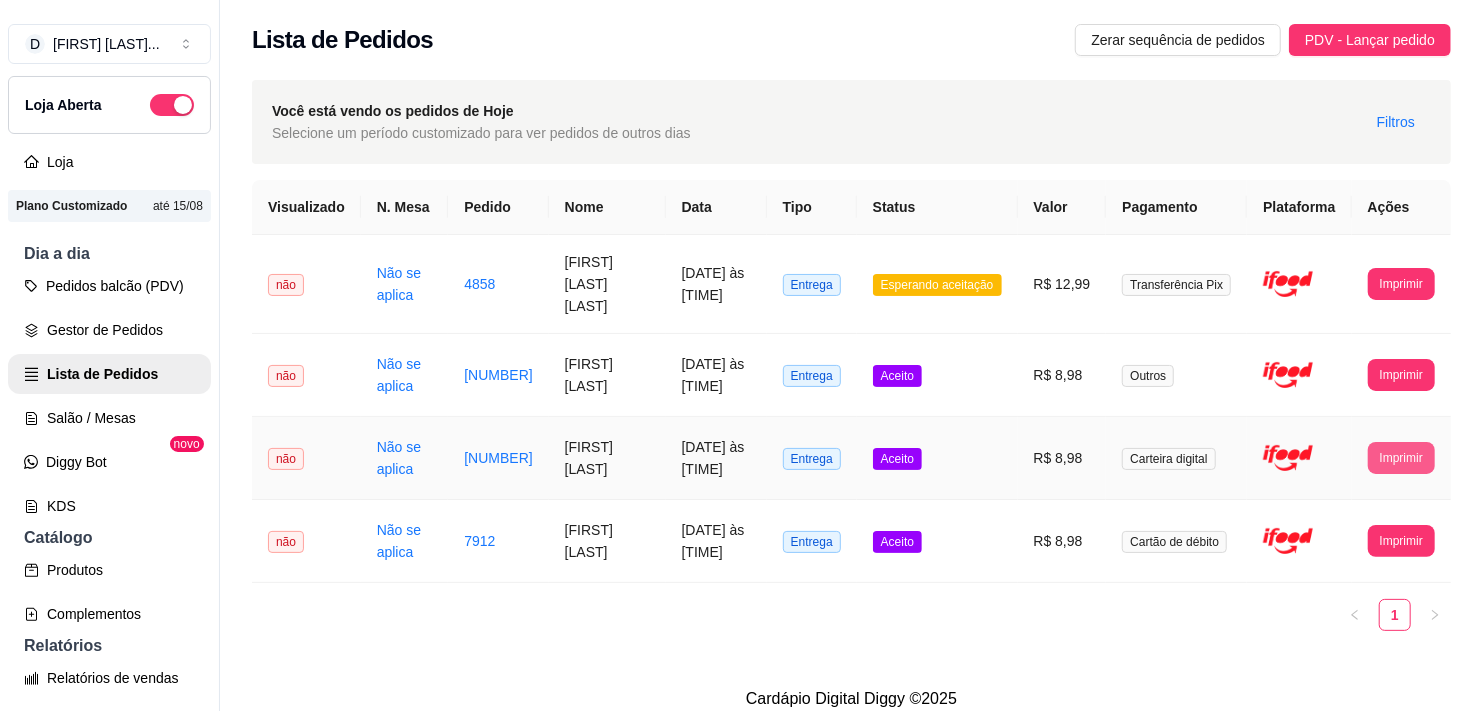 click on "Imprimir" at bounding box center (1401, 458) 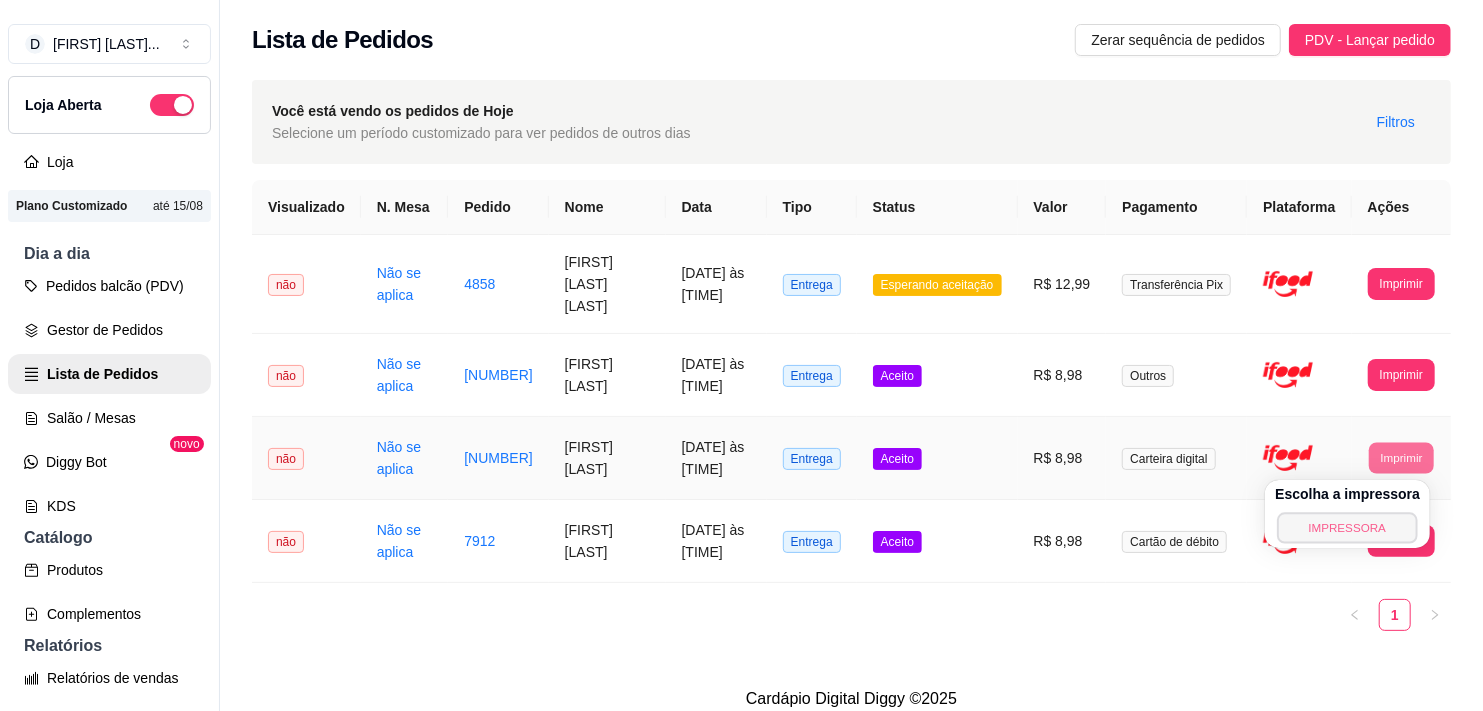 click on "IMPRESSORA" at bounding box center [1348, 527] 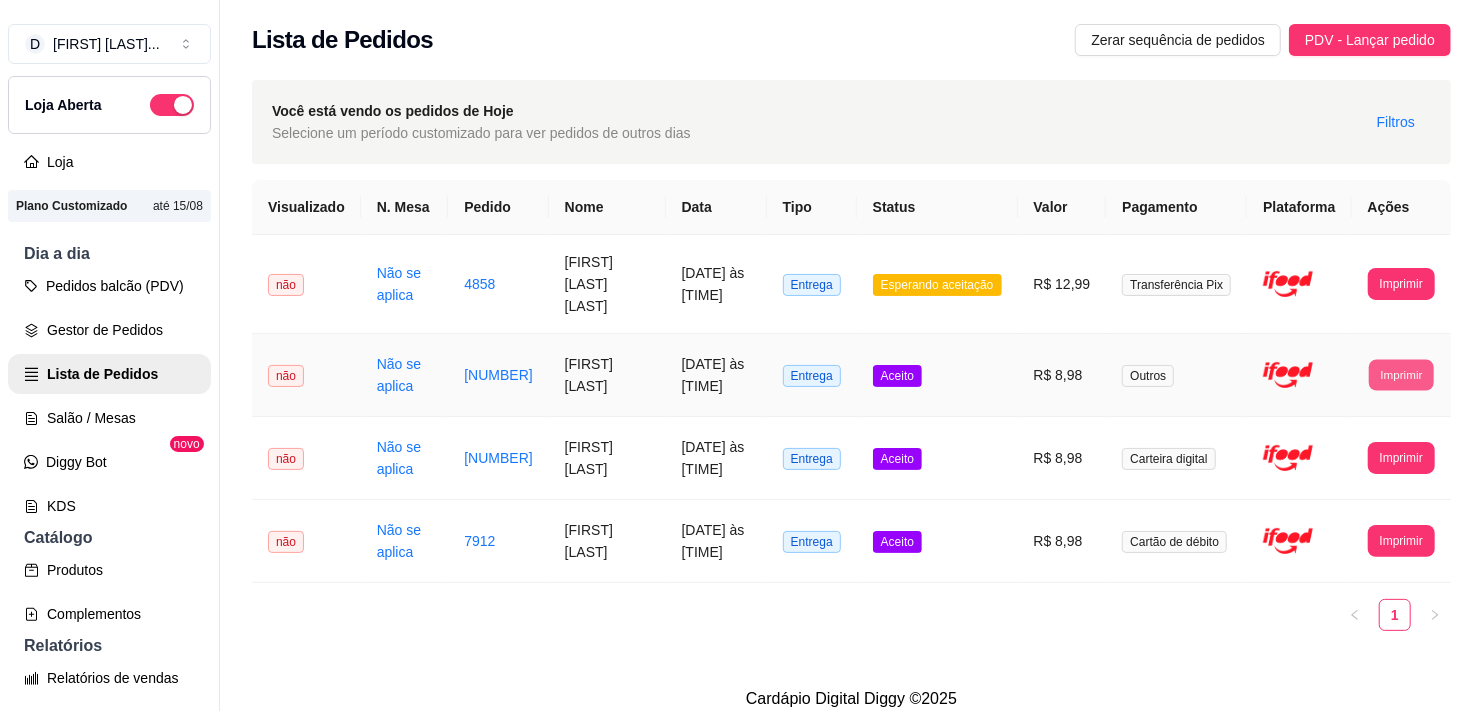 click on "Imprimir" at bounding box center (1401, 374) 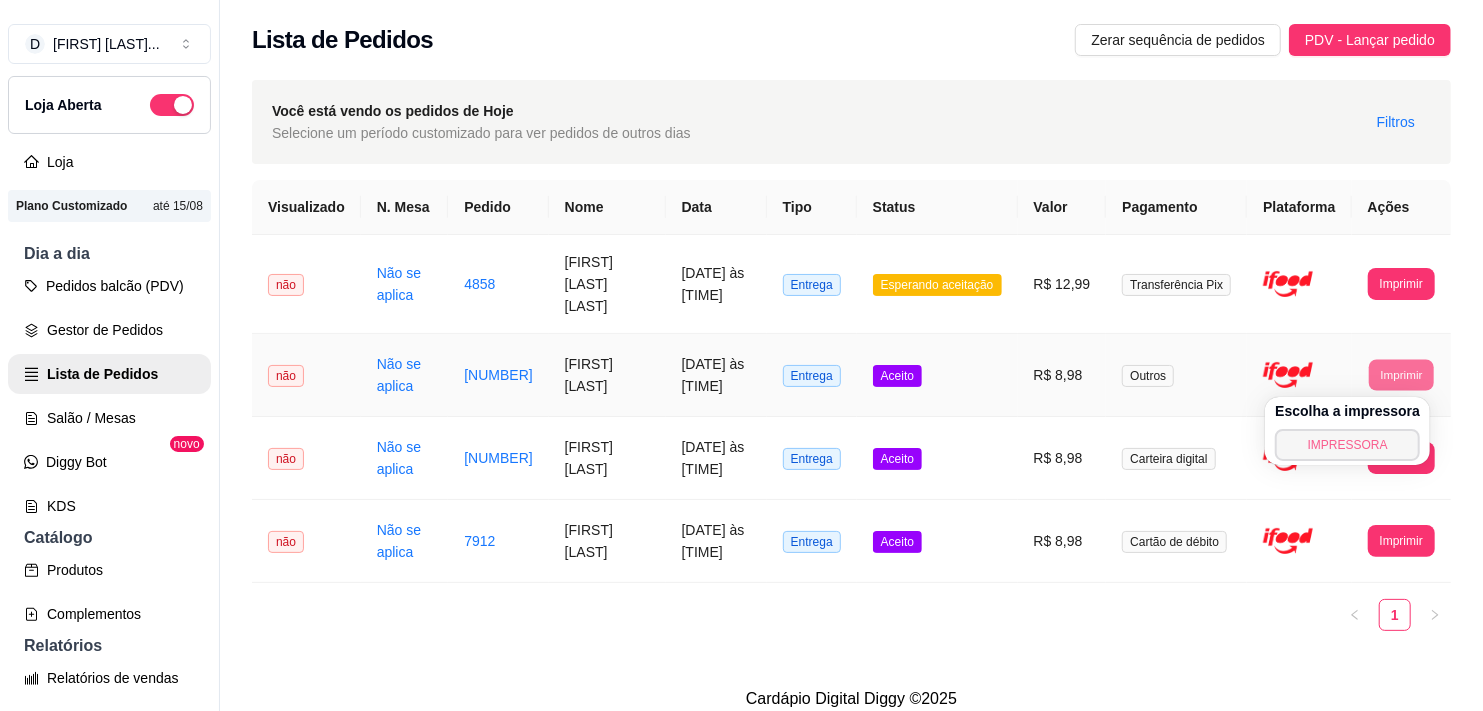 click on "IMPRESSORA" at bounding box center [1347, 445] 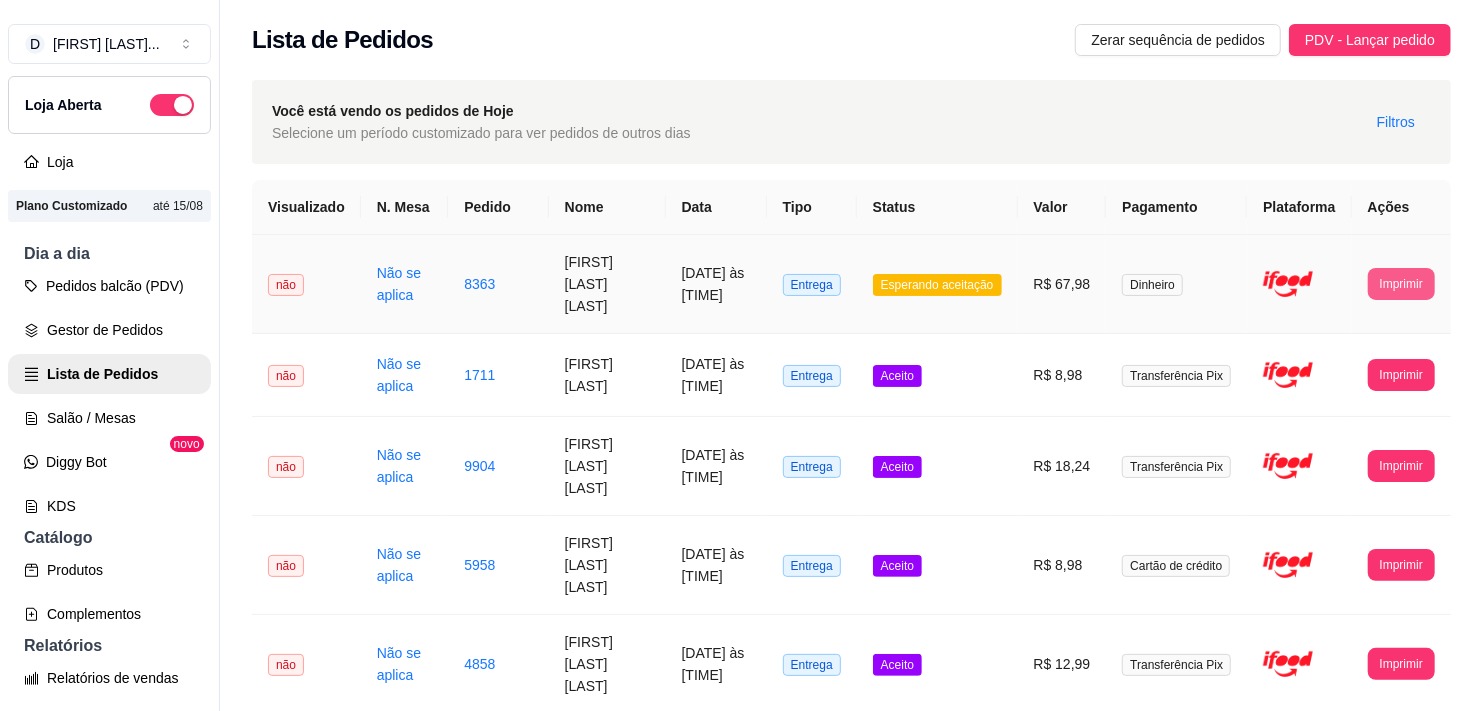 click on "Imprimir" at bounding box center [1401, 284] 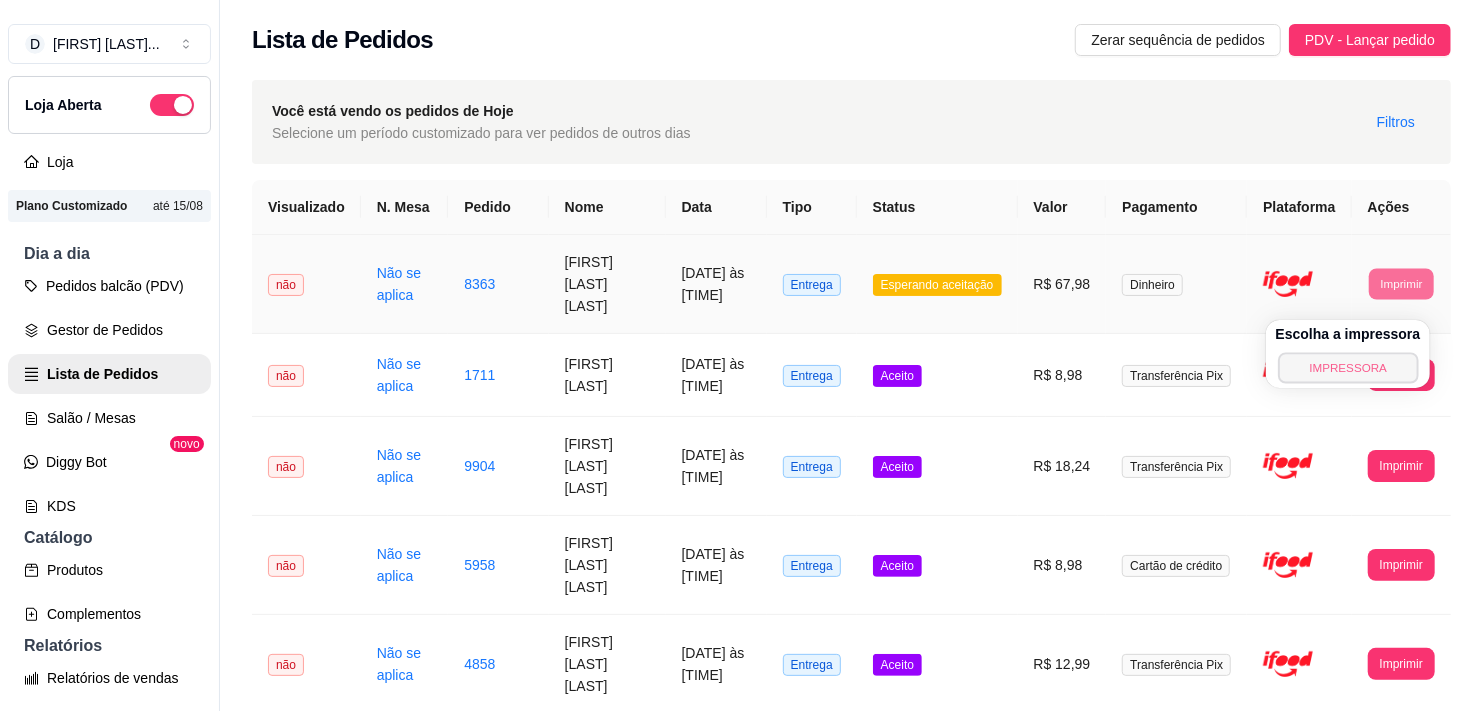 click on "IMPRESSORA" at bounding box center (1348, 367) 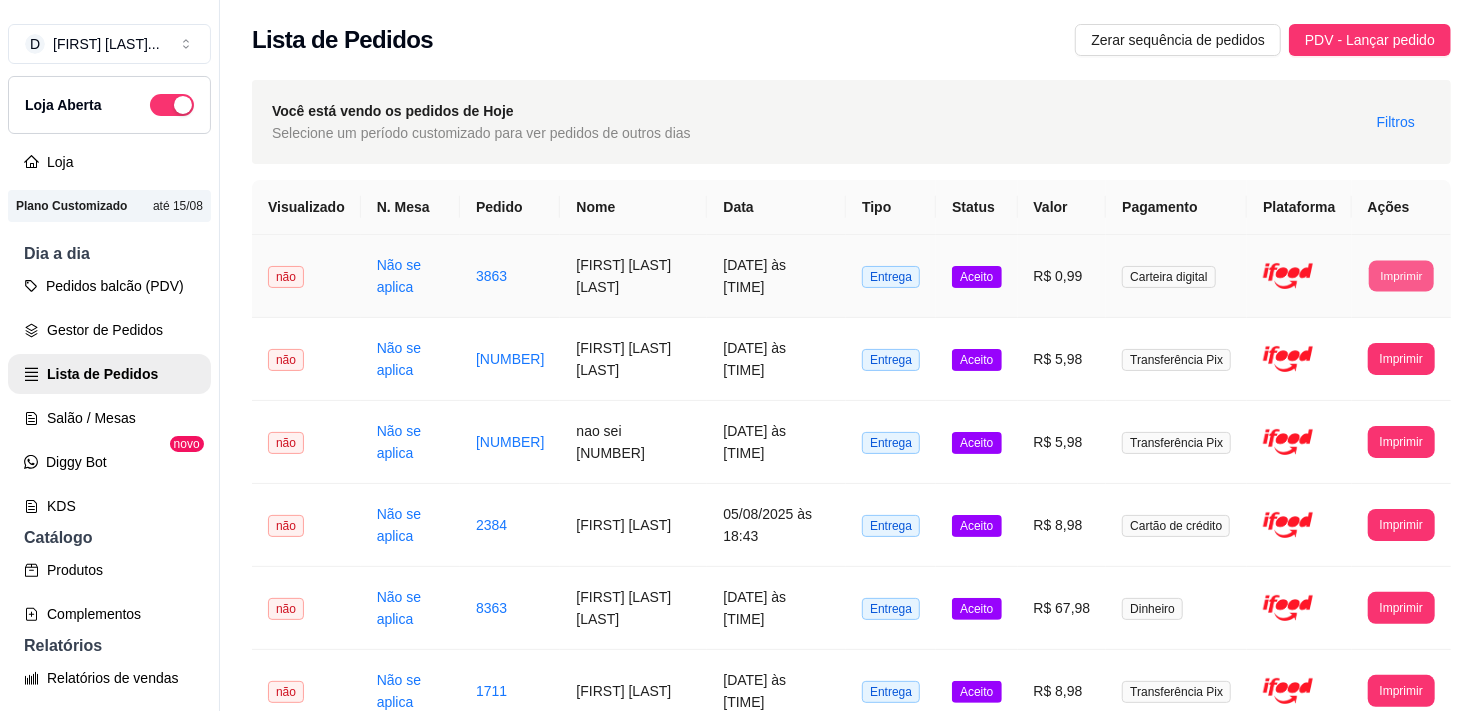 click on "Imprimir" at bounding box center [1401, 275] 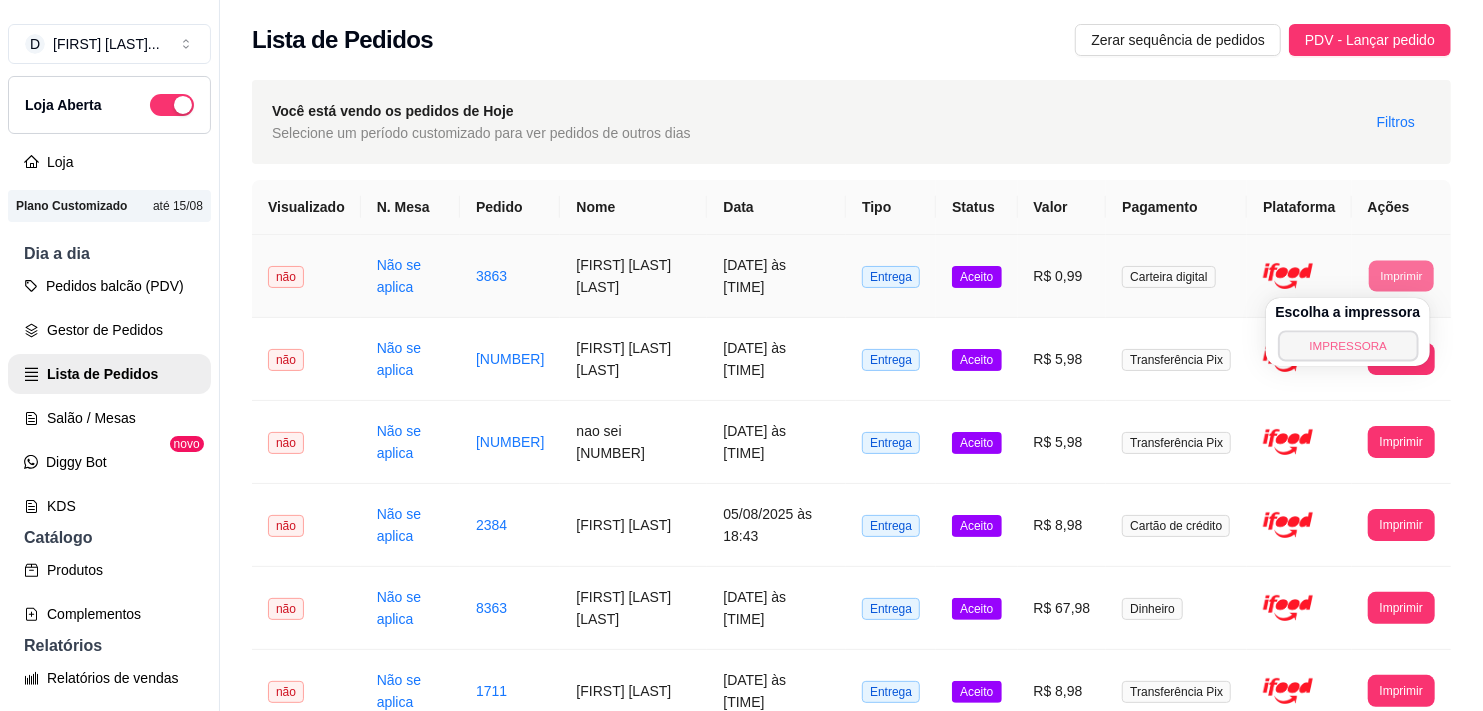 click on "IMPRESSORA" at bounding box center (1348, 345) 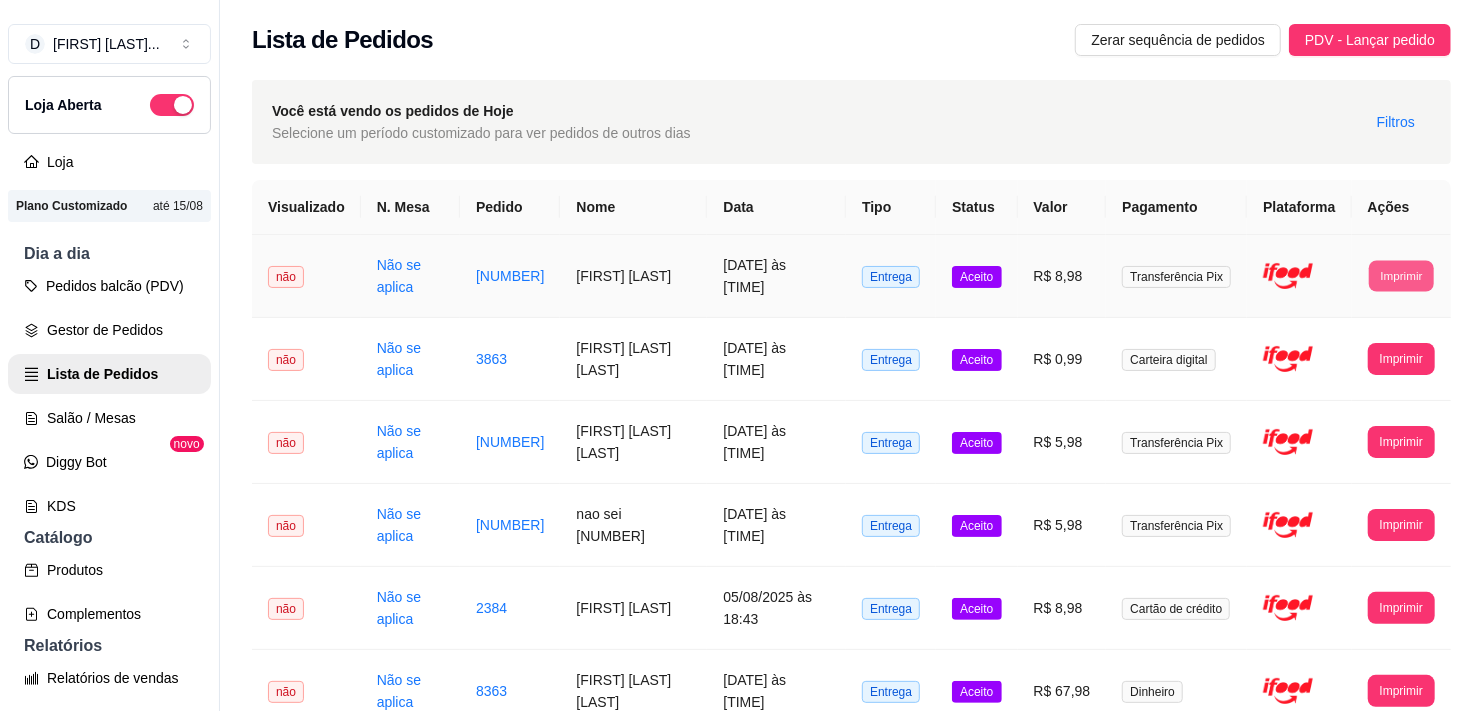 click on "Imprimir" at bounding box center [1401, 275] 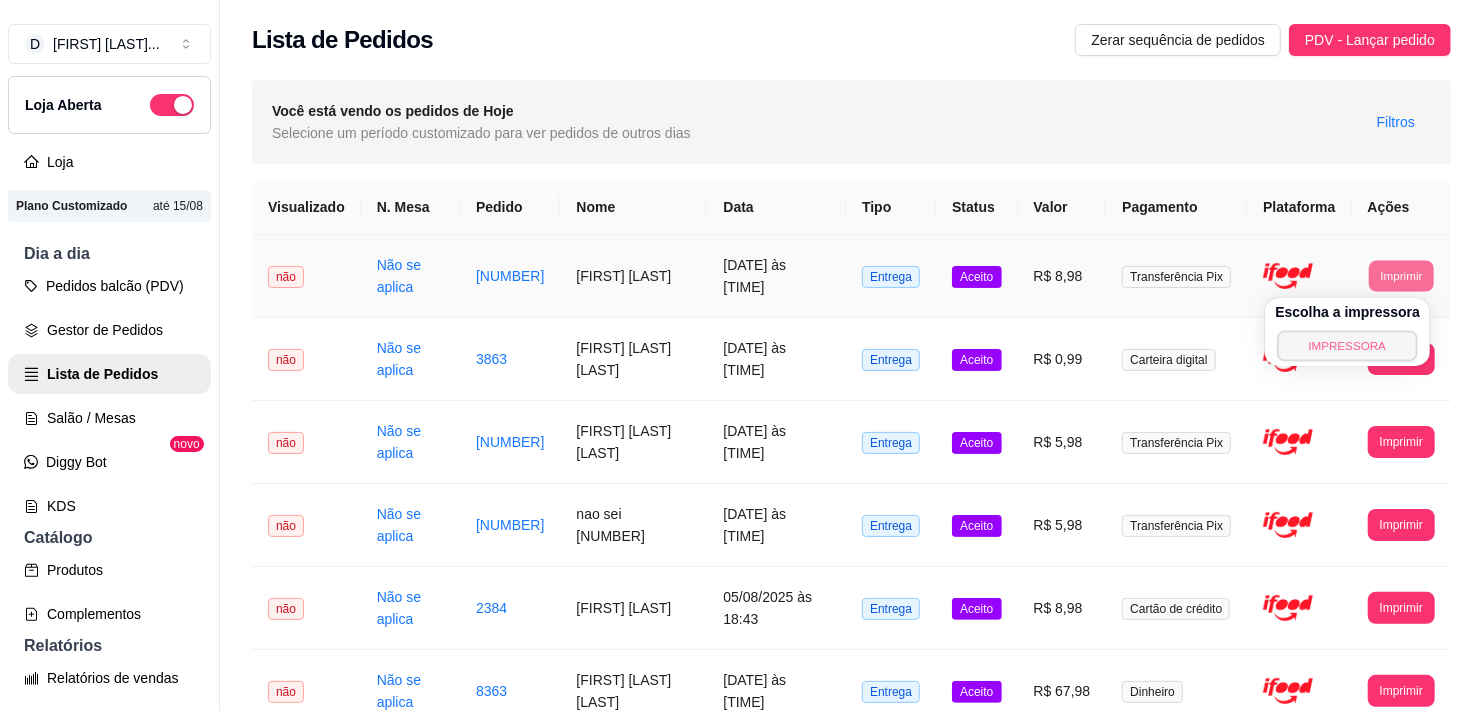 click on "IMPRESSORA" at bounding box center [1348, 345] 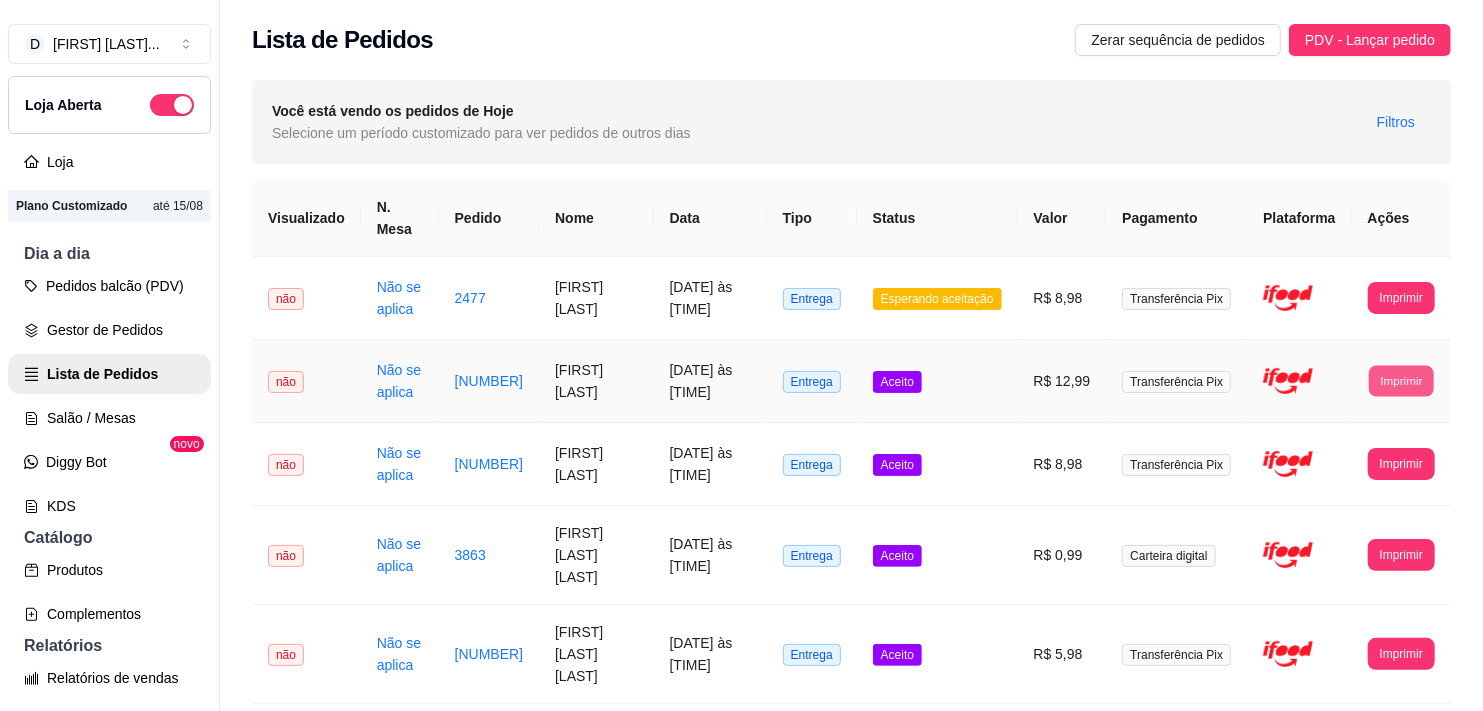 click on "Imprimir" at bounding box center [1401, 380] 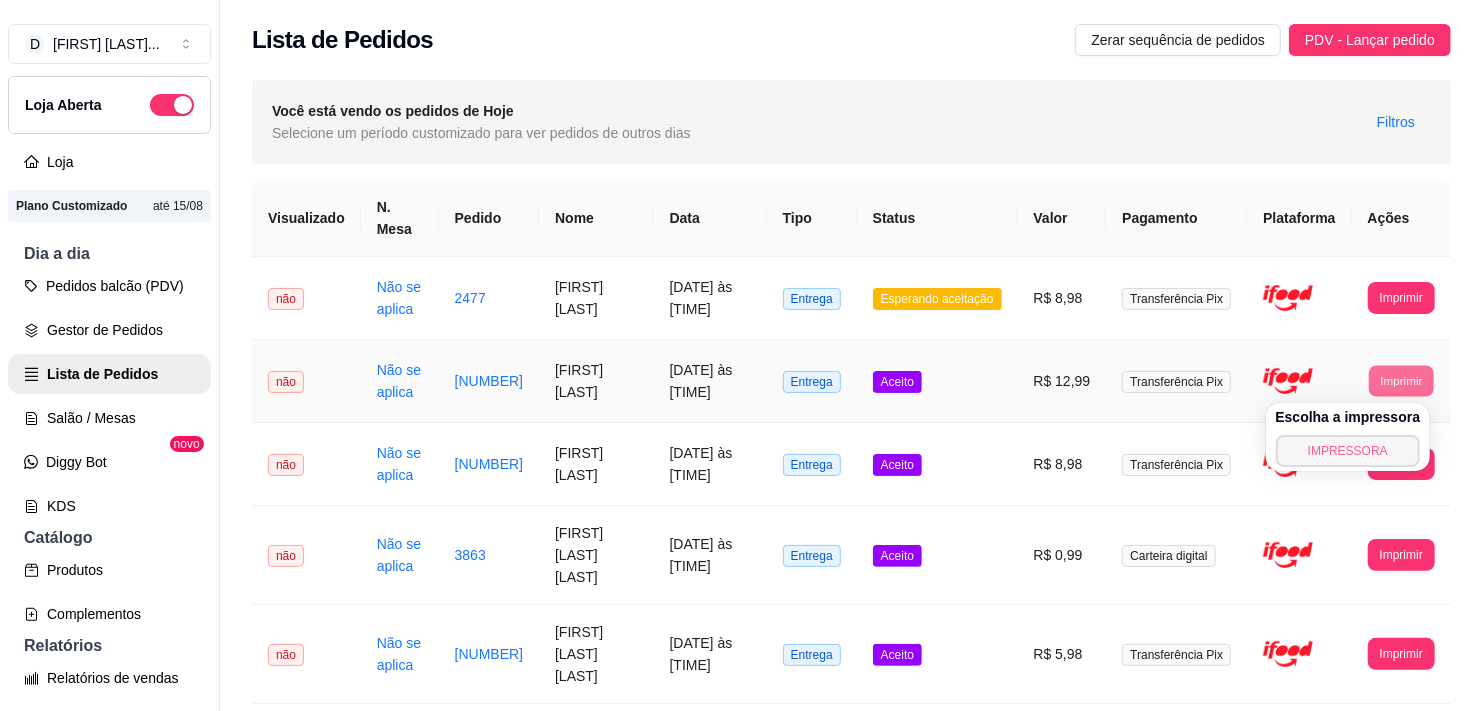 click on "IMPRESSORA" at bounding box center (1348, 451) 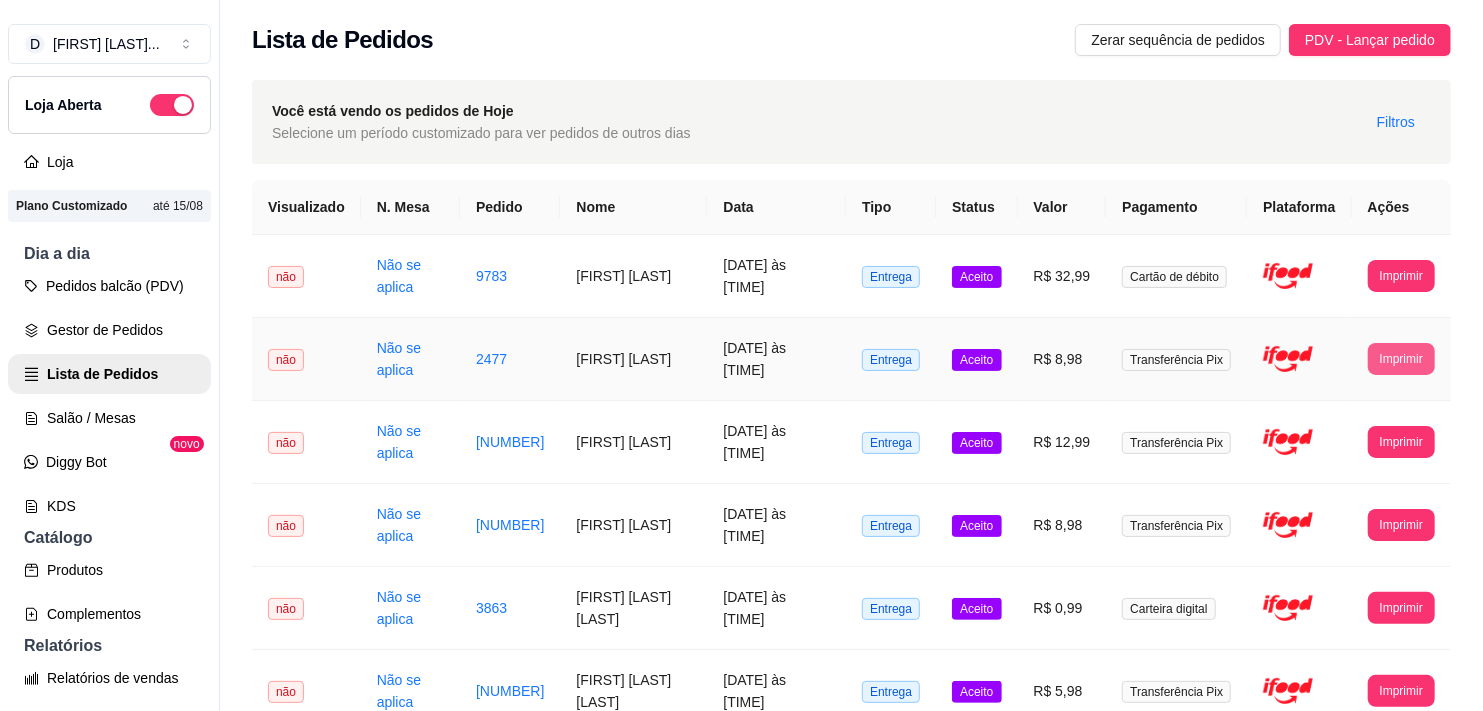 click on "Imprimir" at bounding box center [1401, 359] 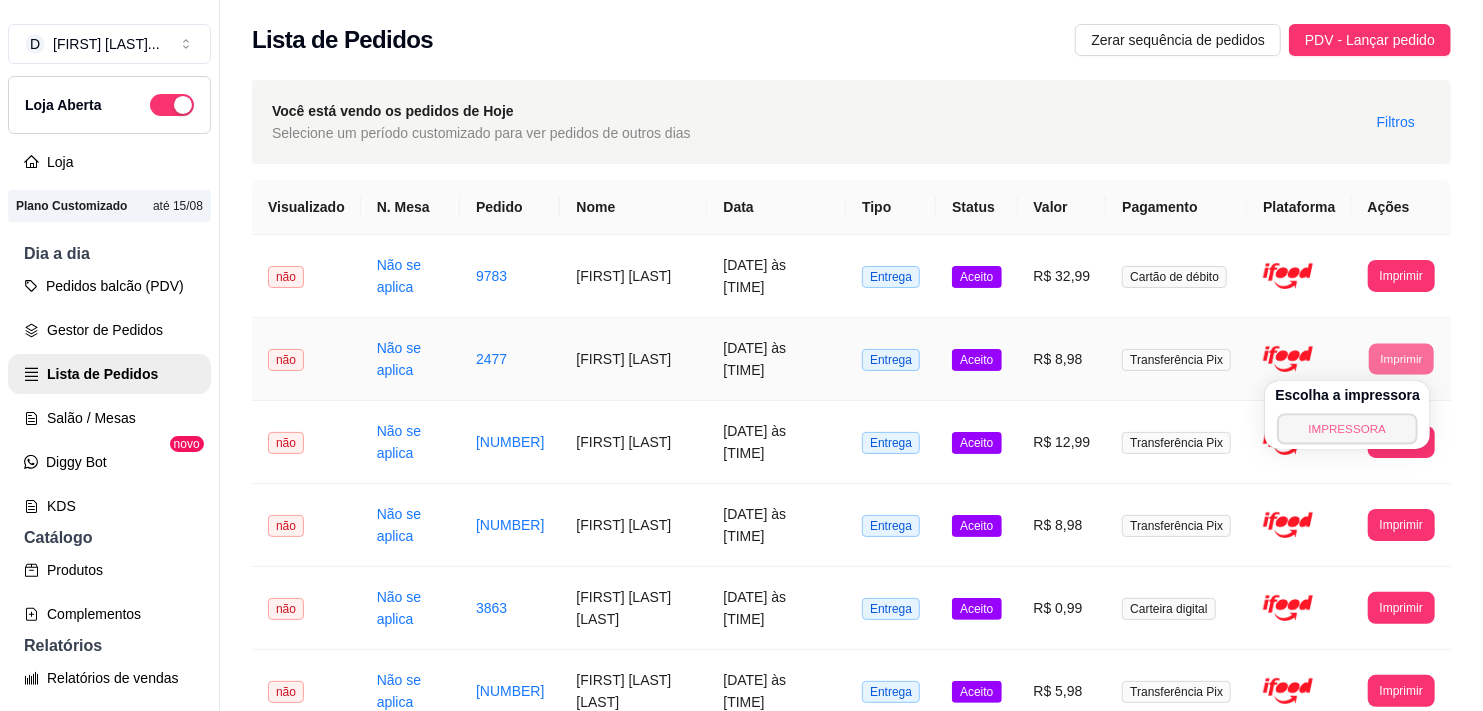 click on "IMPRESSORA" at bounding box center (1348, 428) 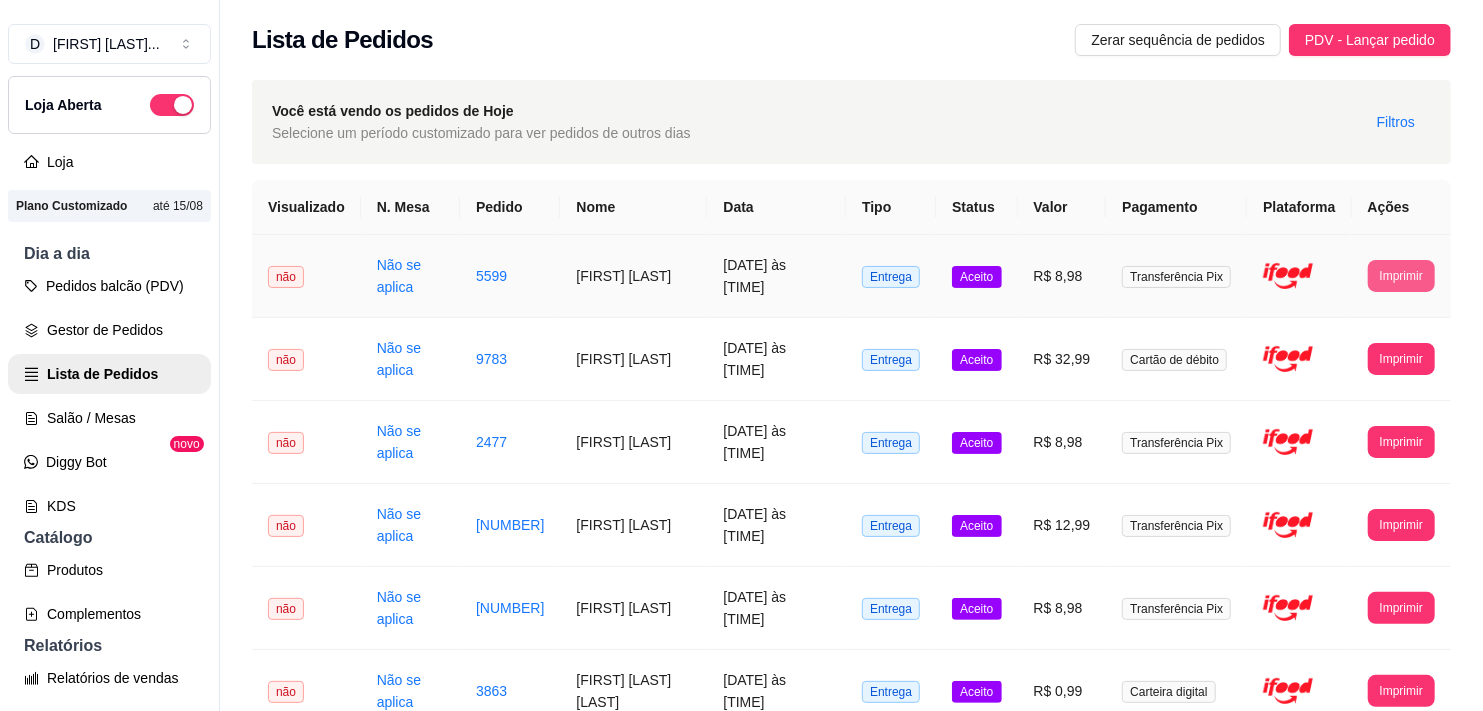 click on "Imprimir" at bounding box center [1401, 276] 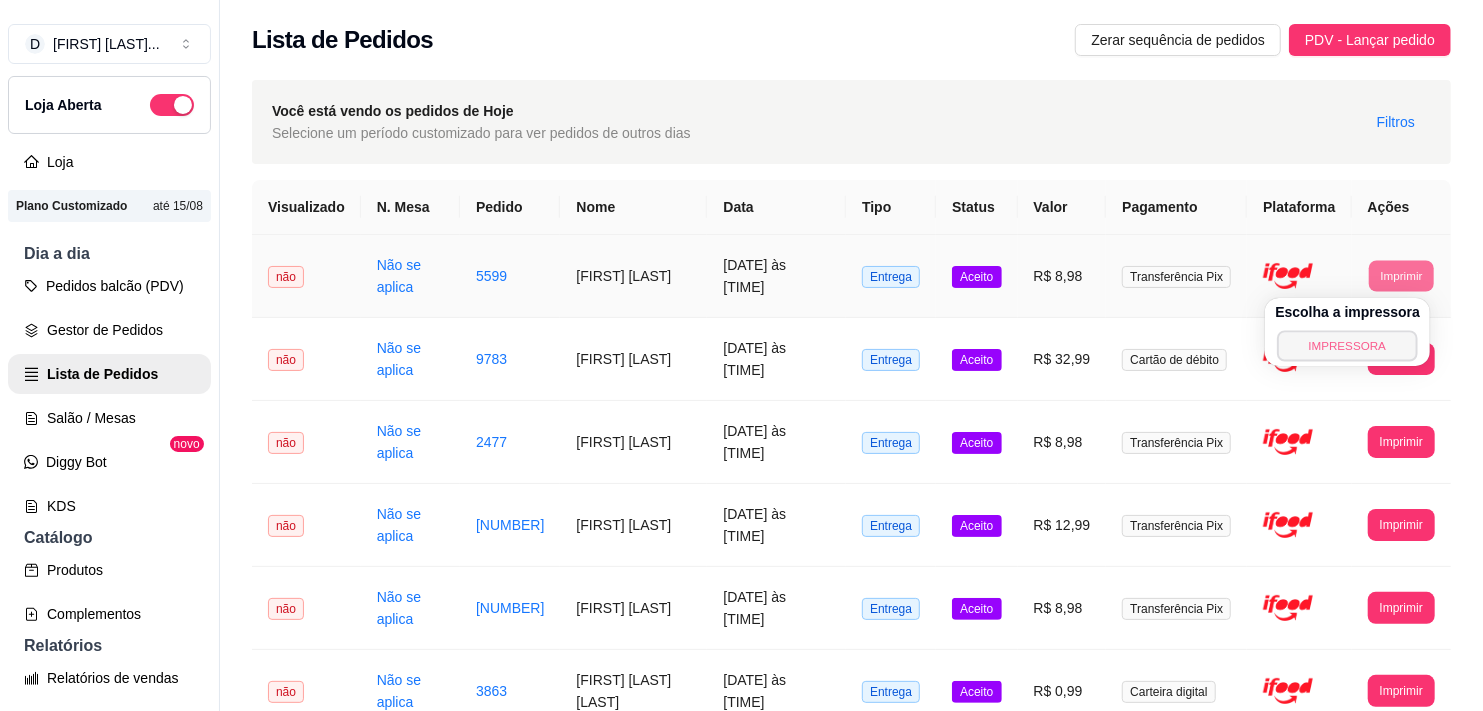 click on "IMPRESSORA" at bounding box center (1348, 345) 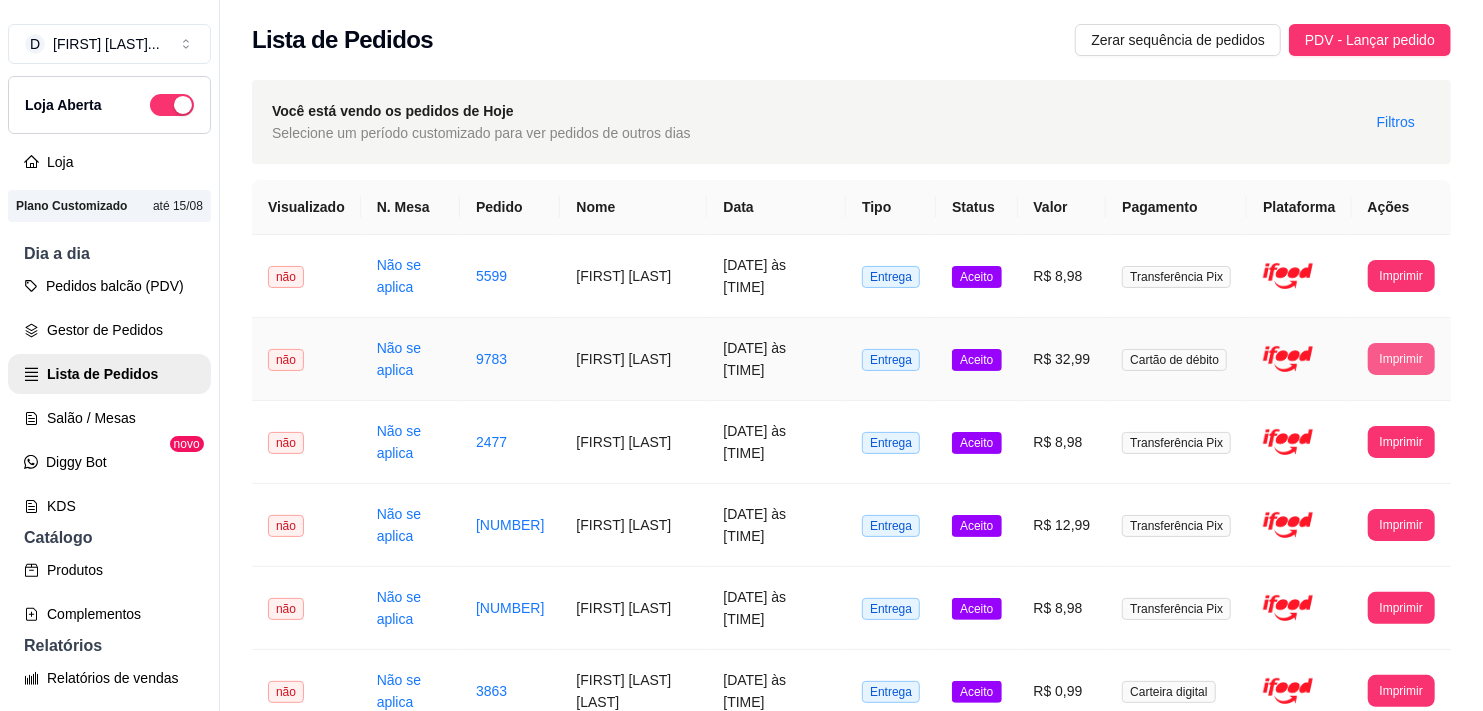 click on "Imprimir" at bounding box center (1401, 359) 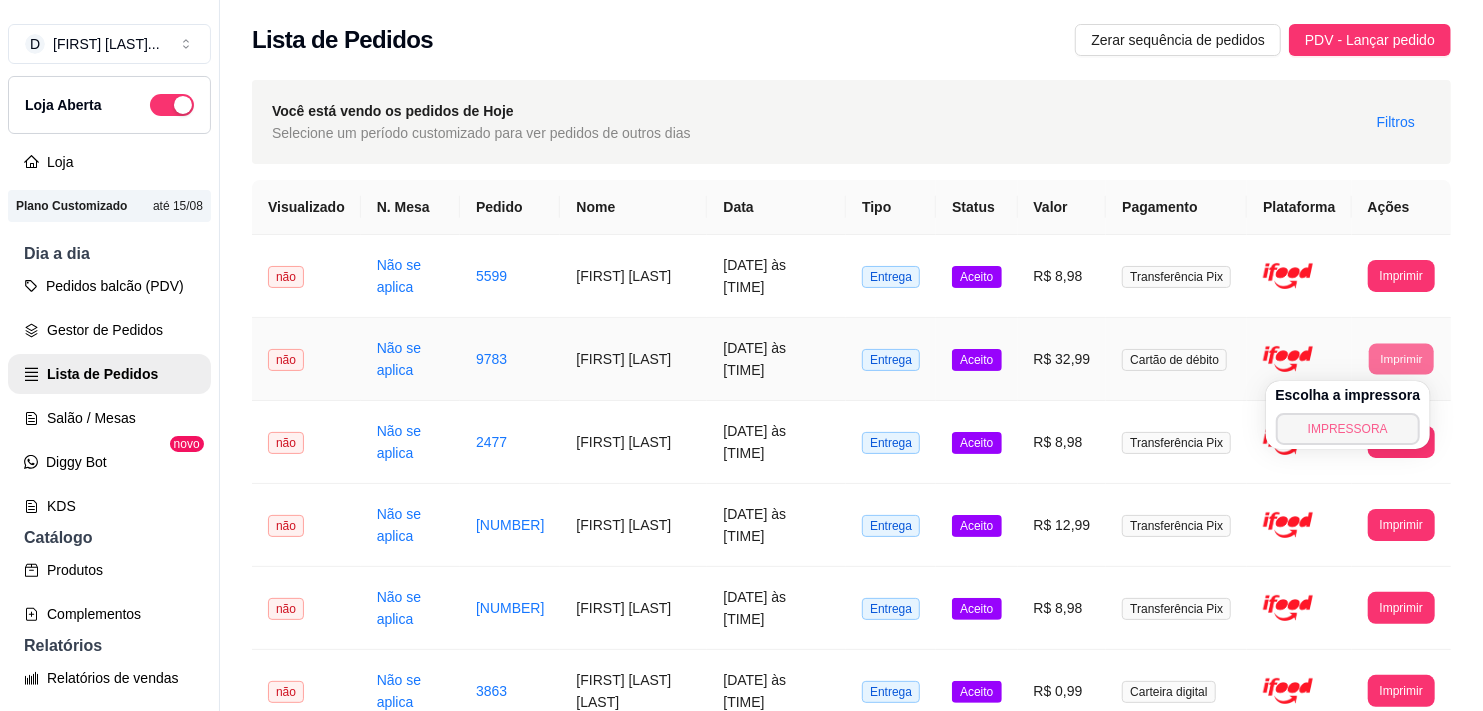 click on "IMPRESSORA" at bounding box center [1348, 429] 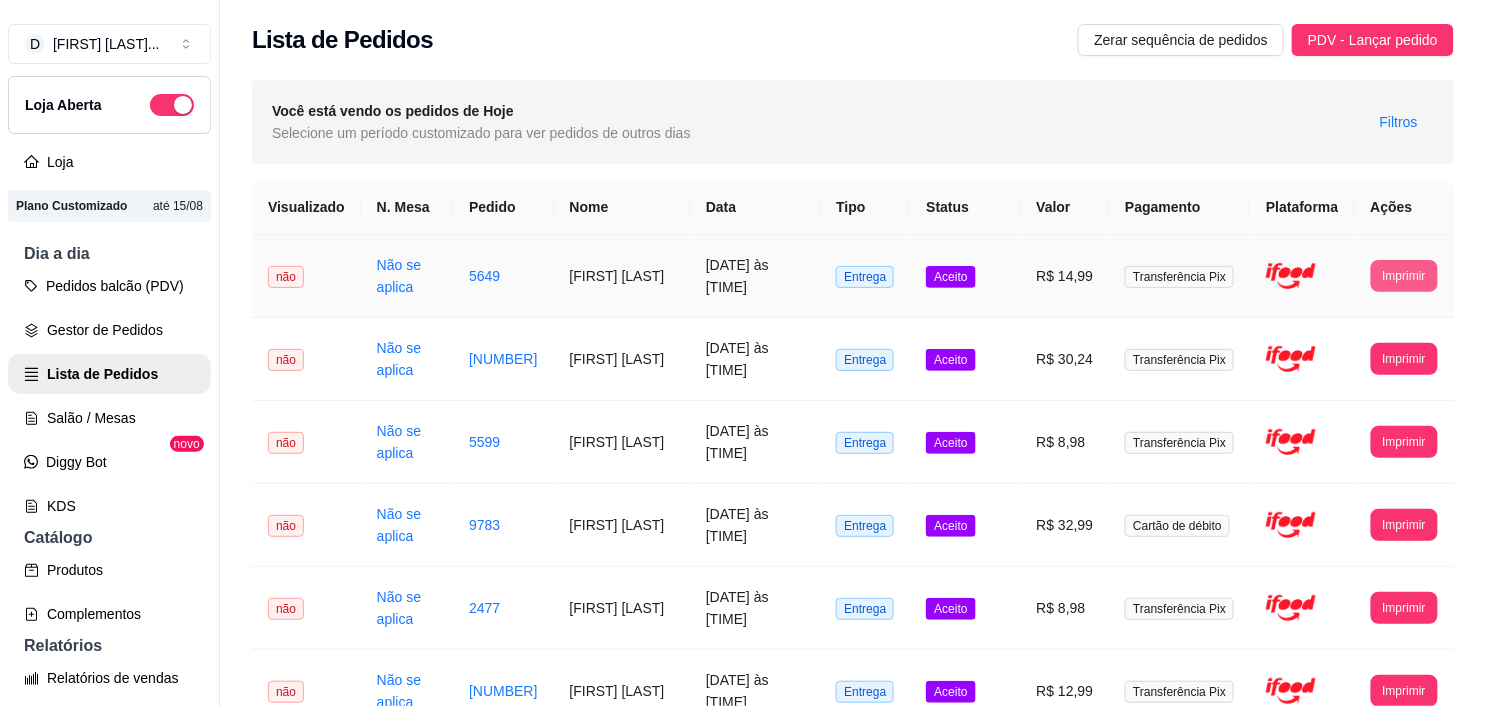 click on "Imprimir" at bounding box center [1404, 276] 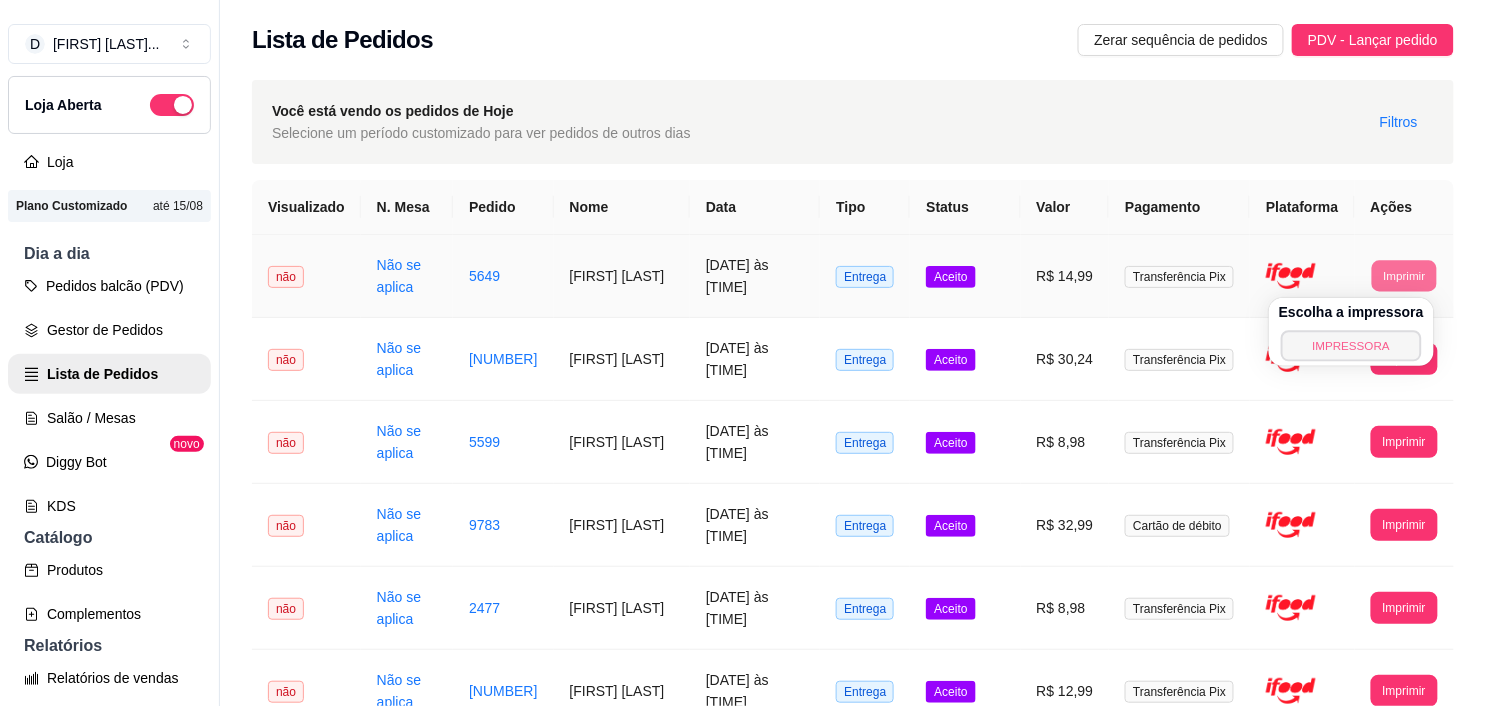 click on "IMPRESSORA" at bounding box center [1351, 345] 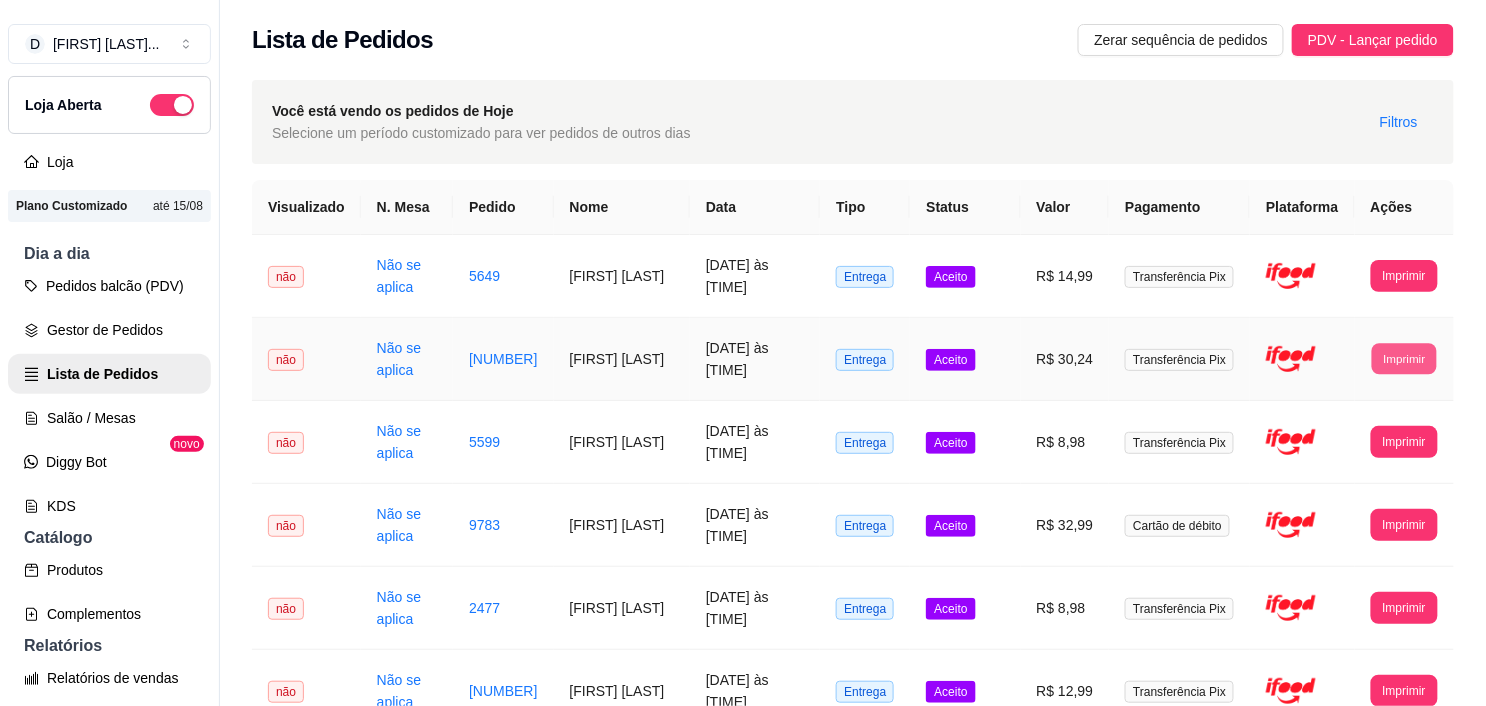 click on "Imprimir" at bounding box center [1404, 358] 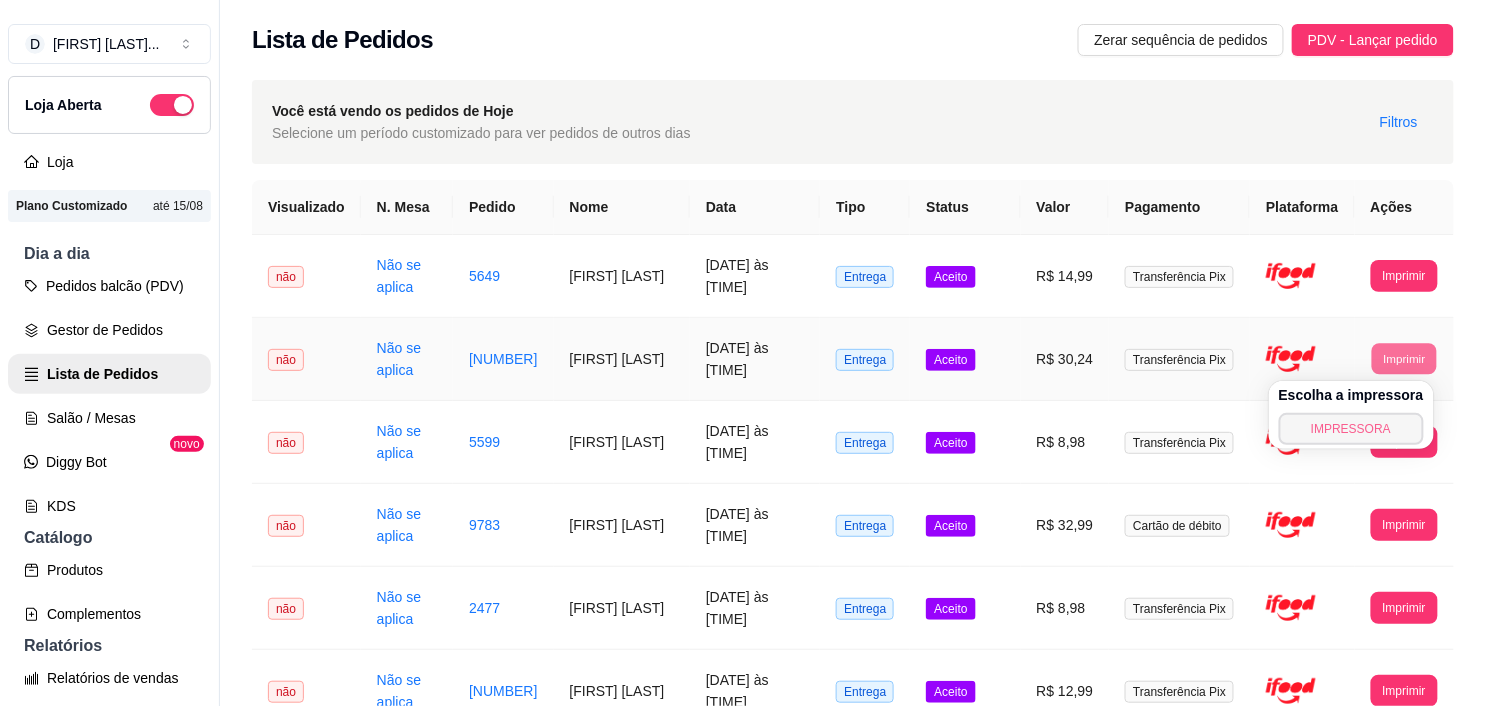 click on "IMPRESSORA" at bounding box center [1351, 429] 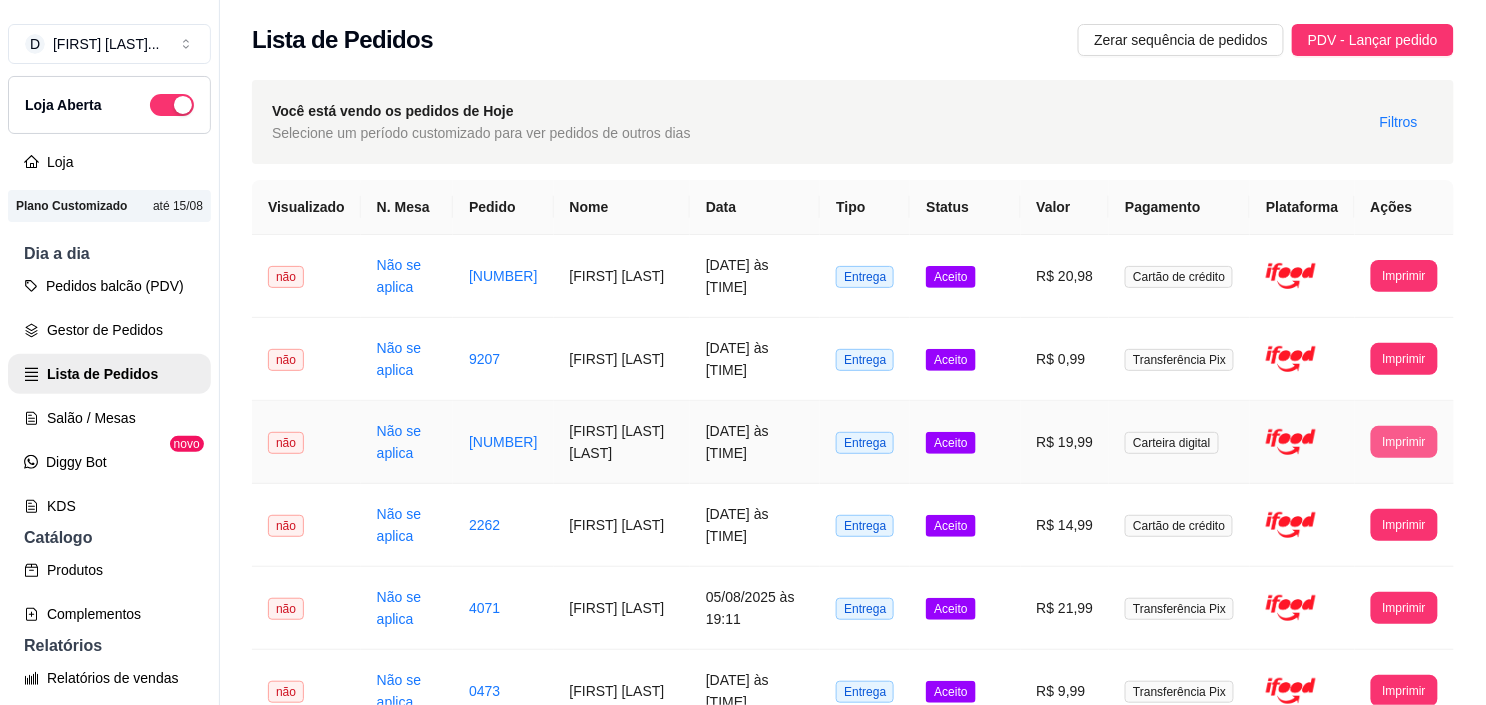 click on "Imprimir" at bounding box center (1404, 442) 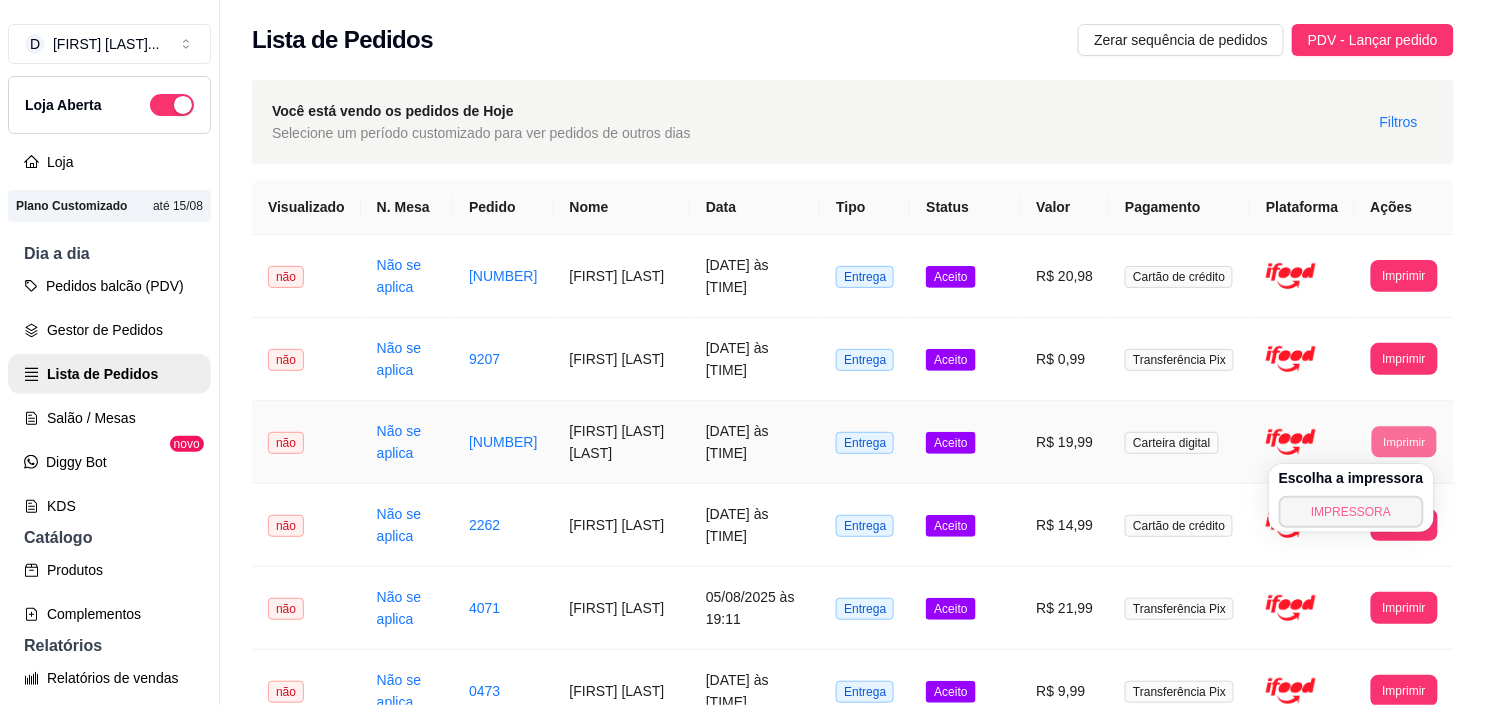click on "IMPRESSORA" at bounding box center [1351, 512] 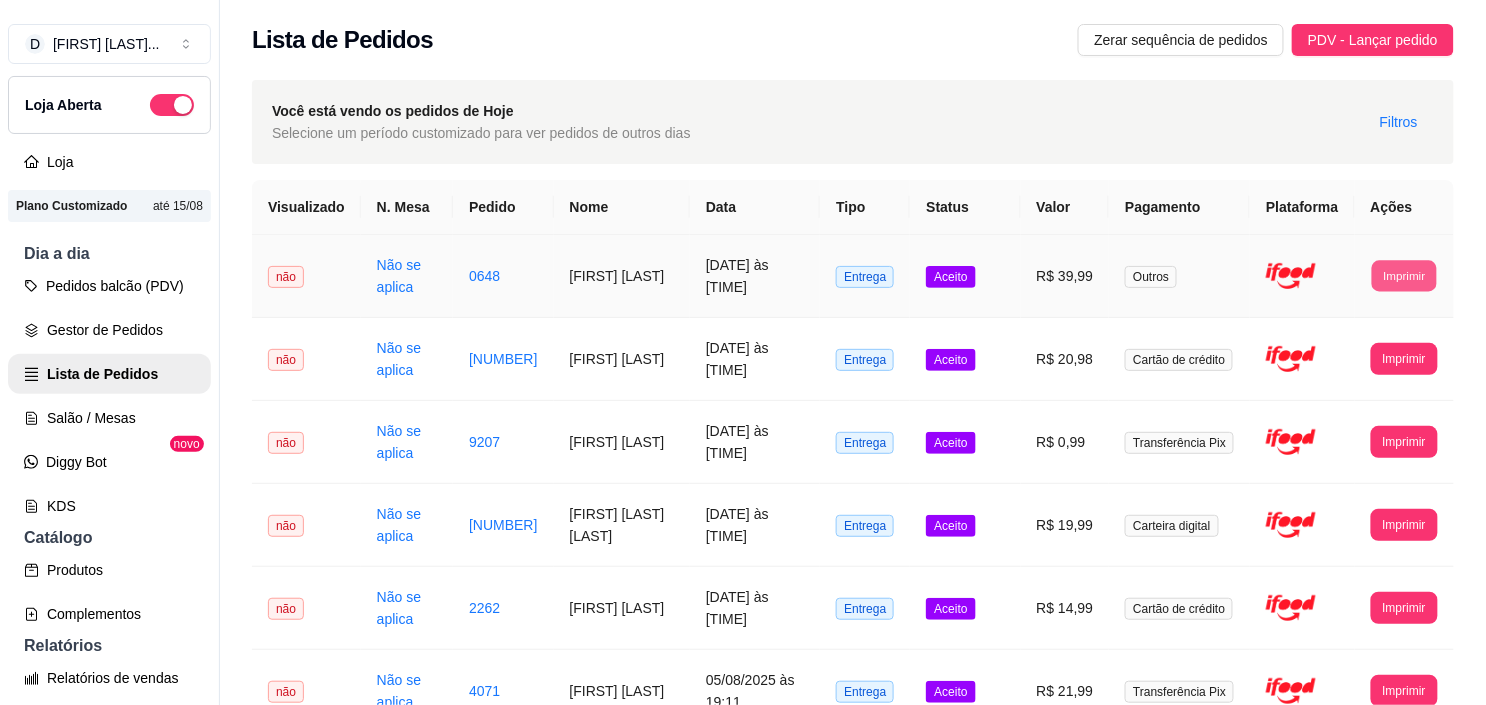 click on "Imprimir" at bounding box center [1404, 275] 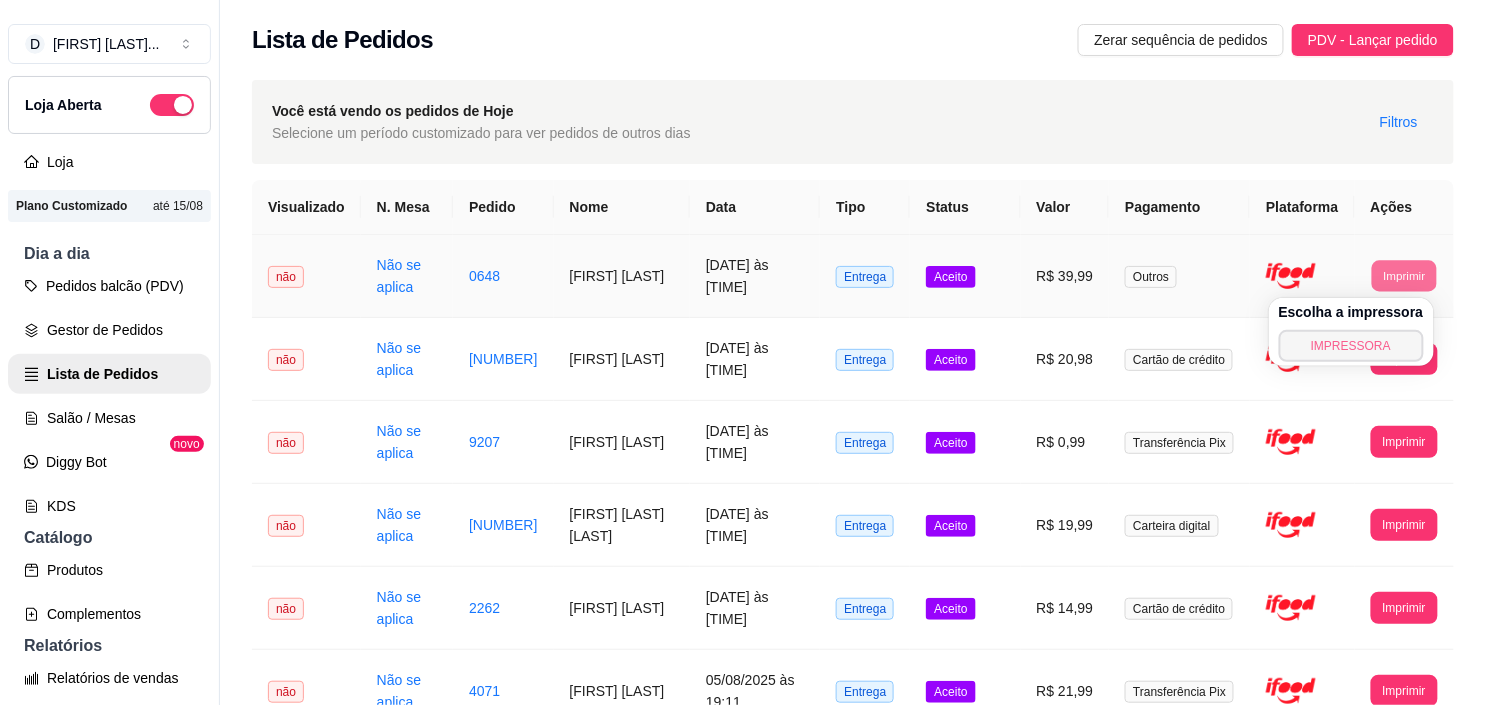 click on "IMPRESSORA" at bounding box center (1351, 346) 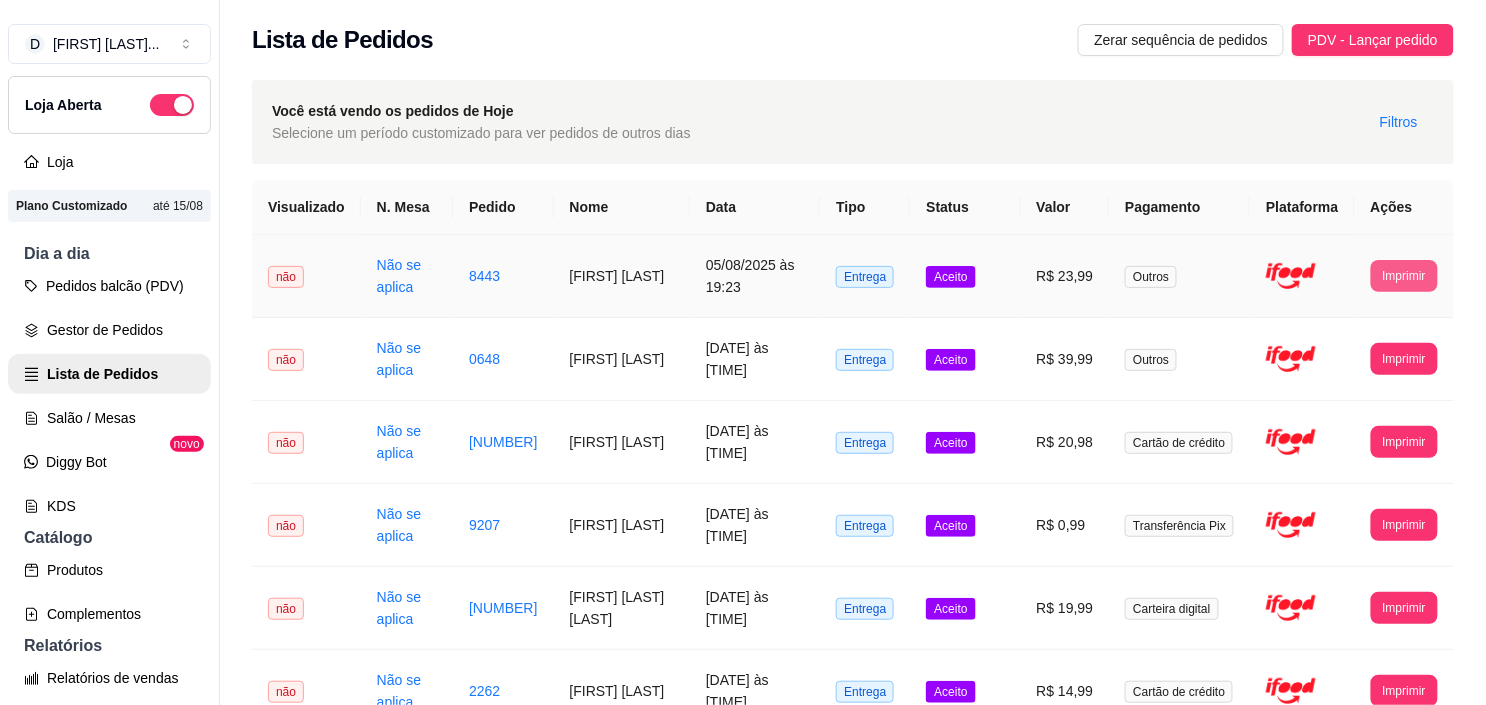 click on "Imprimir" at bounding box center [1404, 276] 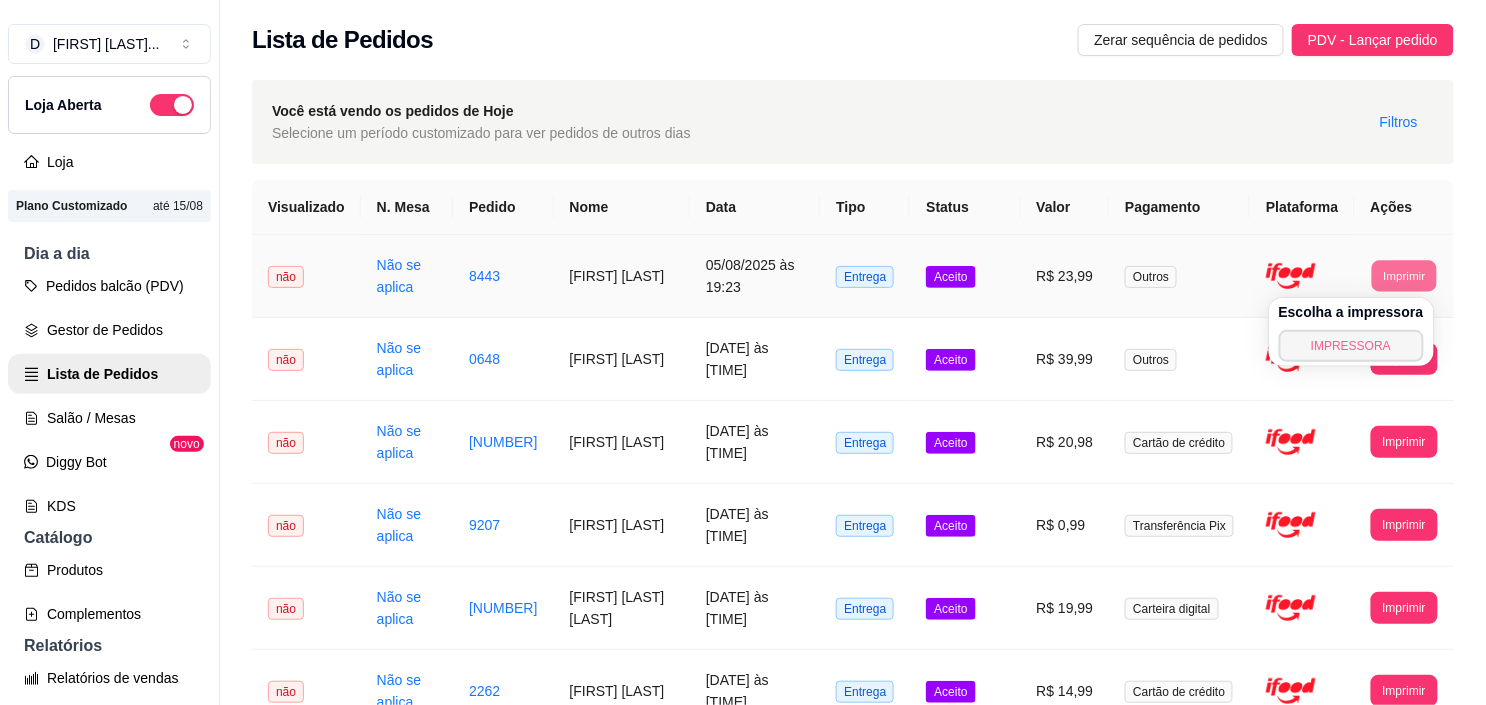 click on "IMPRESSORA" at bounding box center [1351, 346] 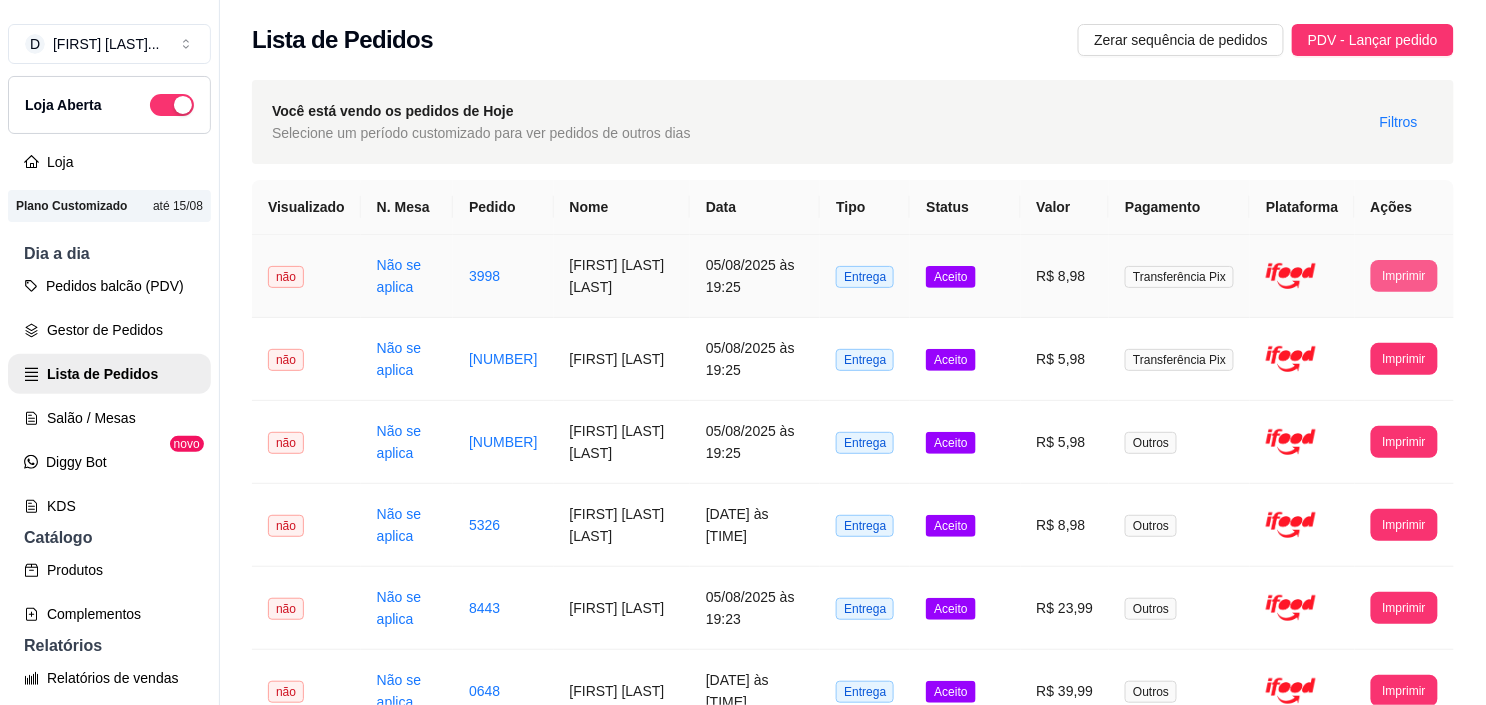 click on "Imprimir" at bounding box center [1404, 276] 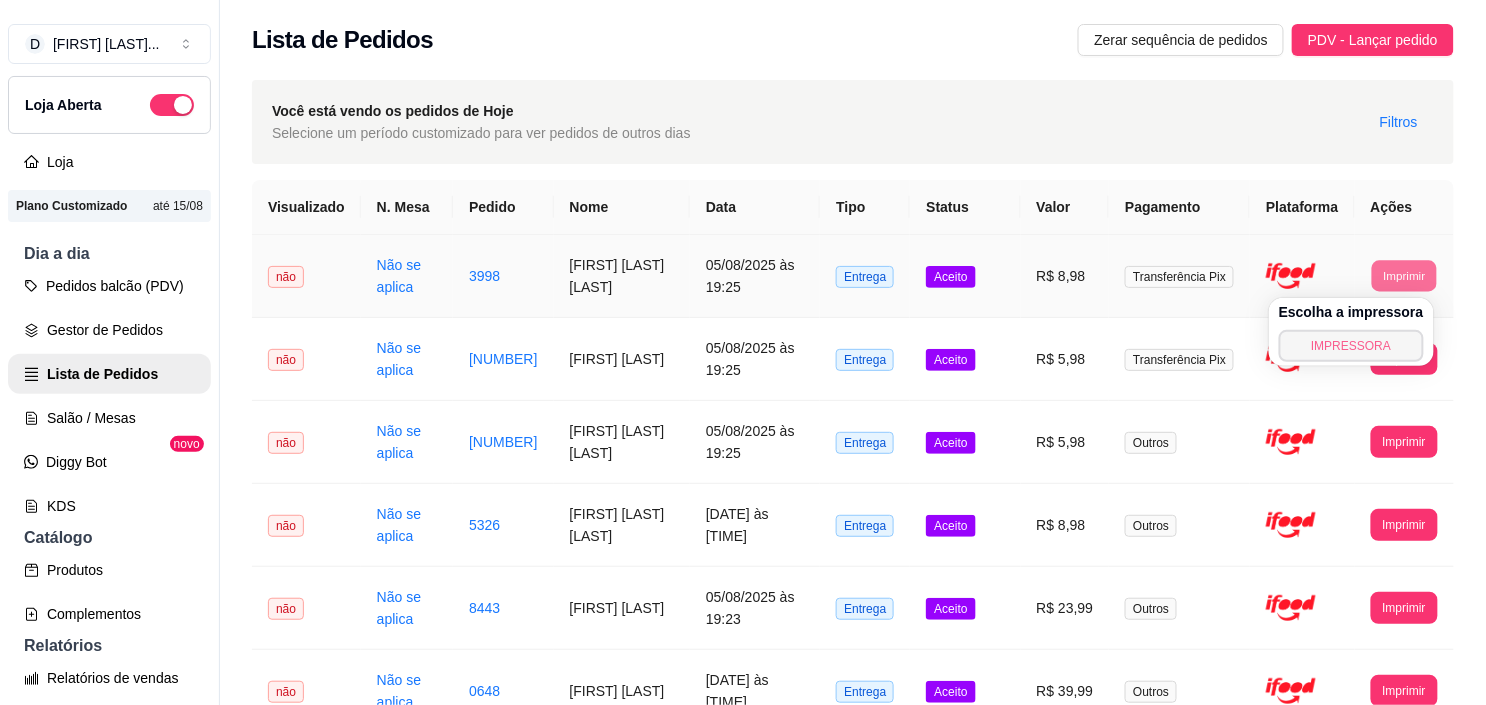 click on "IMPRESSORA" at bounding box center [1351, 346] 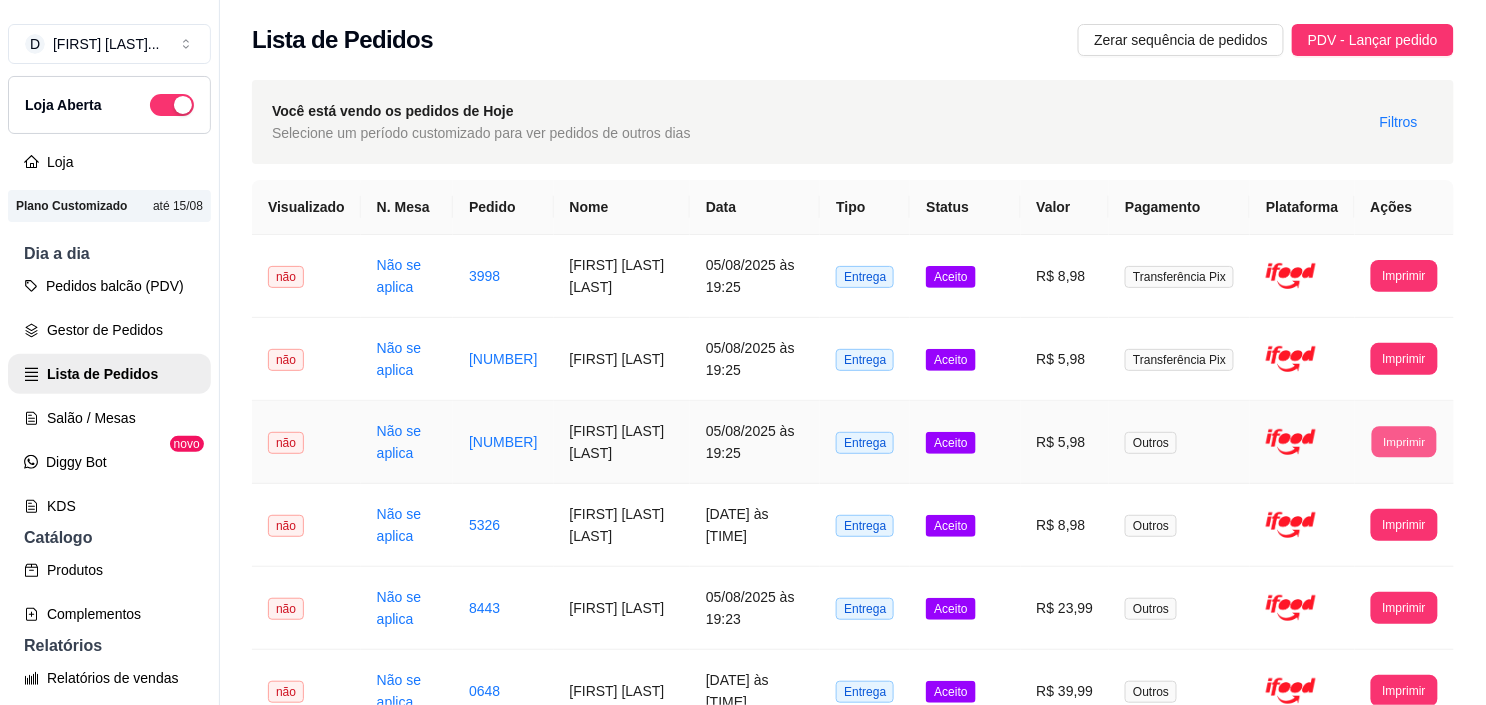 click on "Imprimir" at bounding box center [1404, 441] 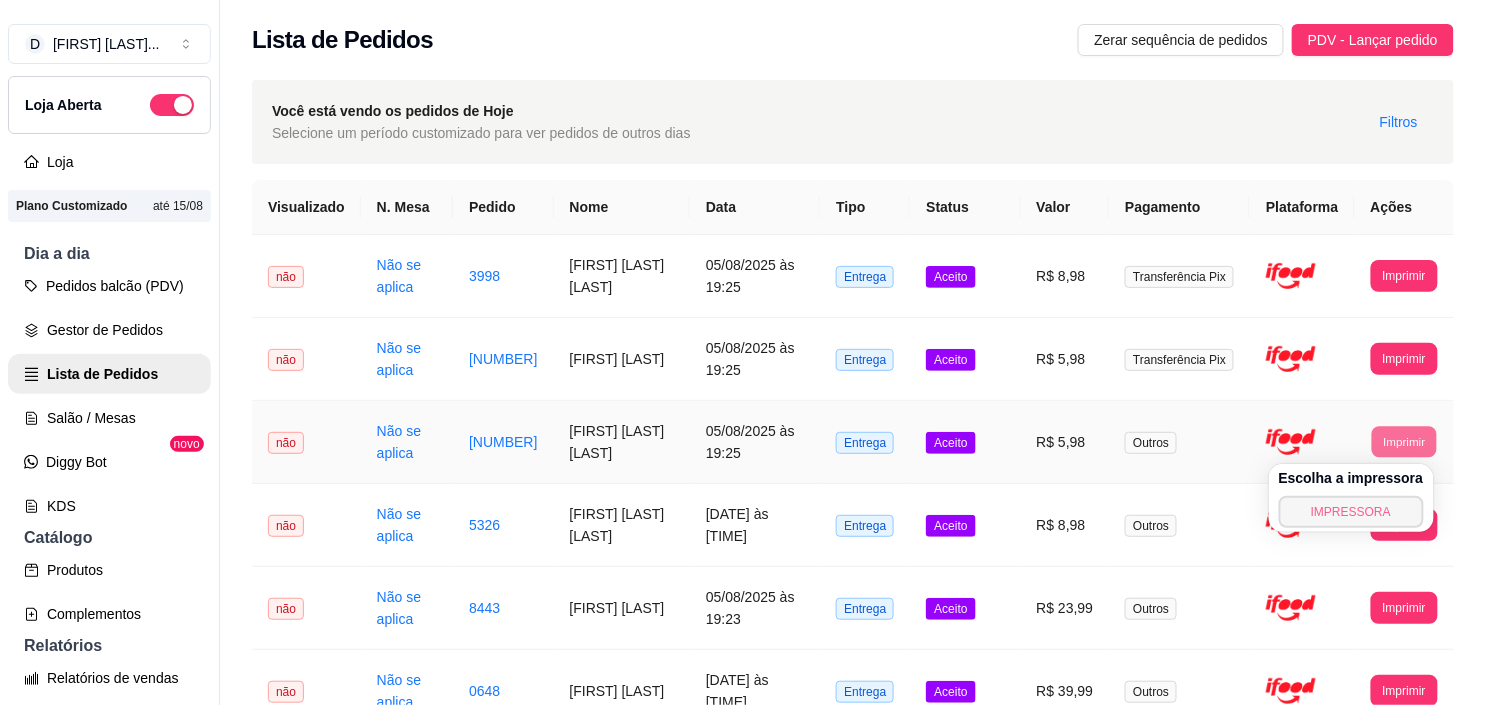 click on "IMPRESSORA" at bounding box center [1351, 512] 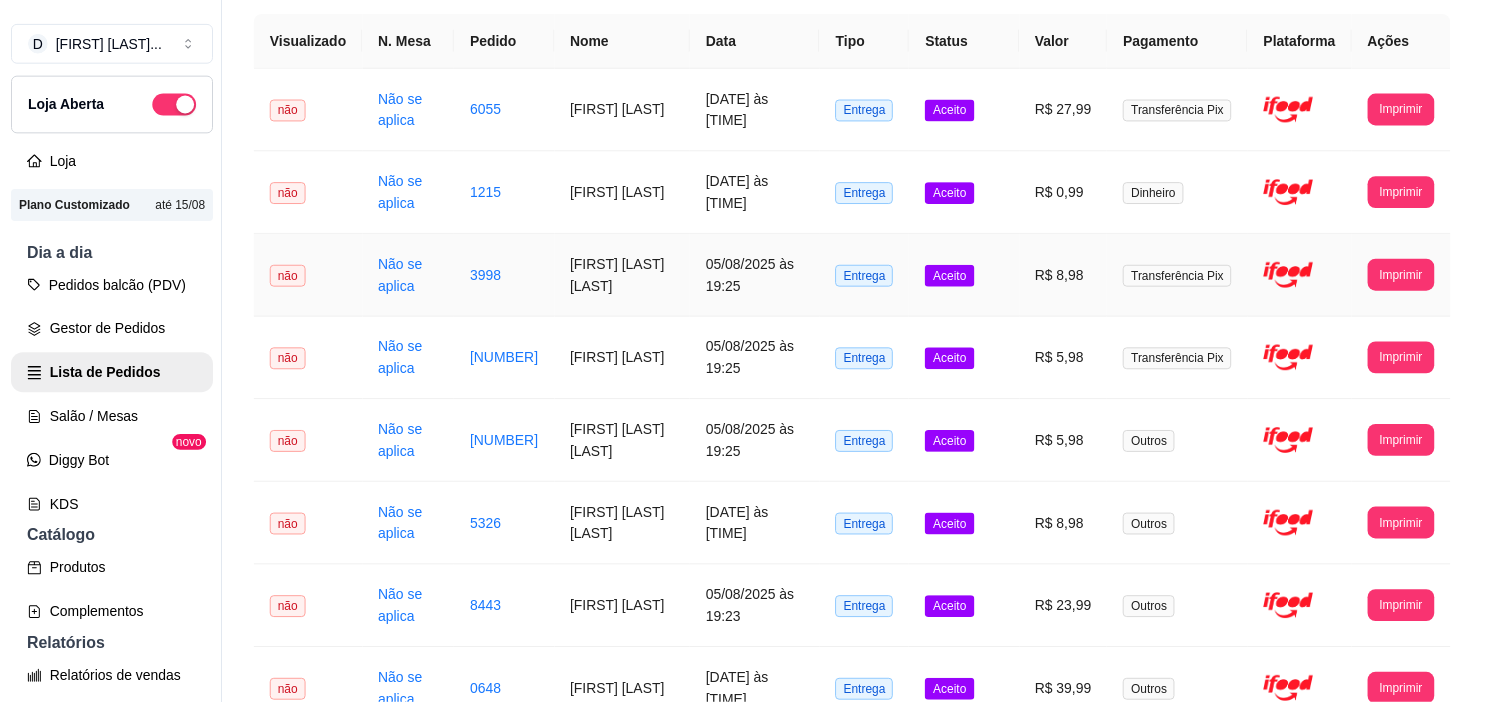 scroll, scrollTop: 0, scrollLeft: 0, axis: both 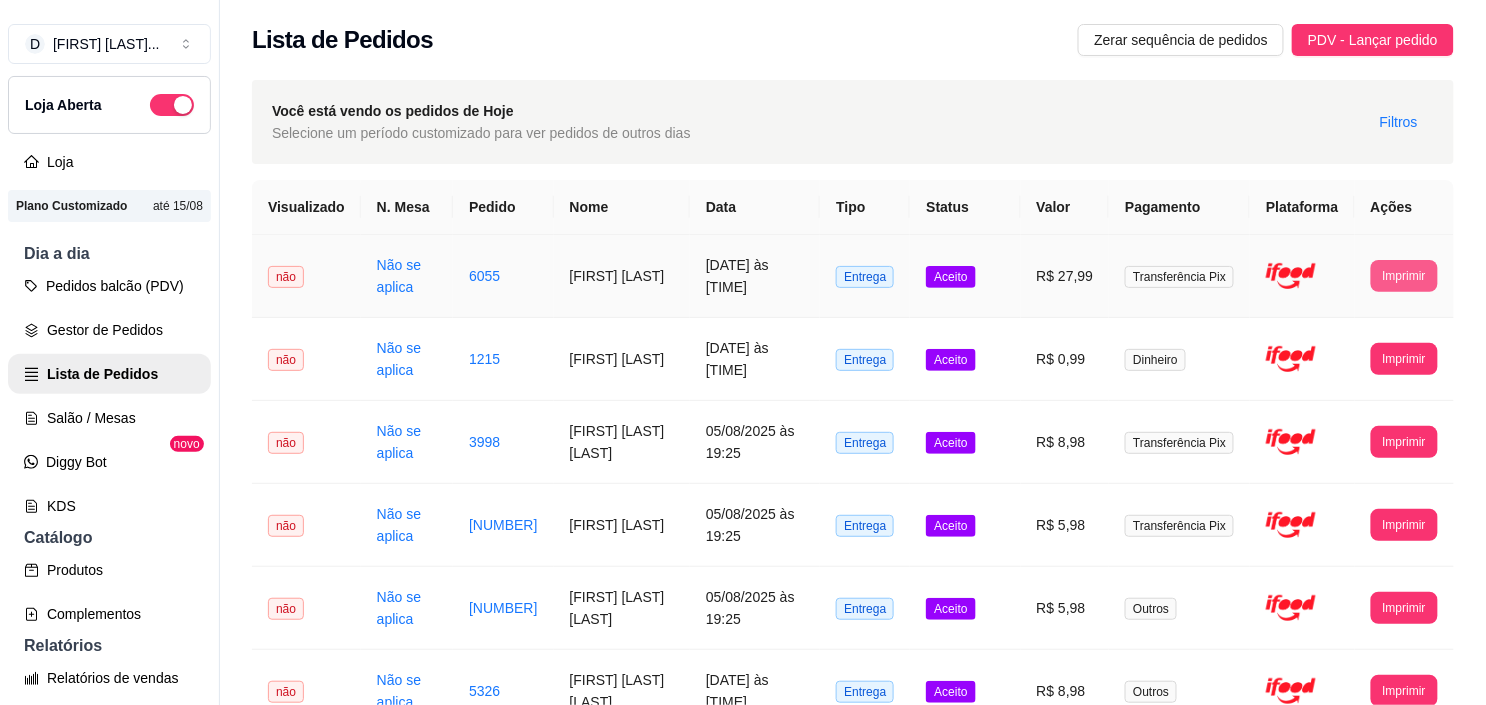 click on "Imprimir" at bounding box center (1404, 276) 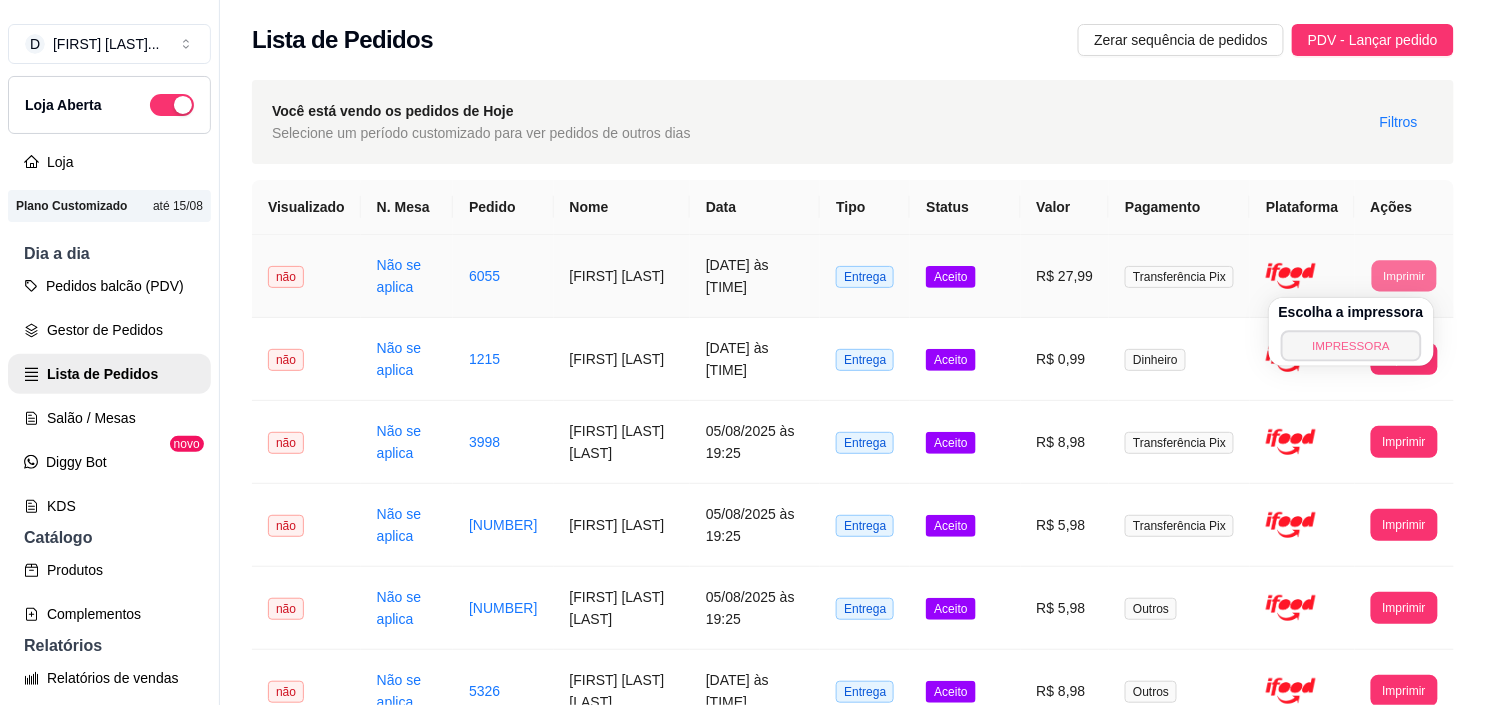 click on "IMPRESSORA" at bounding box center [1351, 345] 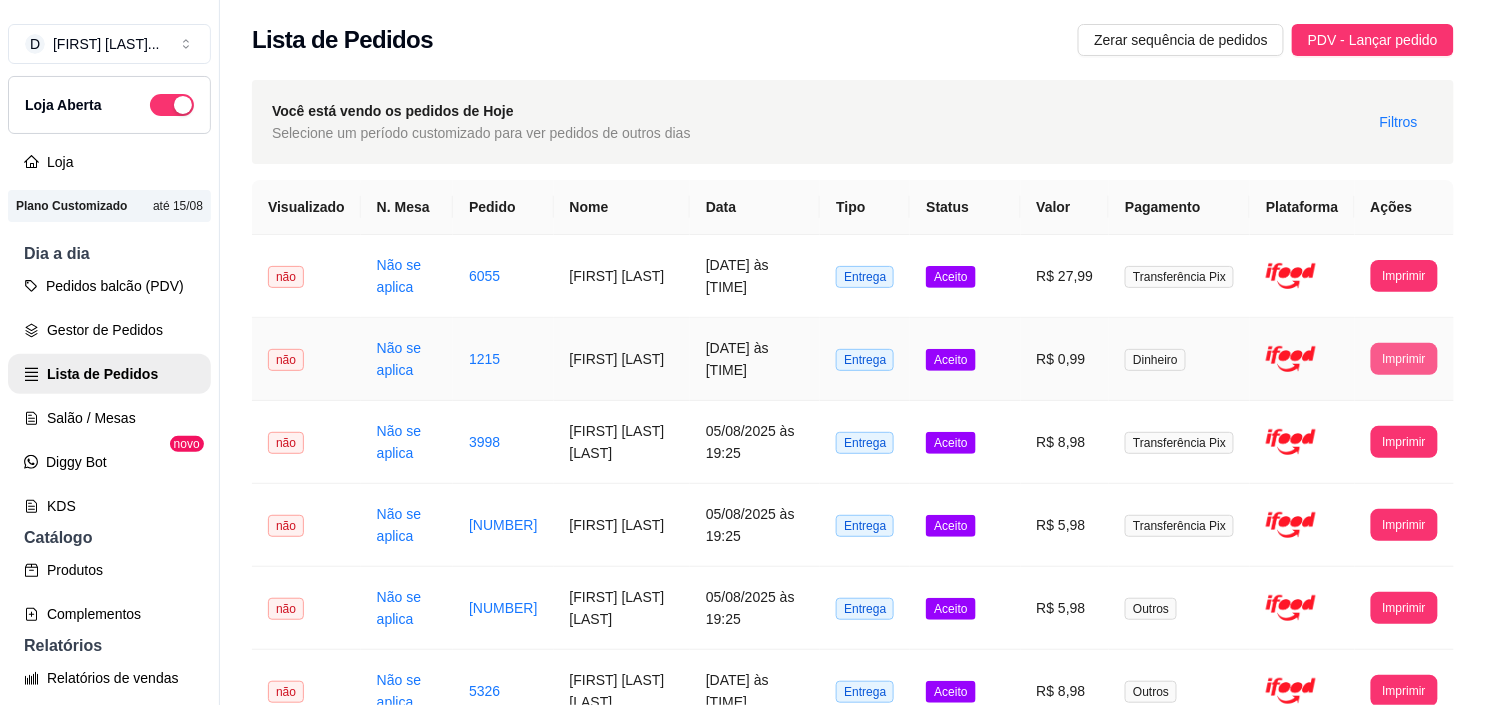 click on "Imprimir" at bounding box center [1404, 359] 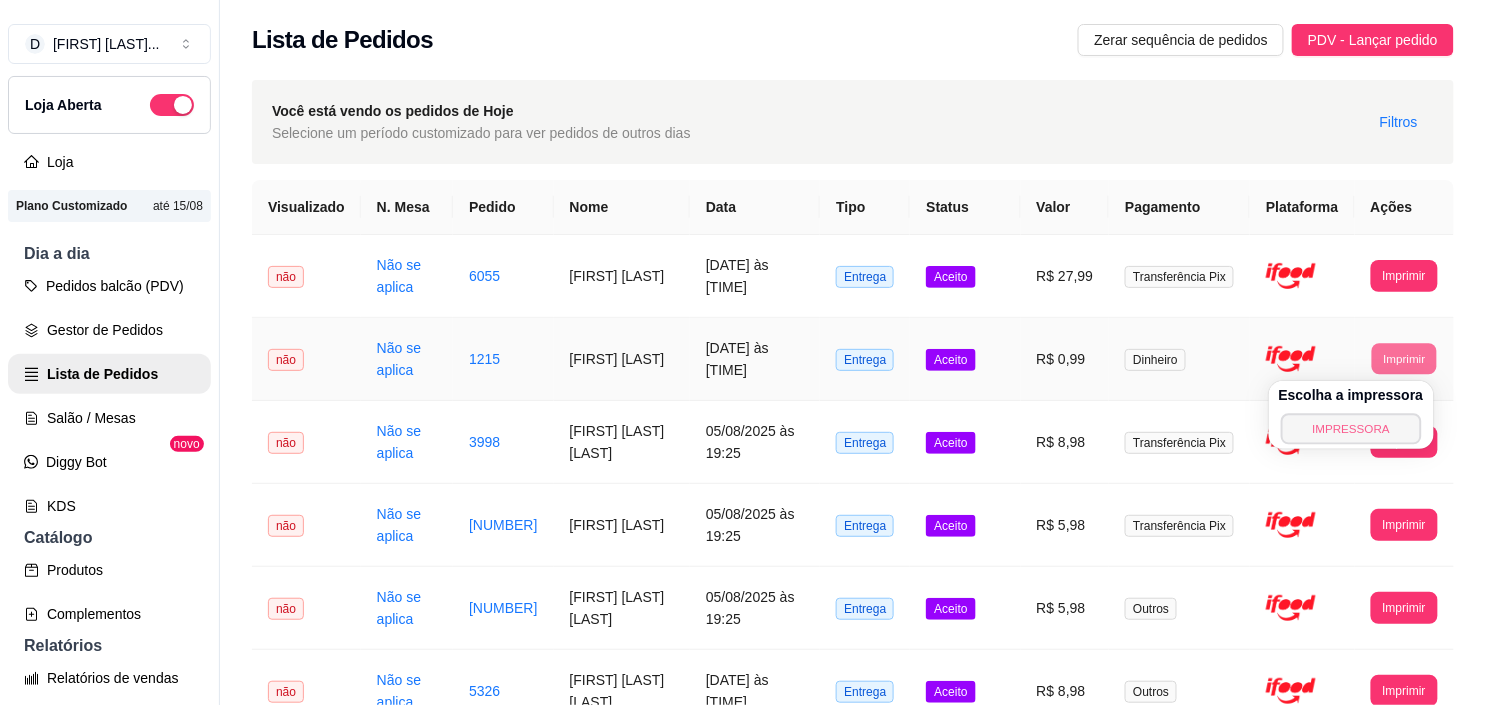 click on "IMPRESSORA" at bounding box center (1351, 428) 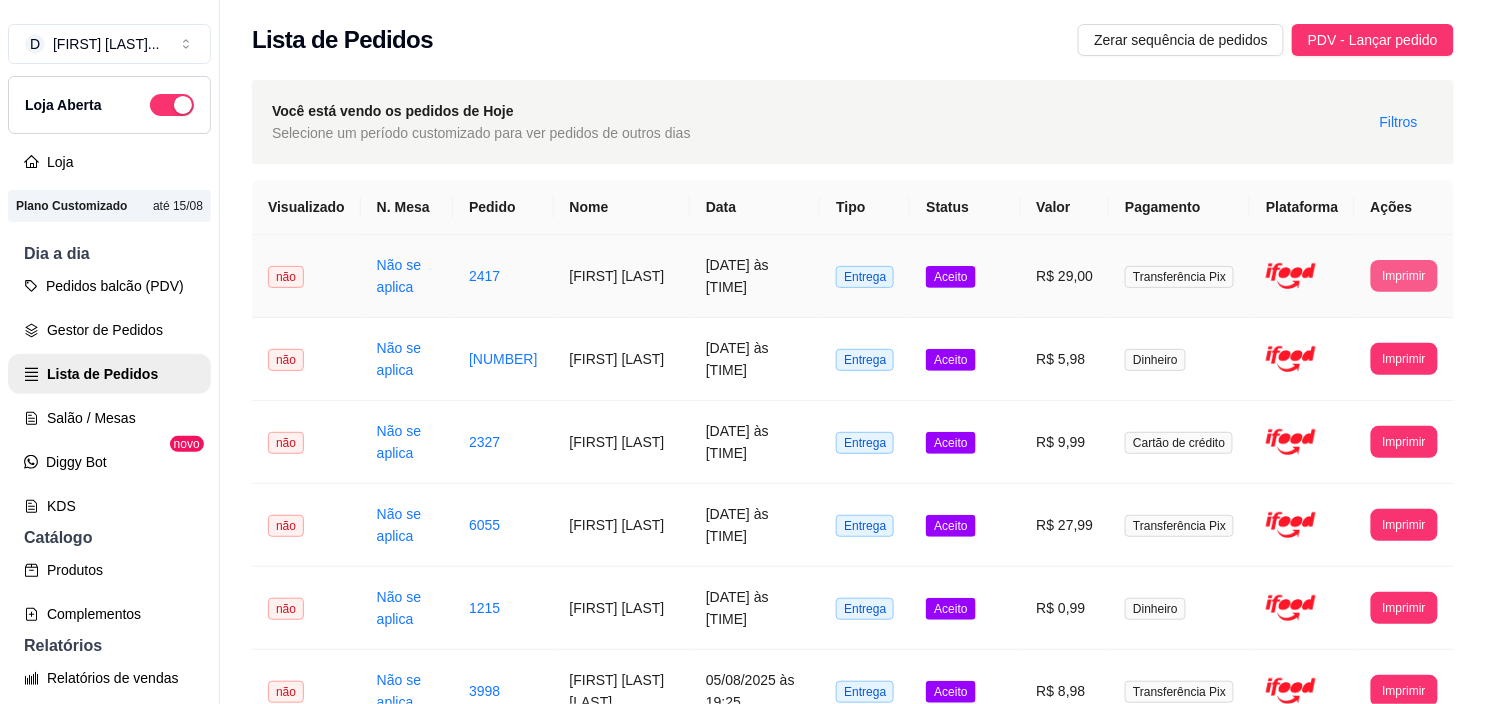 click on "Imprimir" at bounding box center (1404, 276) 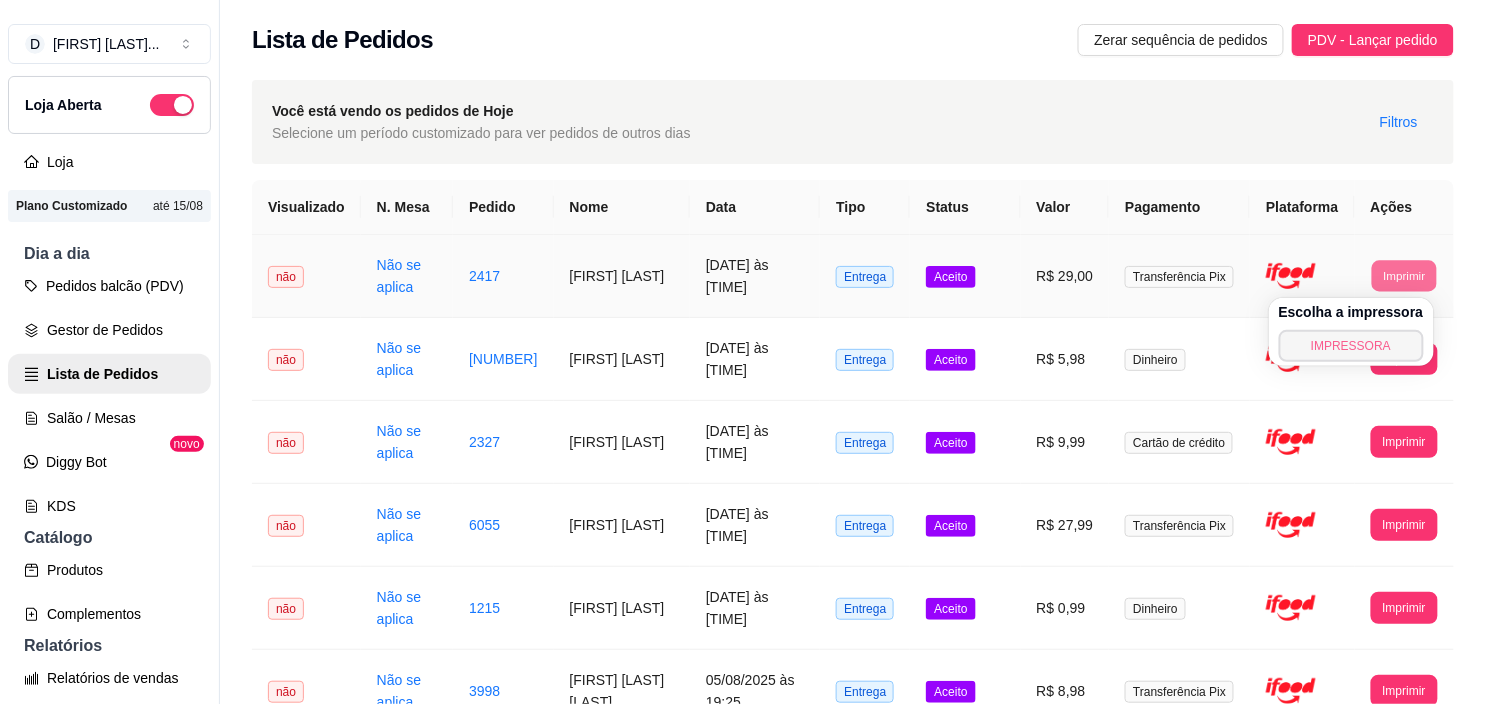 click on "IMPRESSORA" at bounding box center [1351, 346] 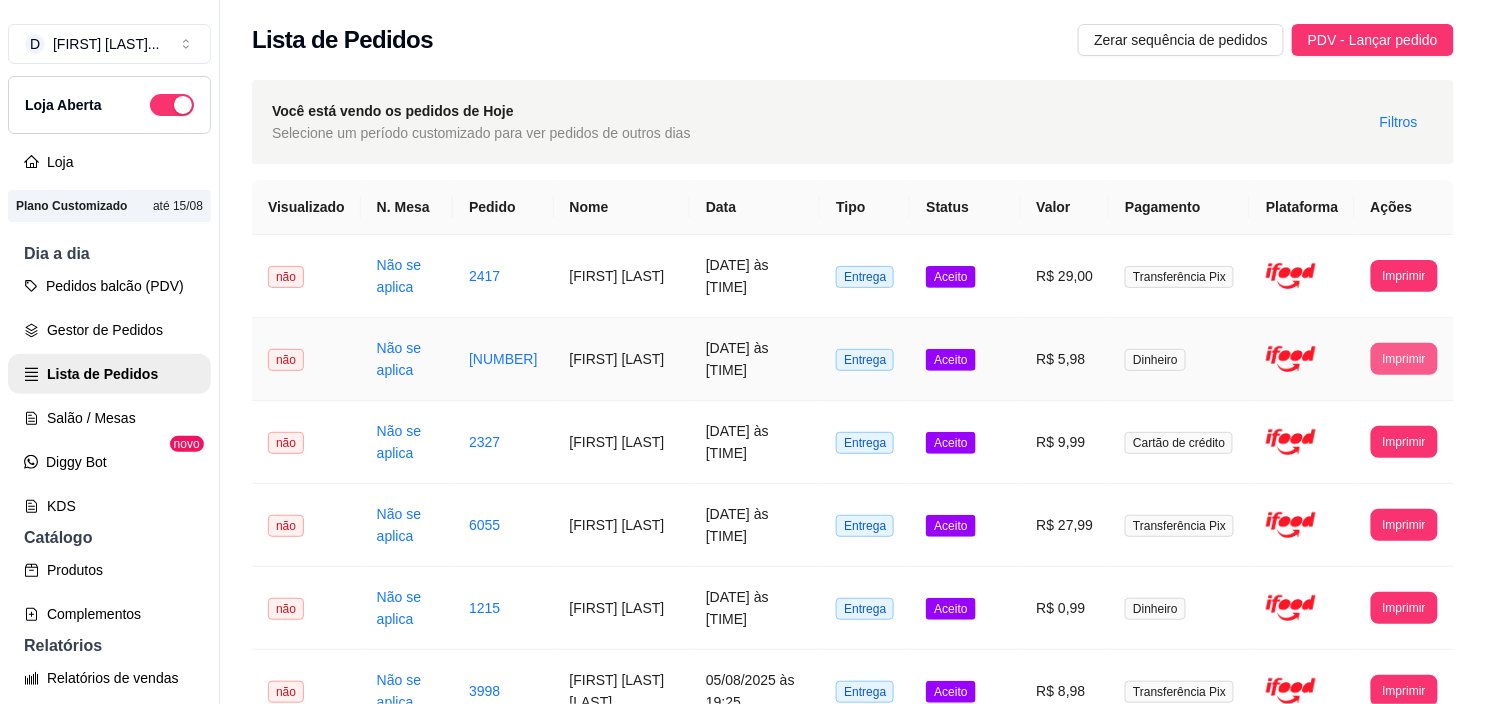 click on "Imprimir" at bounding box center [1404, 359] 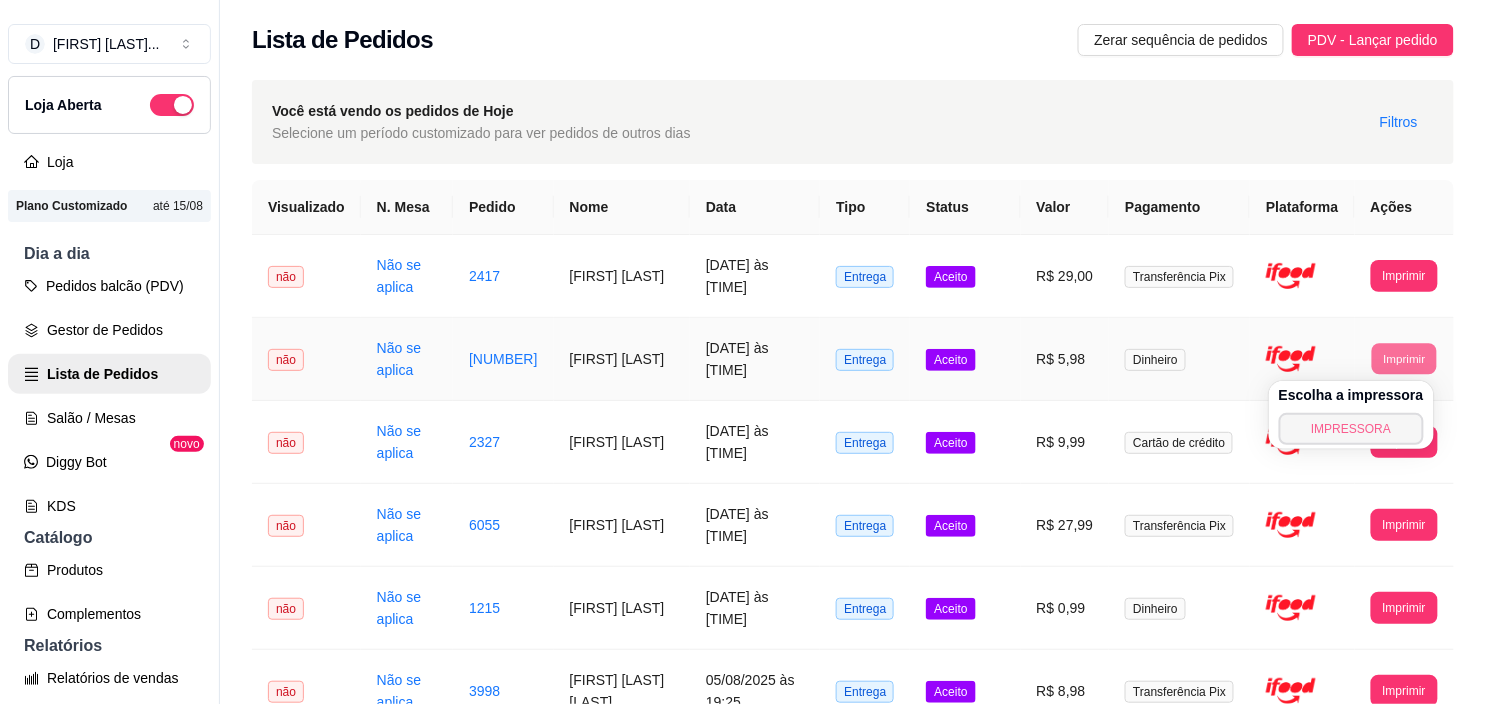 click on "IMPRESSORA" at bounding box center (1351, 429) 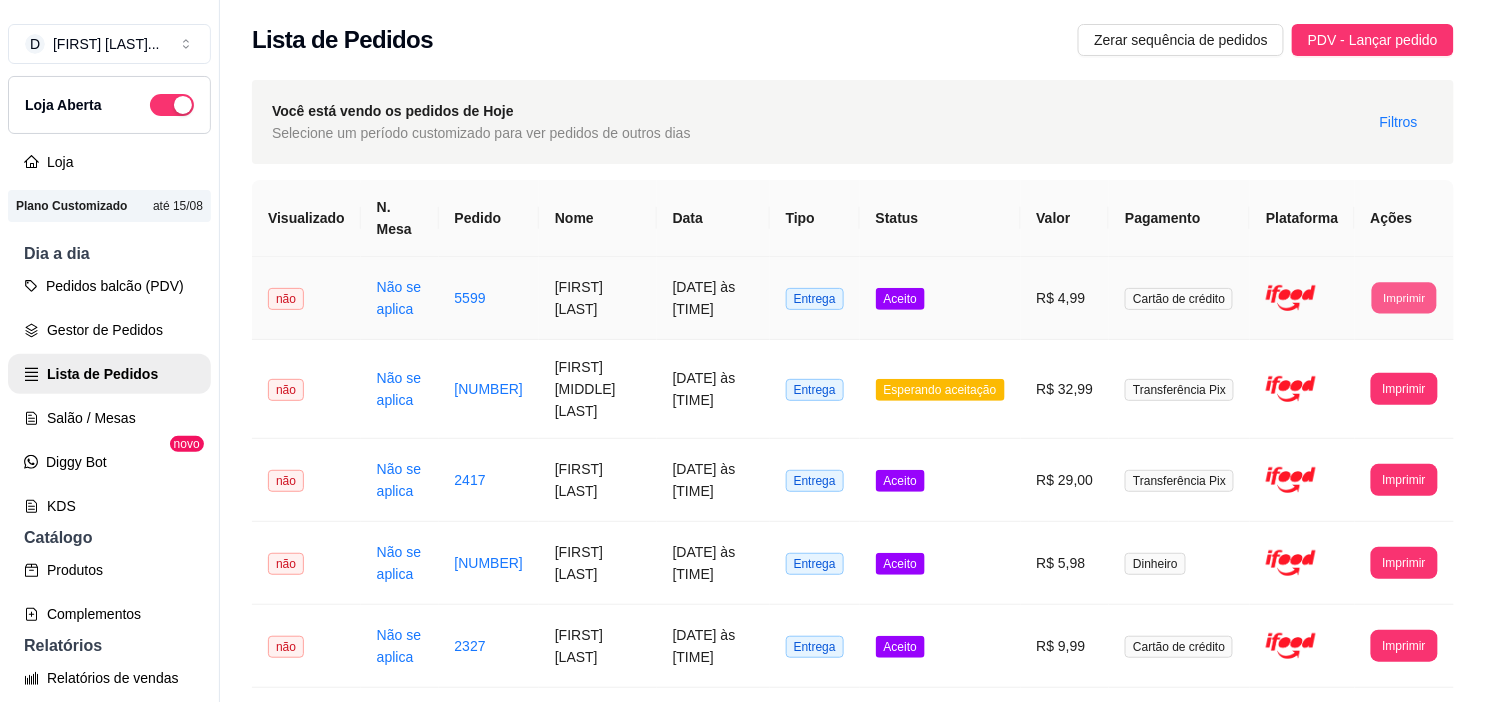 click on "Imprimir" at bounding box center [1404, 297] 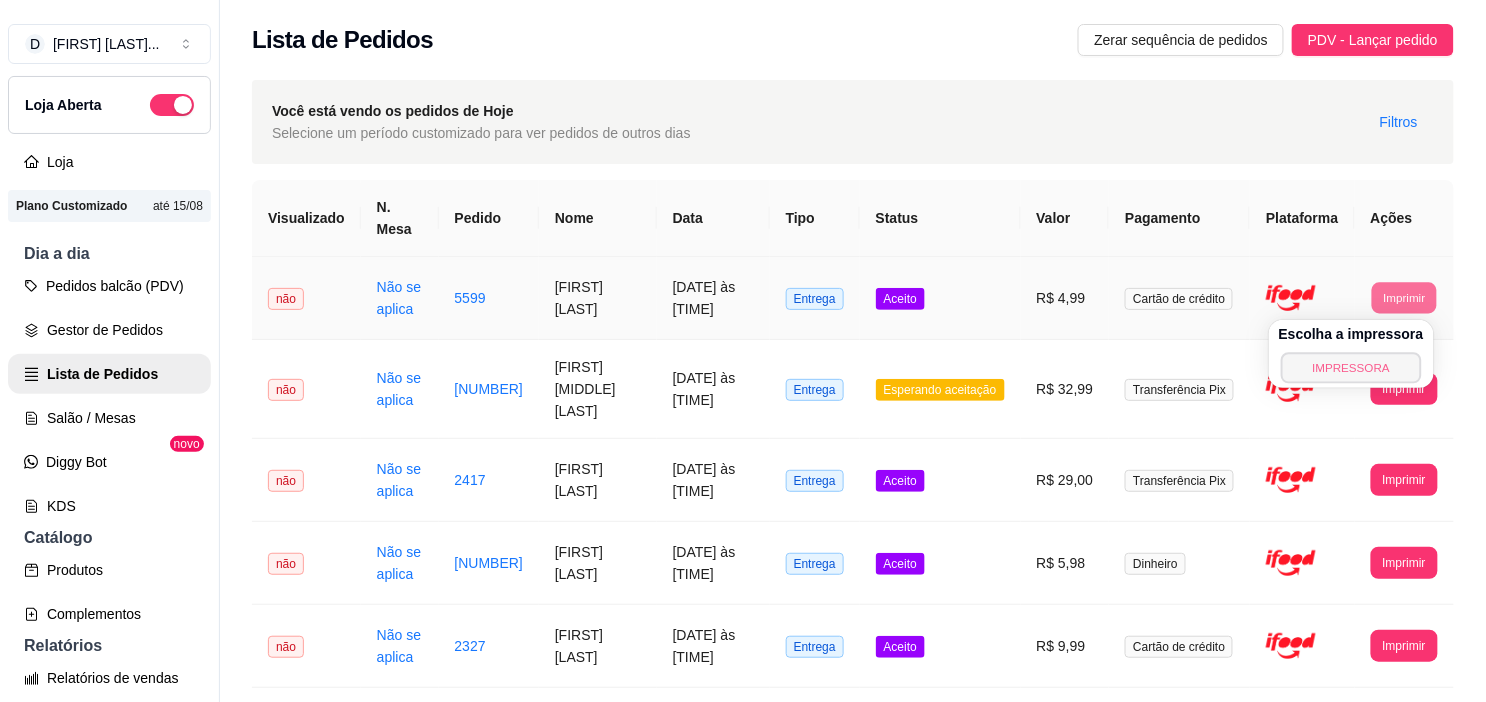 click on "IMPRESSORA" at bounding box center [1351, 367] 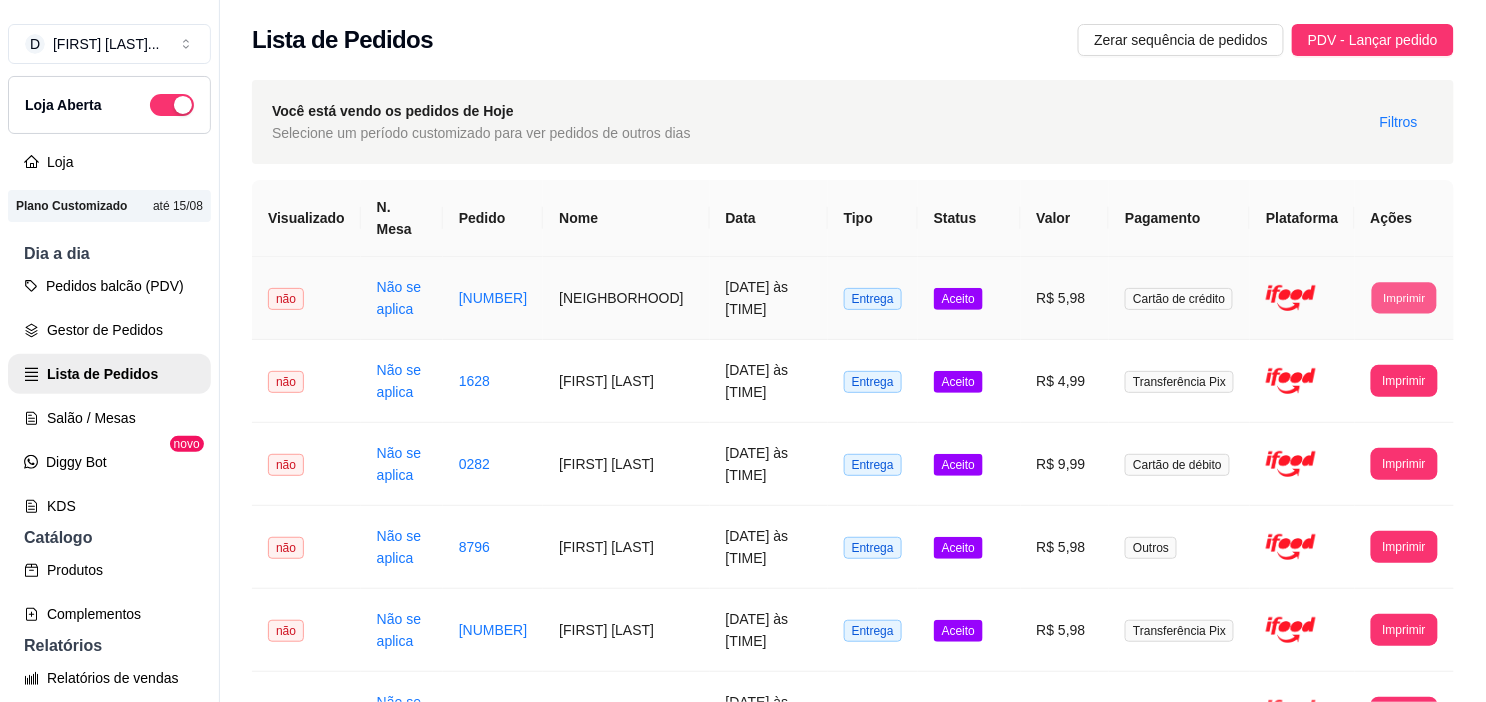 click on "Imprimir" at bounding box center [1404, 297] 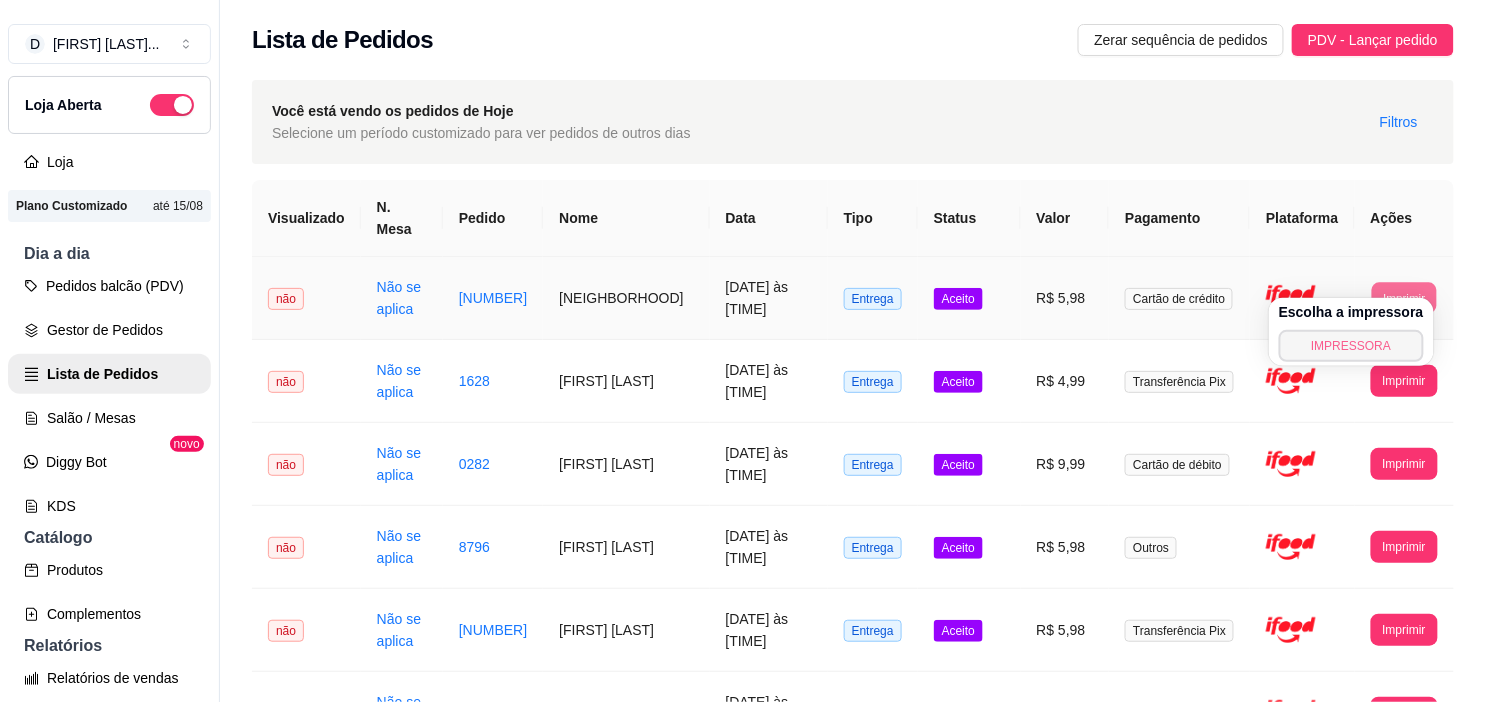 click on "IMPRESSORA" at bounding box center (1351, 346) 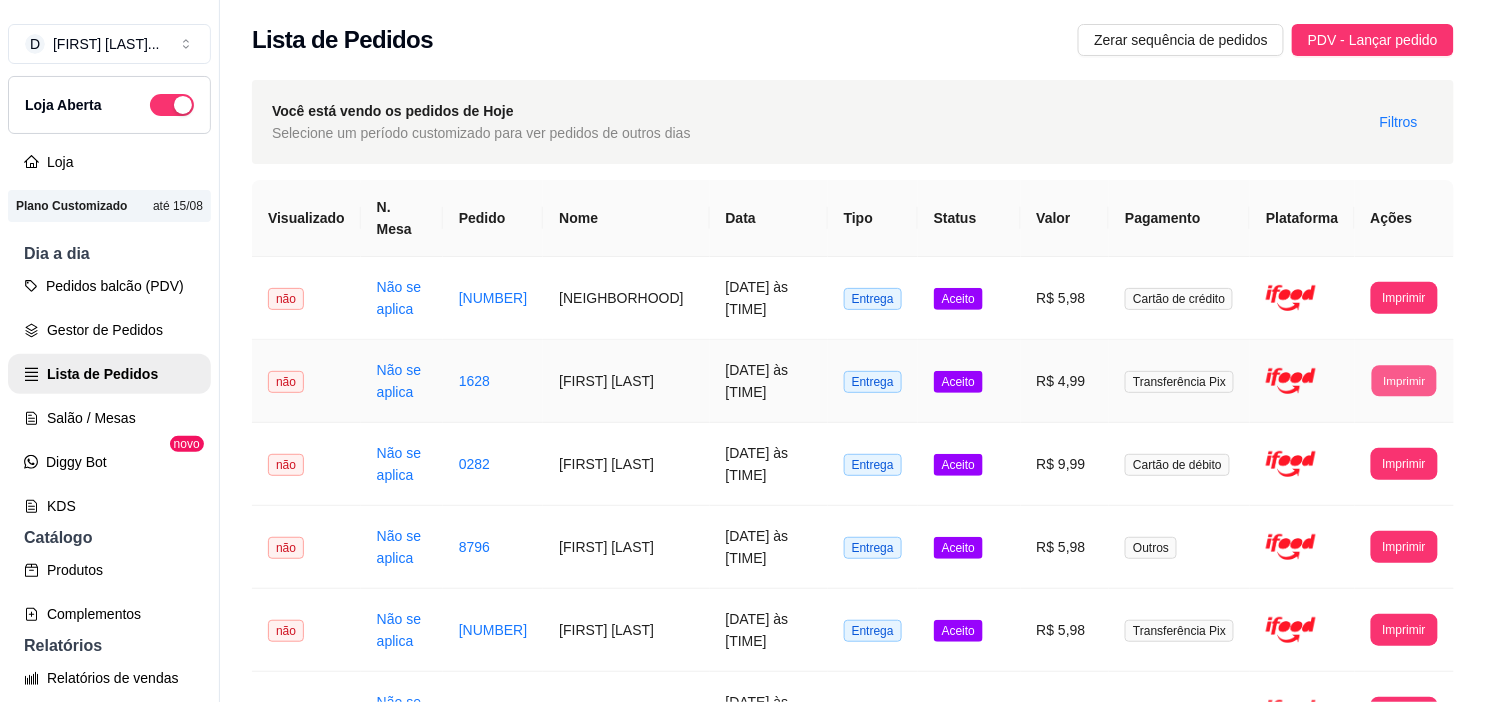 click on "Imprimir" at bounding box center (1404, 380) 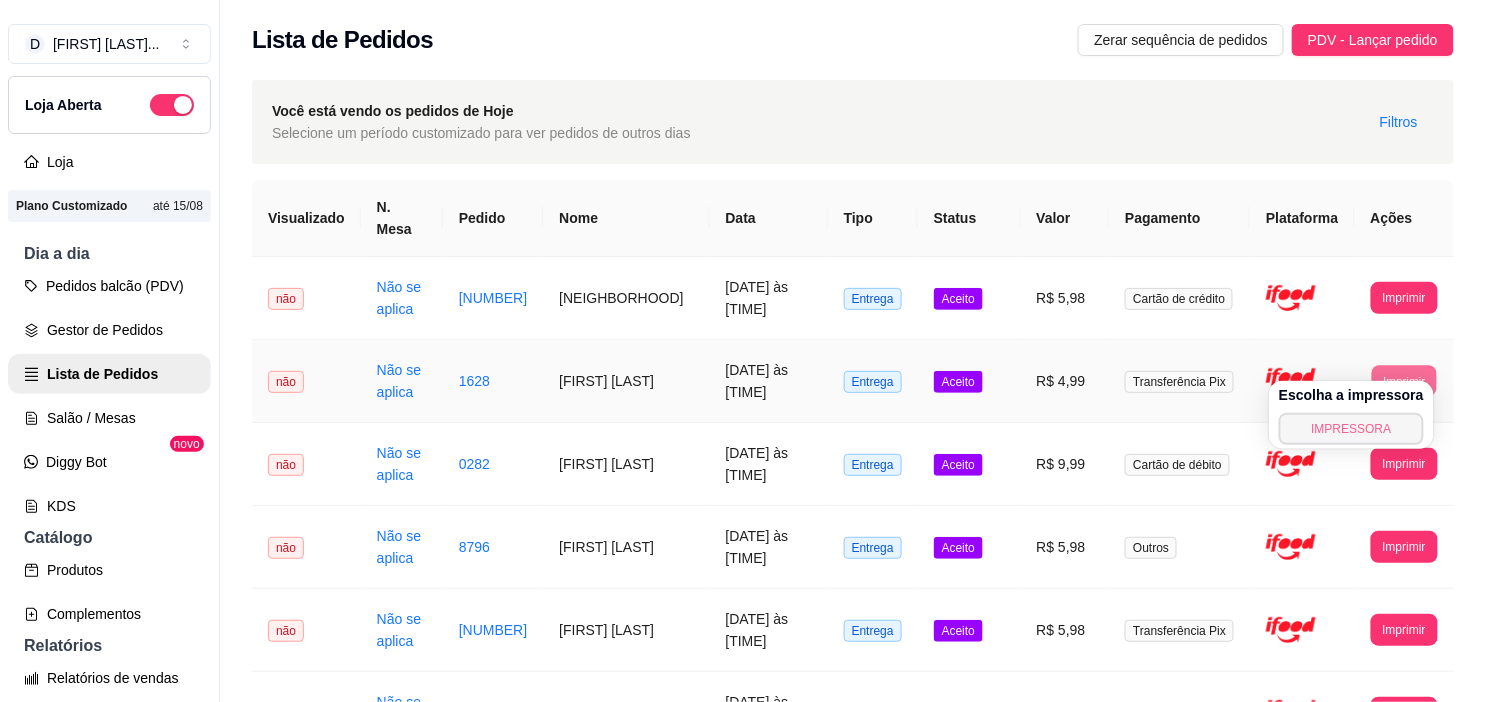 click on "IMPRESSORA" at bounding box center [1351, 429] 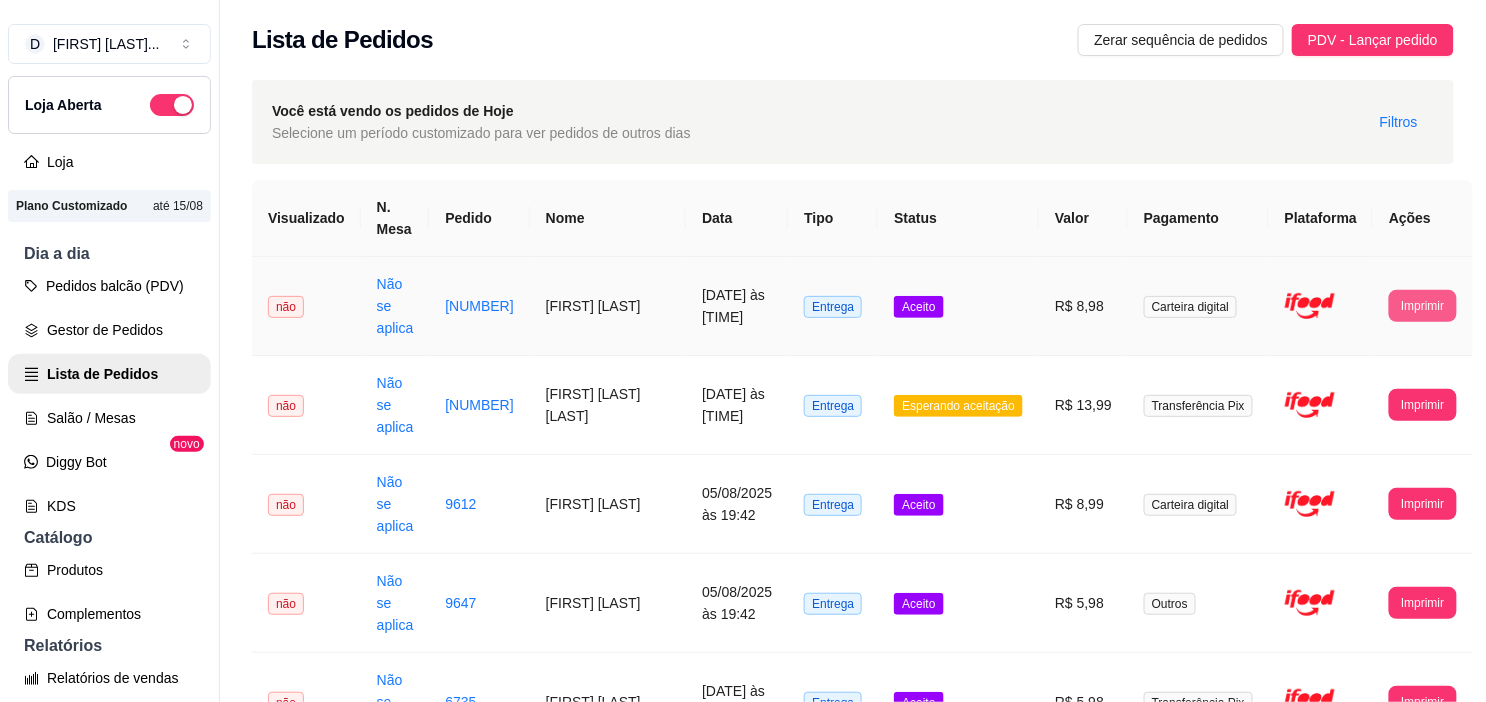 click on "Imprimir" at bounding box center [1422, 306] 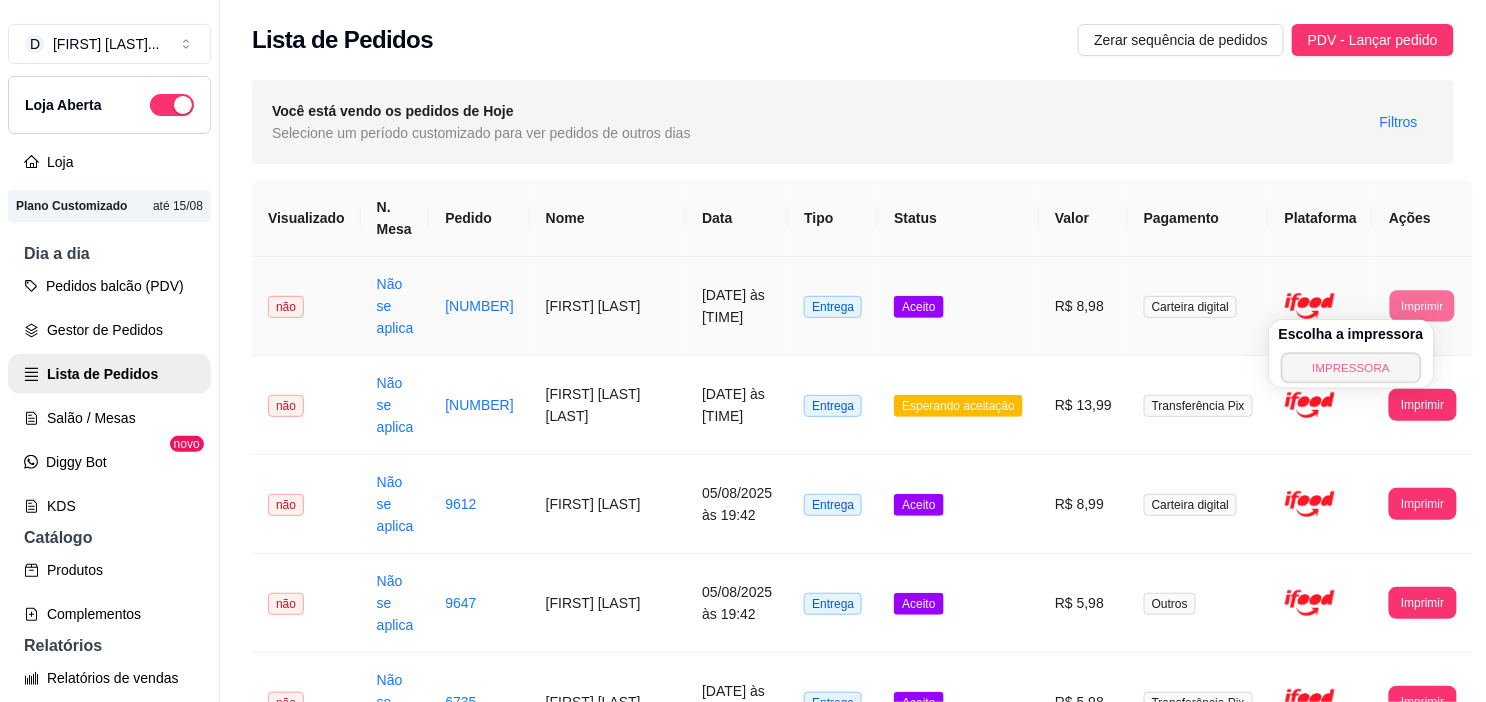 click on "IMPRESSORA" at bounding box center [1351, 367] 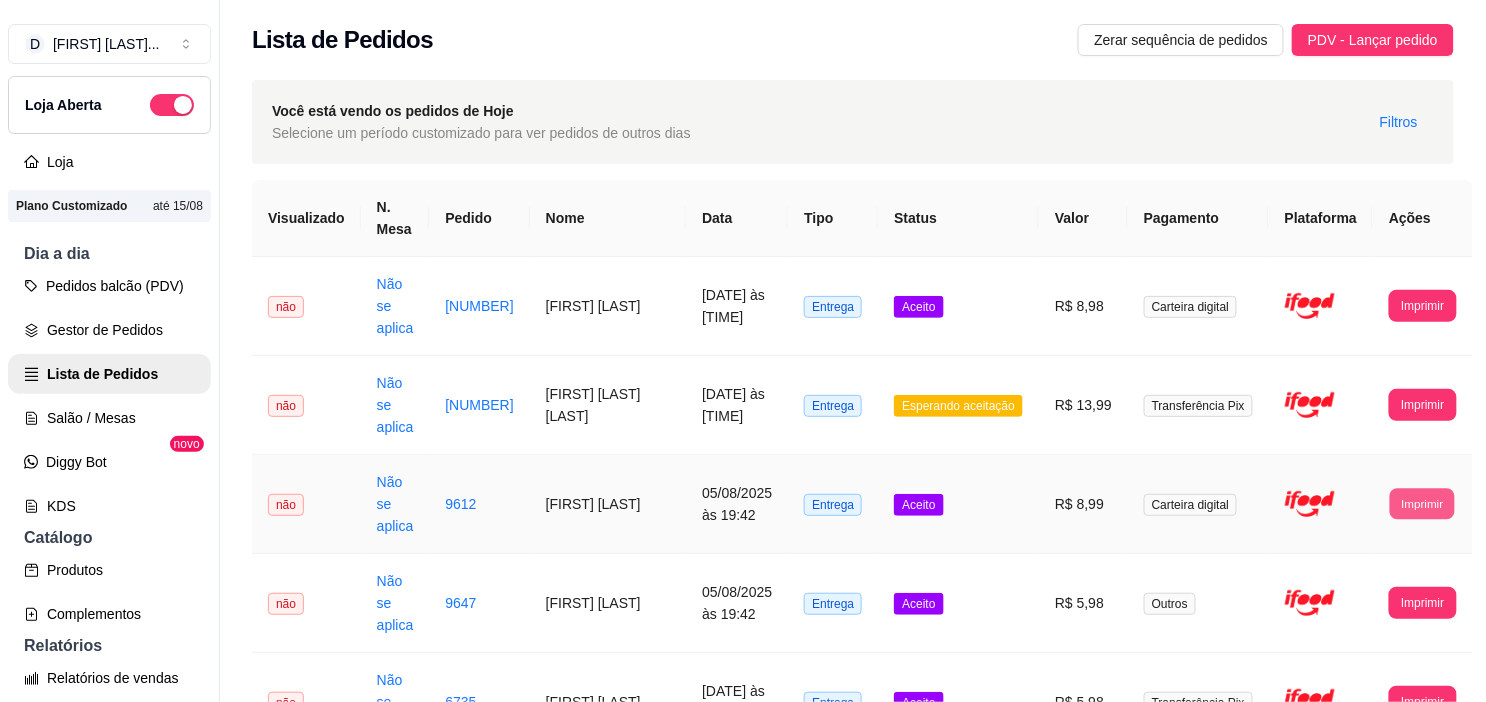 click on "Imprimir" at bounding box center (1422, 503) 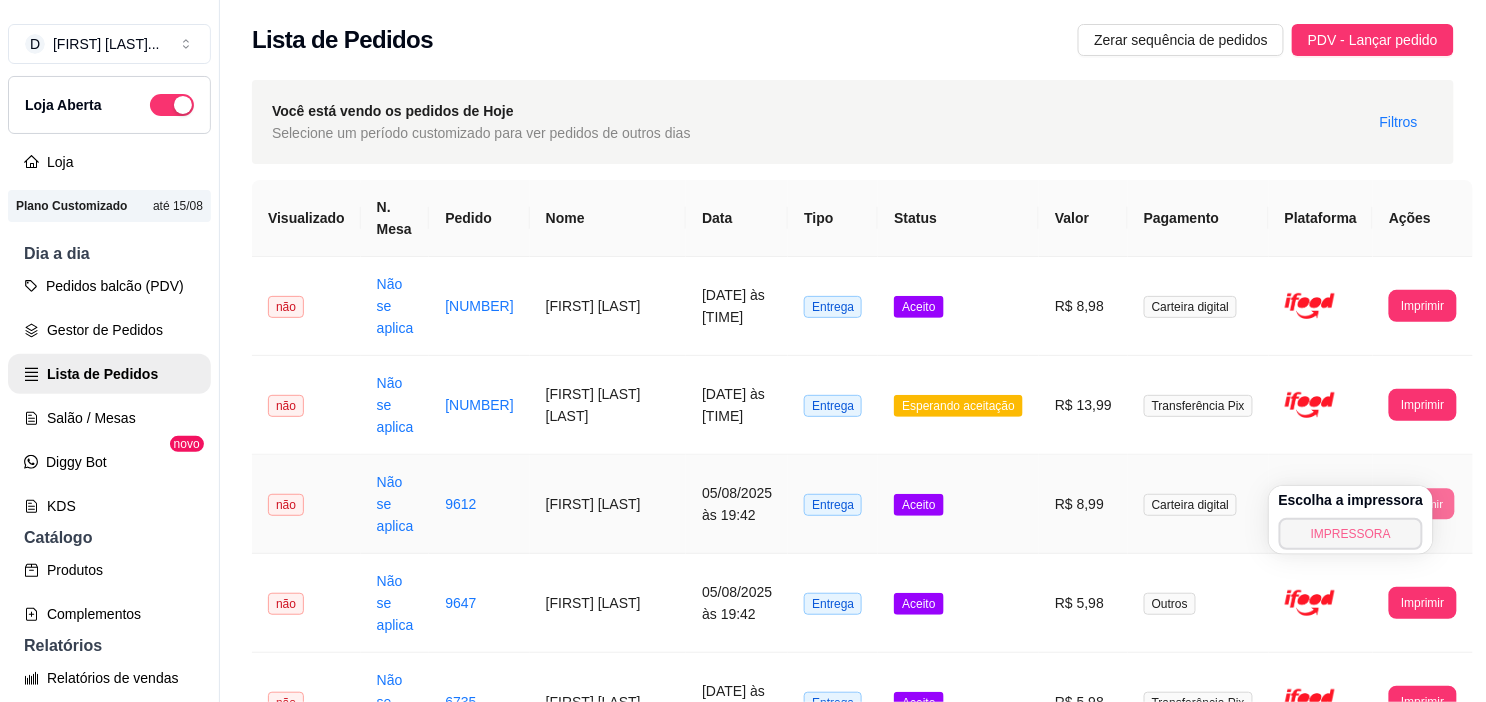 click on "IMPRESSORA" at bounding box center (1351, 534) 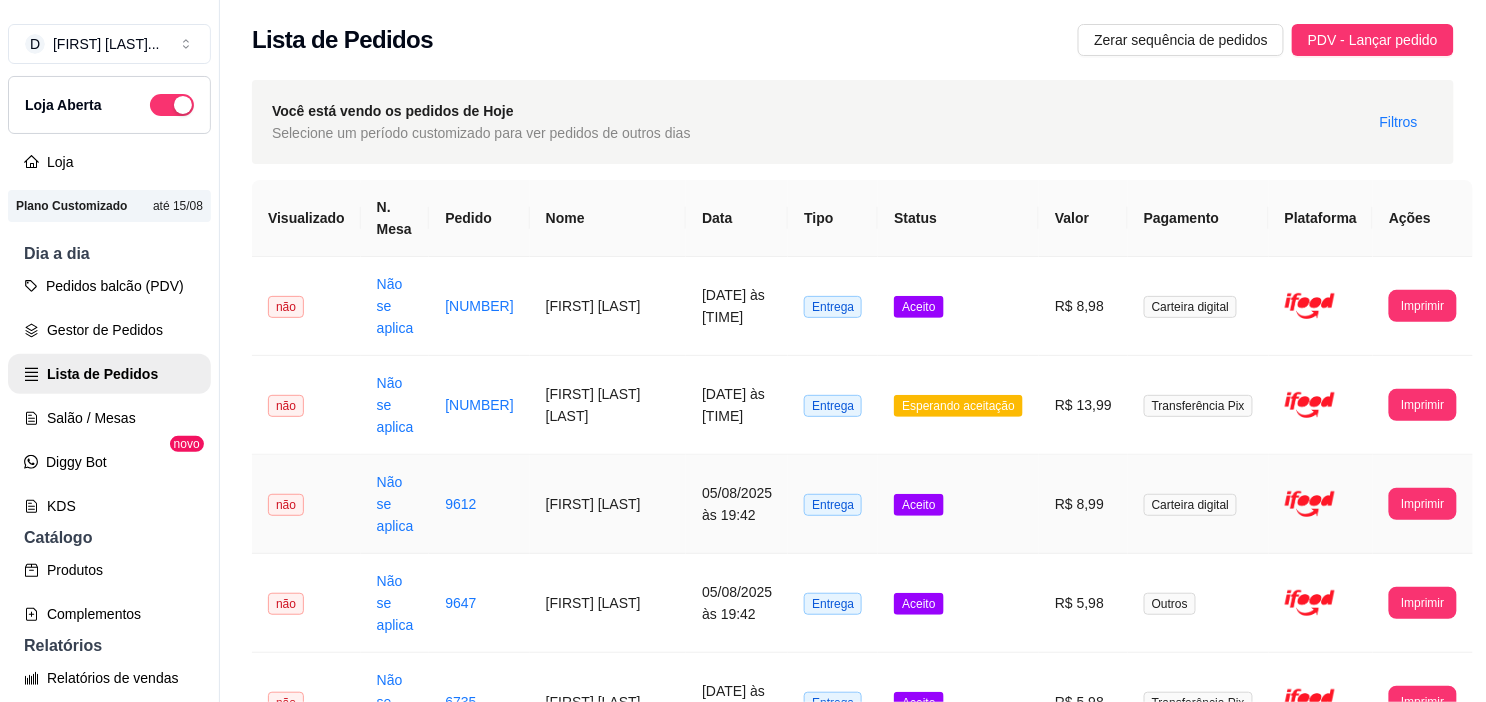 scroll, scrollTop: 222, scrollLeft: 0, axis: vertical 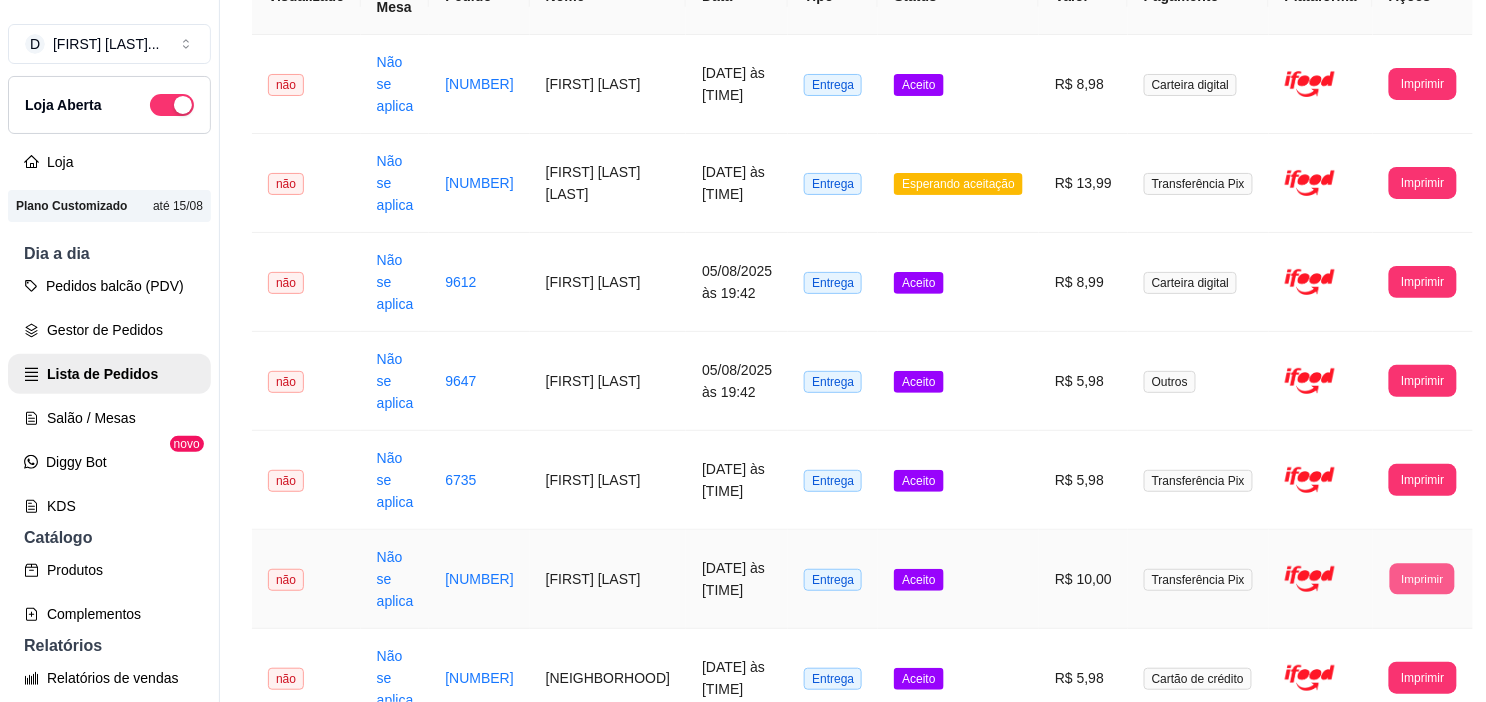 click on "Imprimir" at bounding box center [1422, 578] 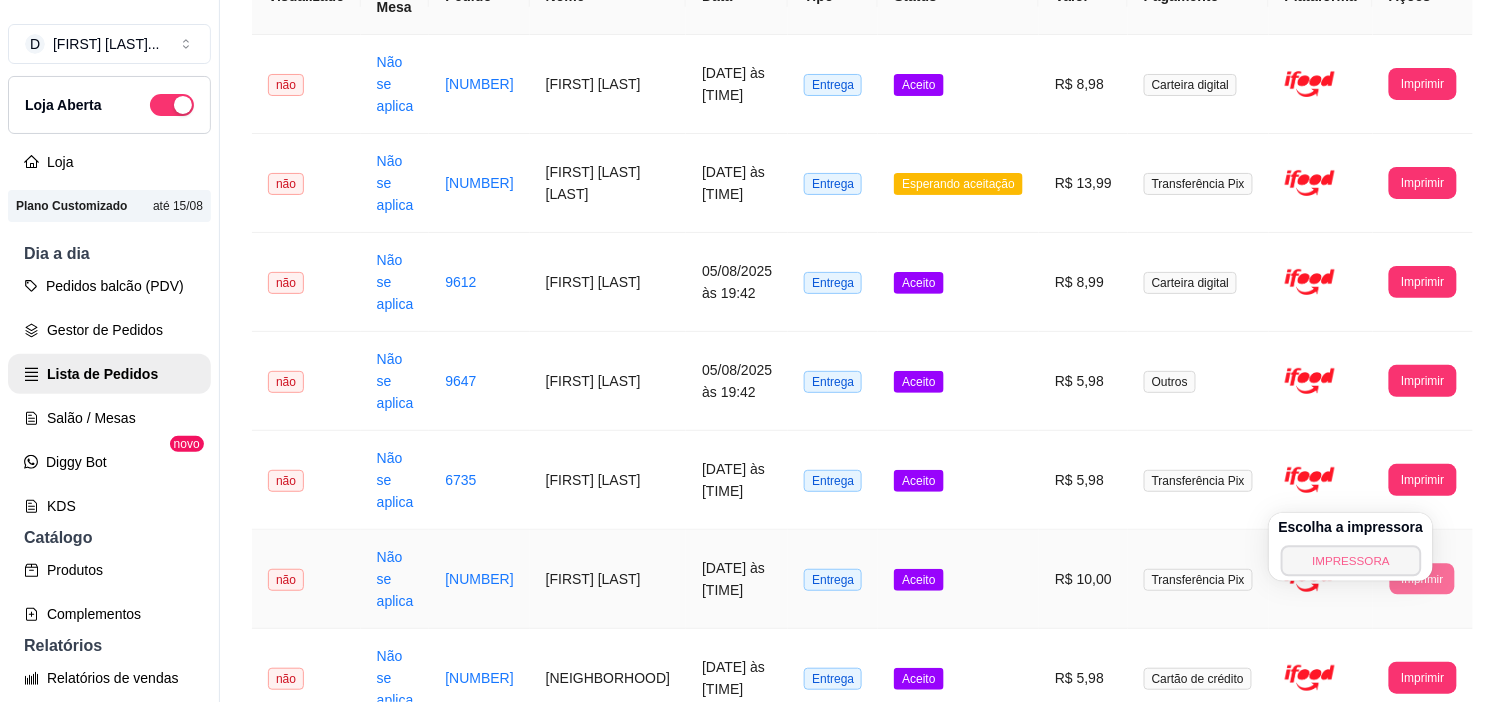 click on "IMPRESSORA" at bounding box center [1351, 560] 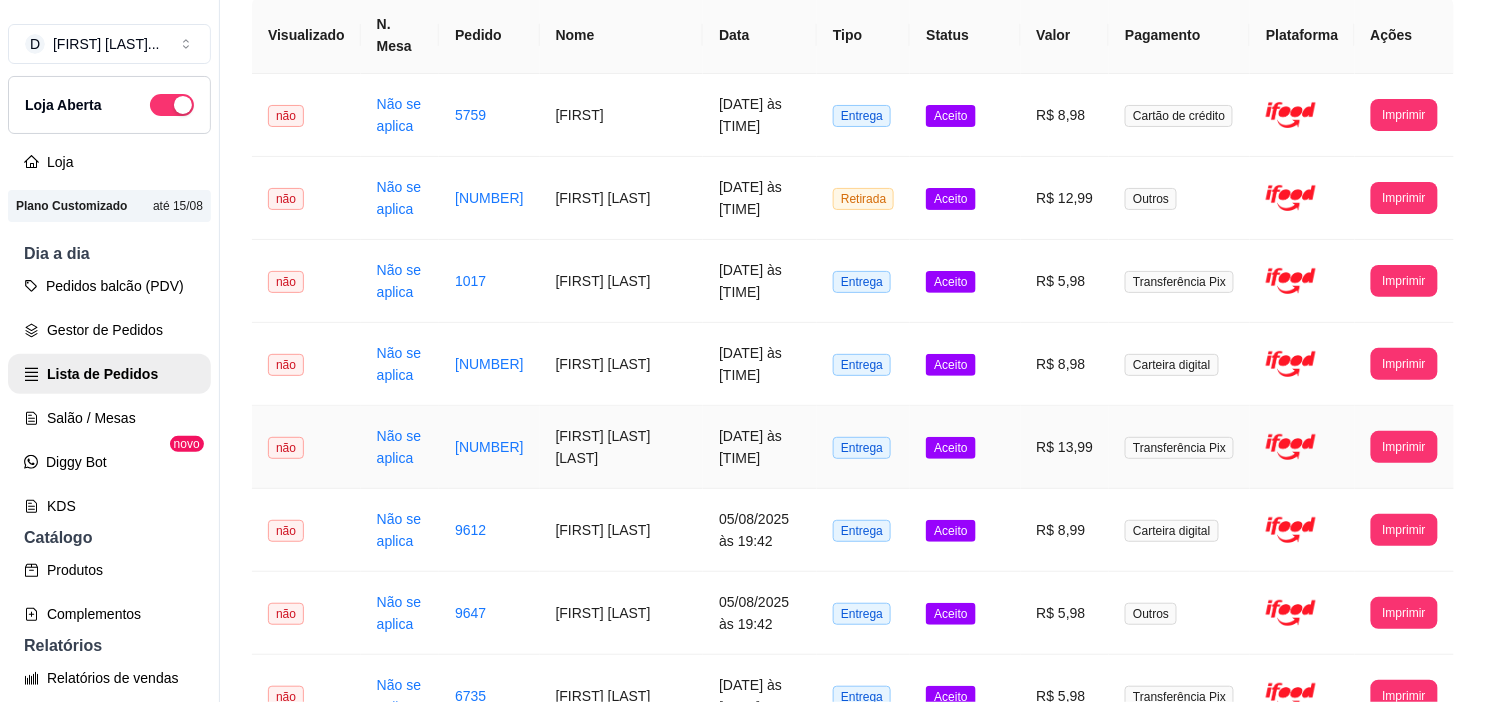 scroll, scrollTop: 222, scrollLeft: 0, axis: vertical 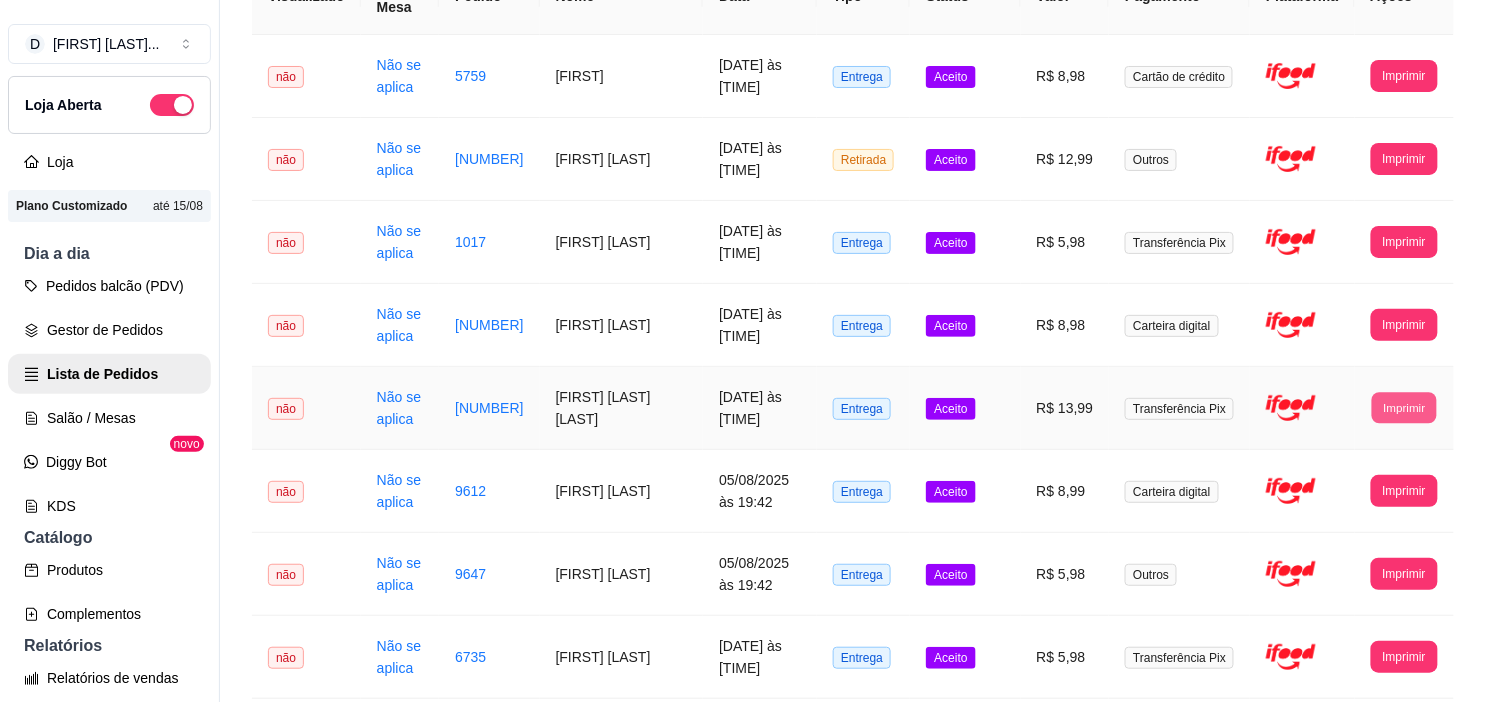 click on "Imprimir" at bounding box center (1404, 407) 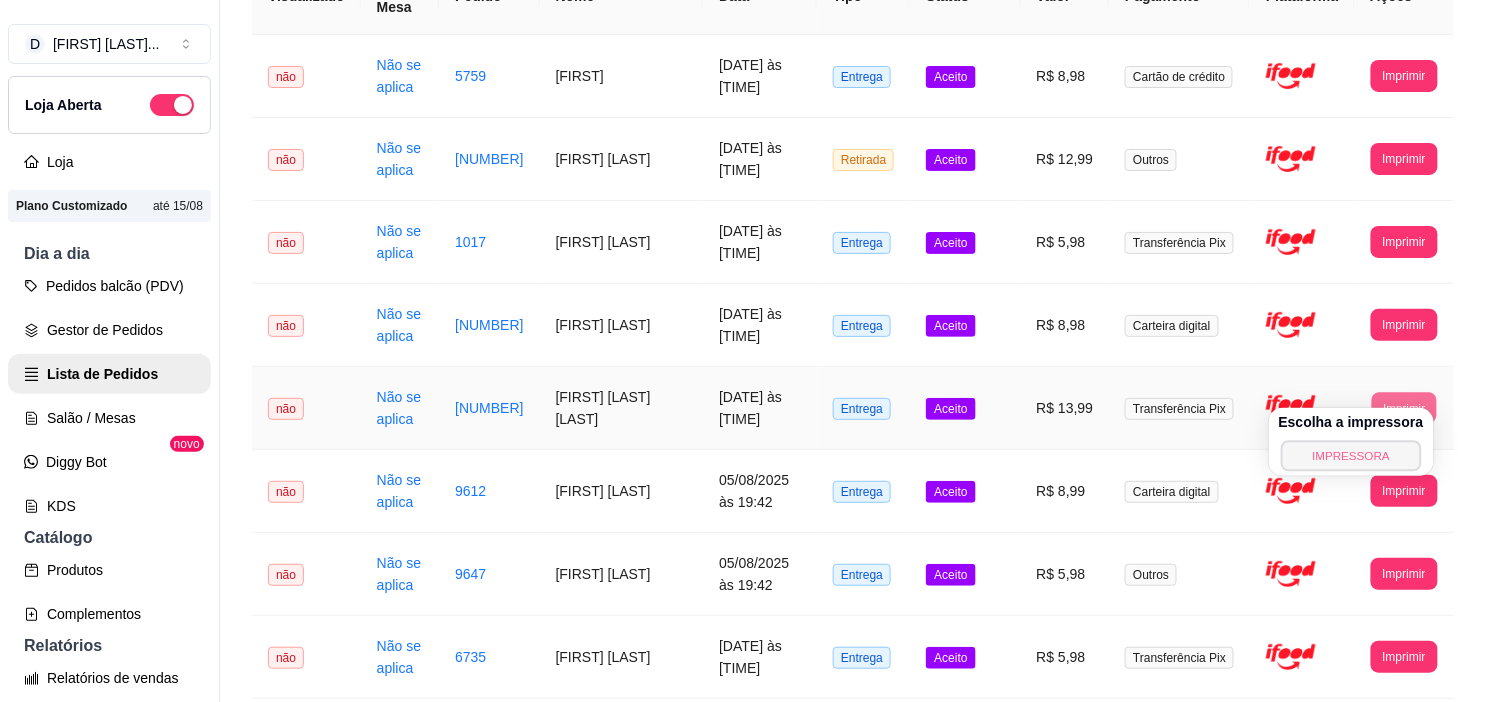 click on "IMPRESSORA" at bounding box center [1351, 455] 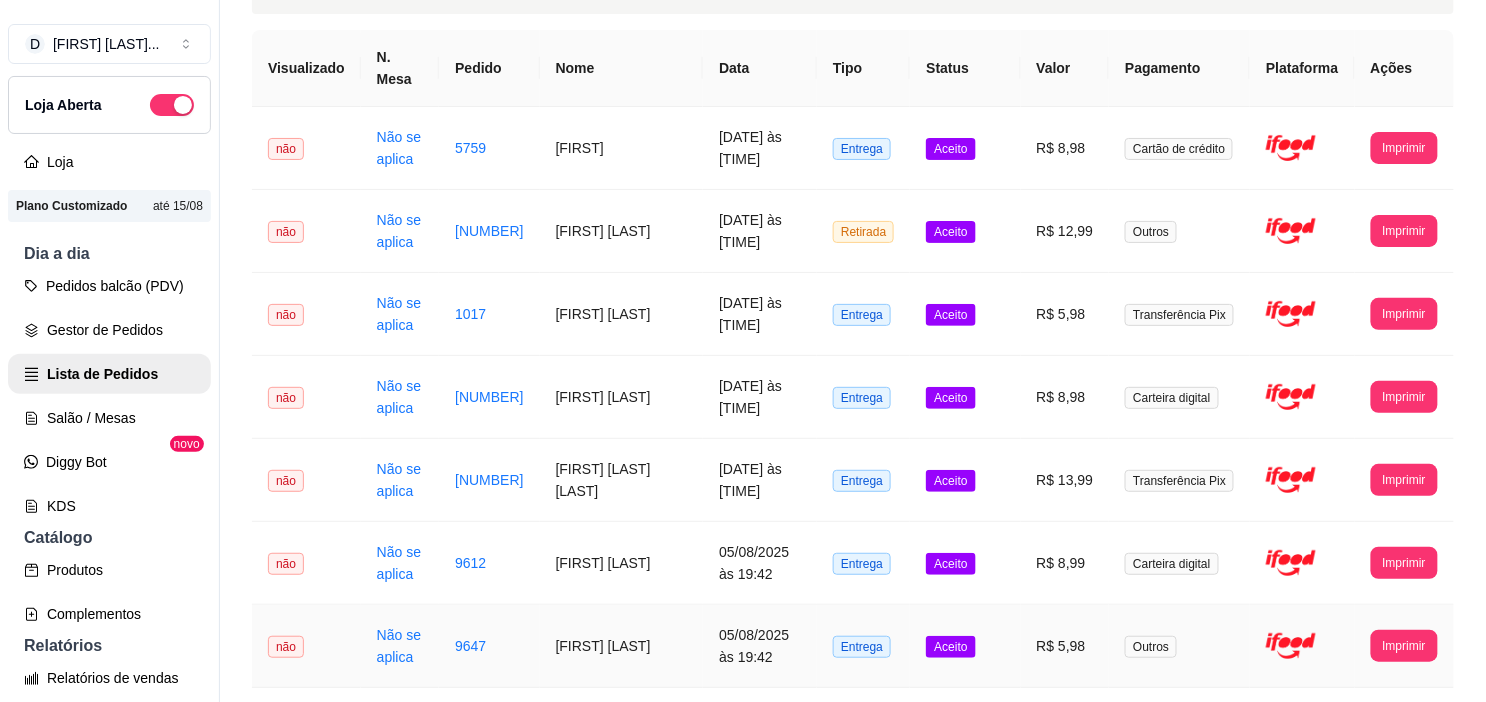 scroll, scrollTop: 0, scrollLeft: 0, axis: both 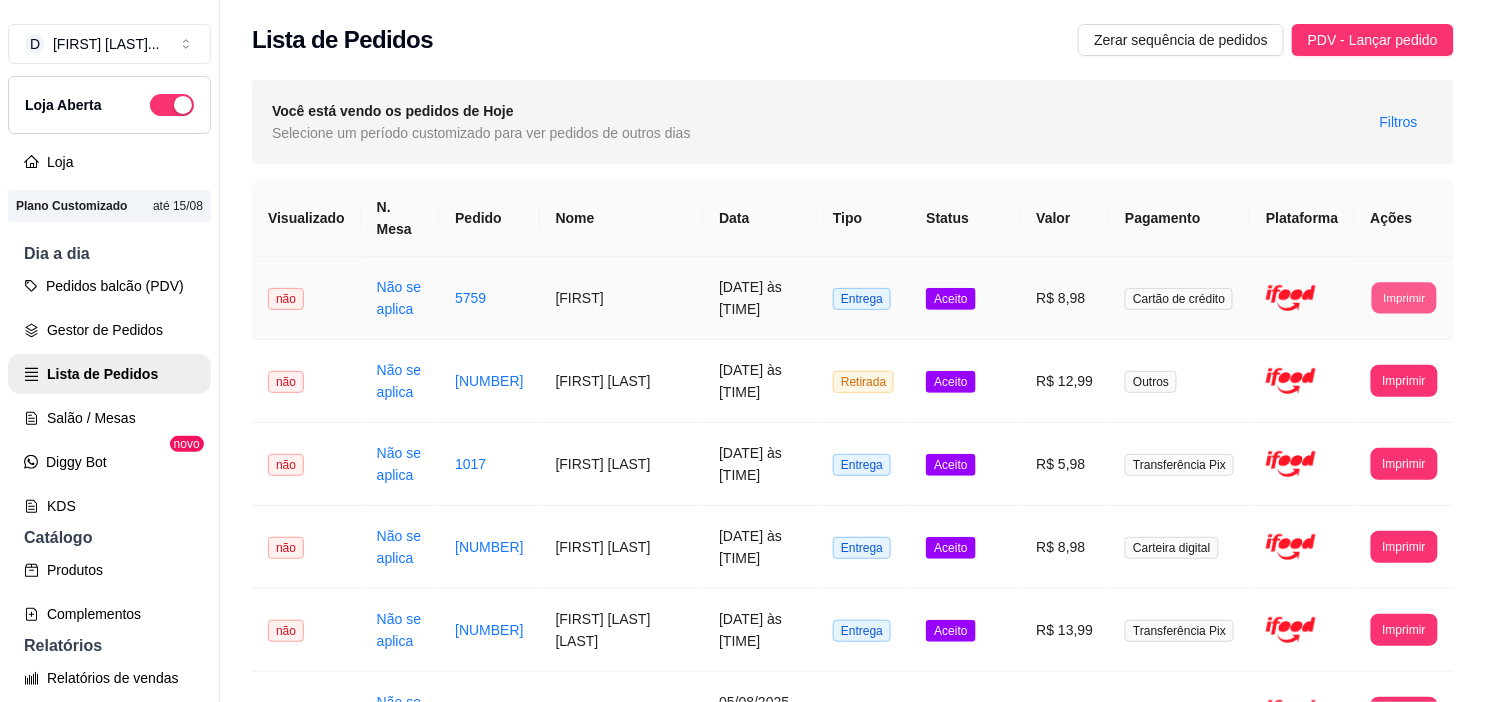click on "Imprimir" at bounding box center [1404, 297] 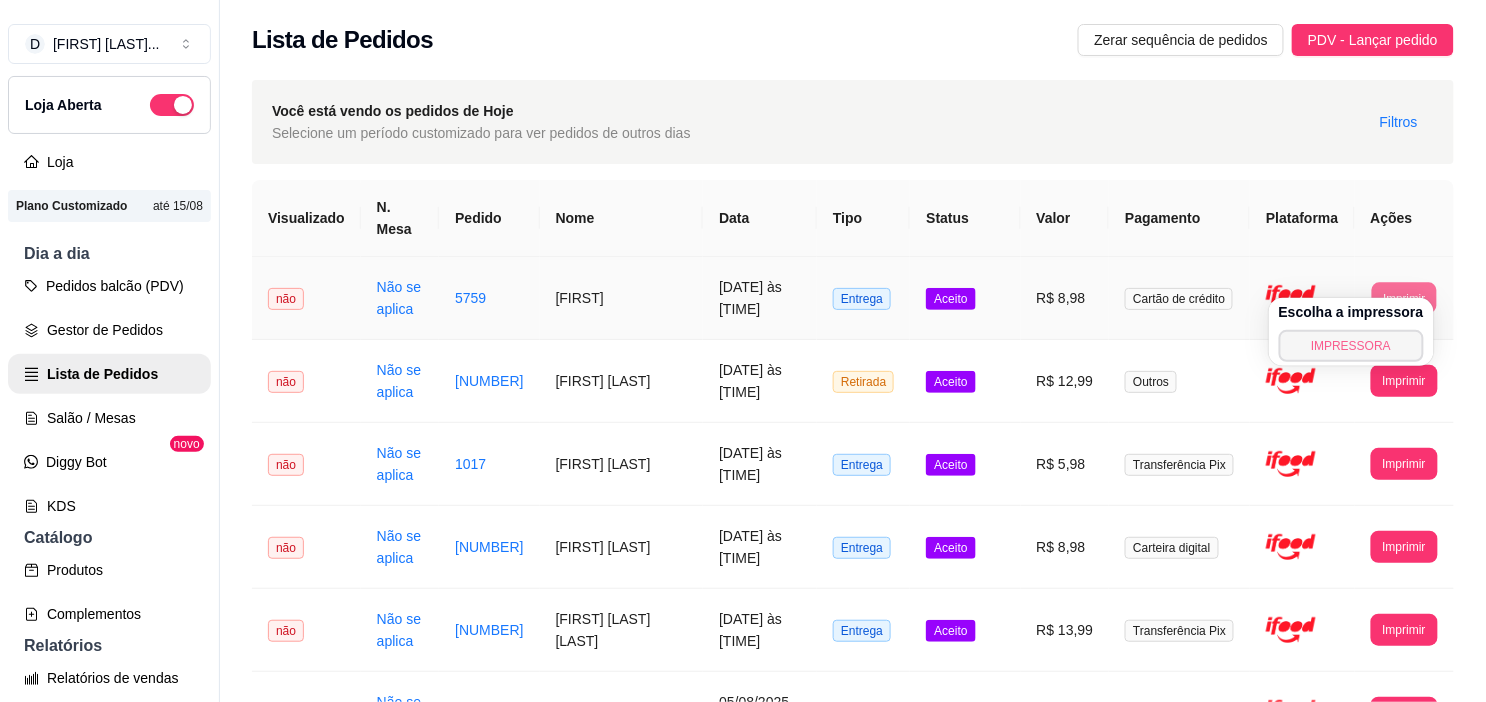 click on "IMPRESSORA" at bounding box center (1351, 346) 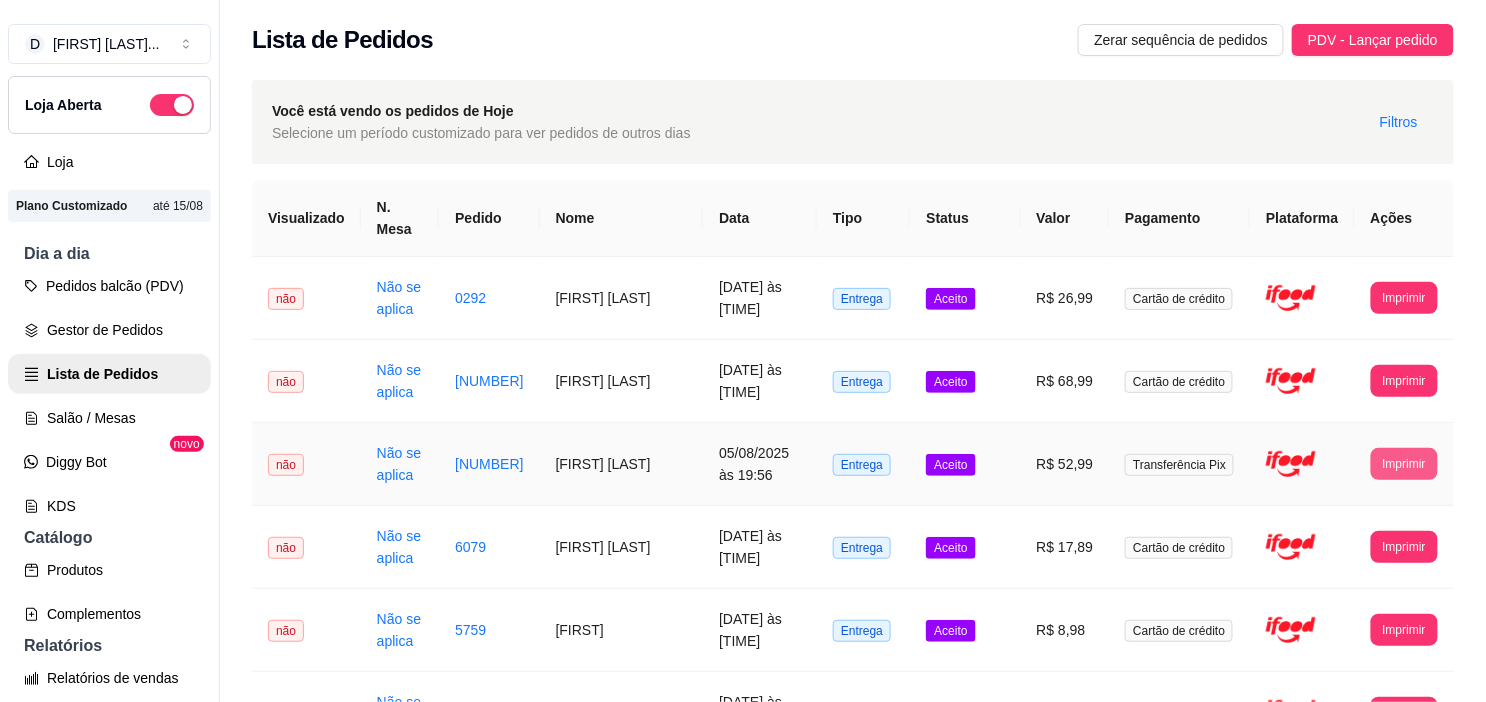 click on "Imprimir" at bounding box center [1404, 464] 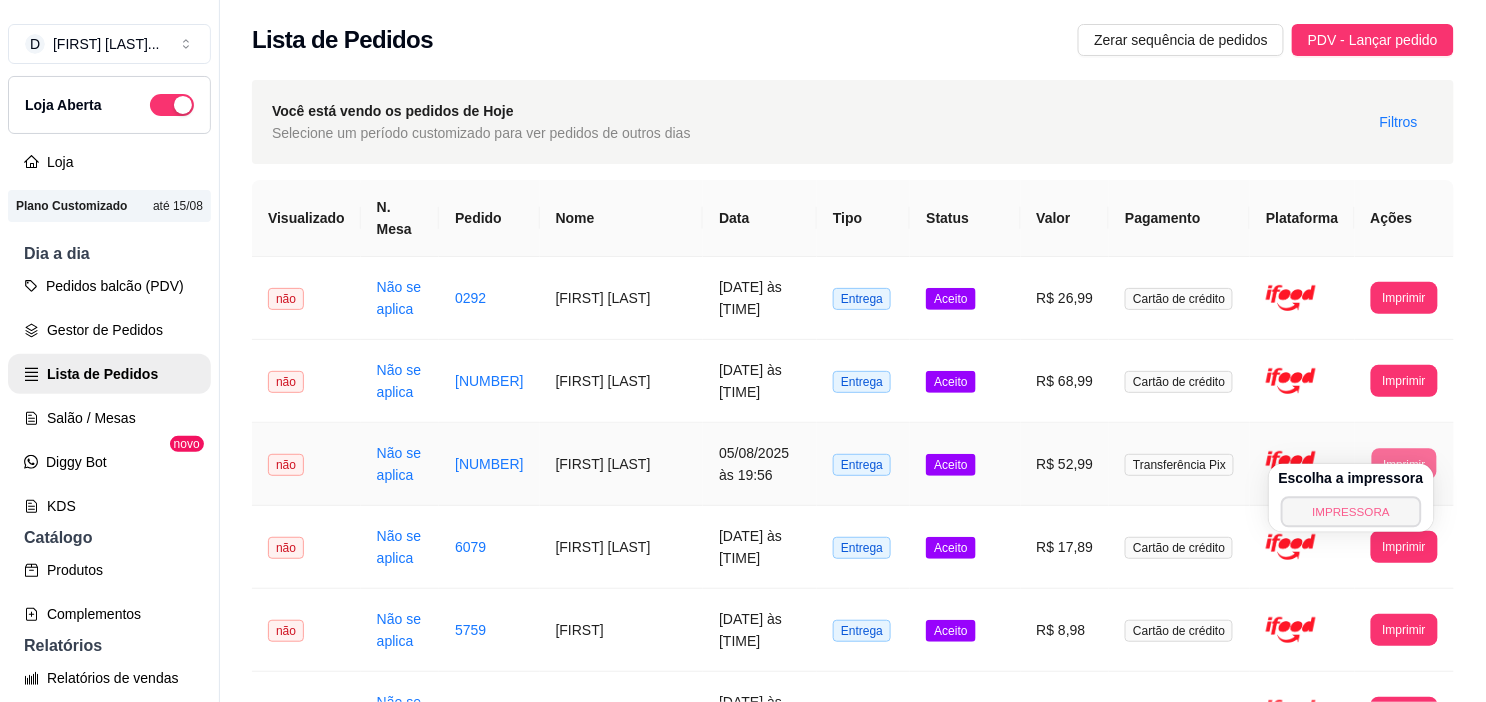 click on "IMPRESSORA" at bounding box center (1351, 511) 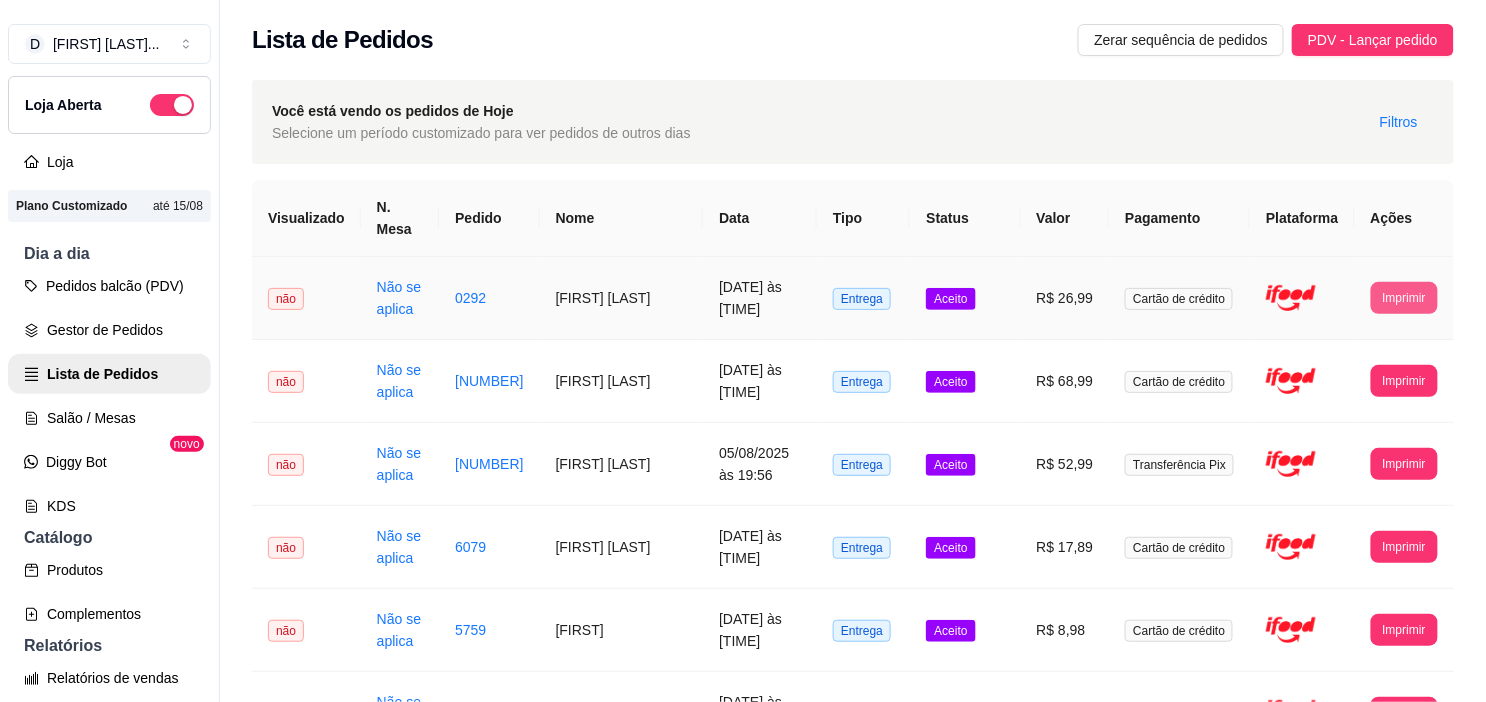 click on "Imprimir" at bounding box center (1404, 298) 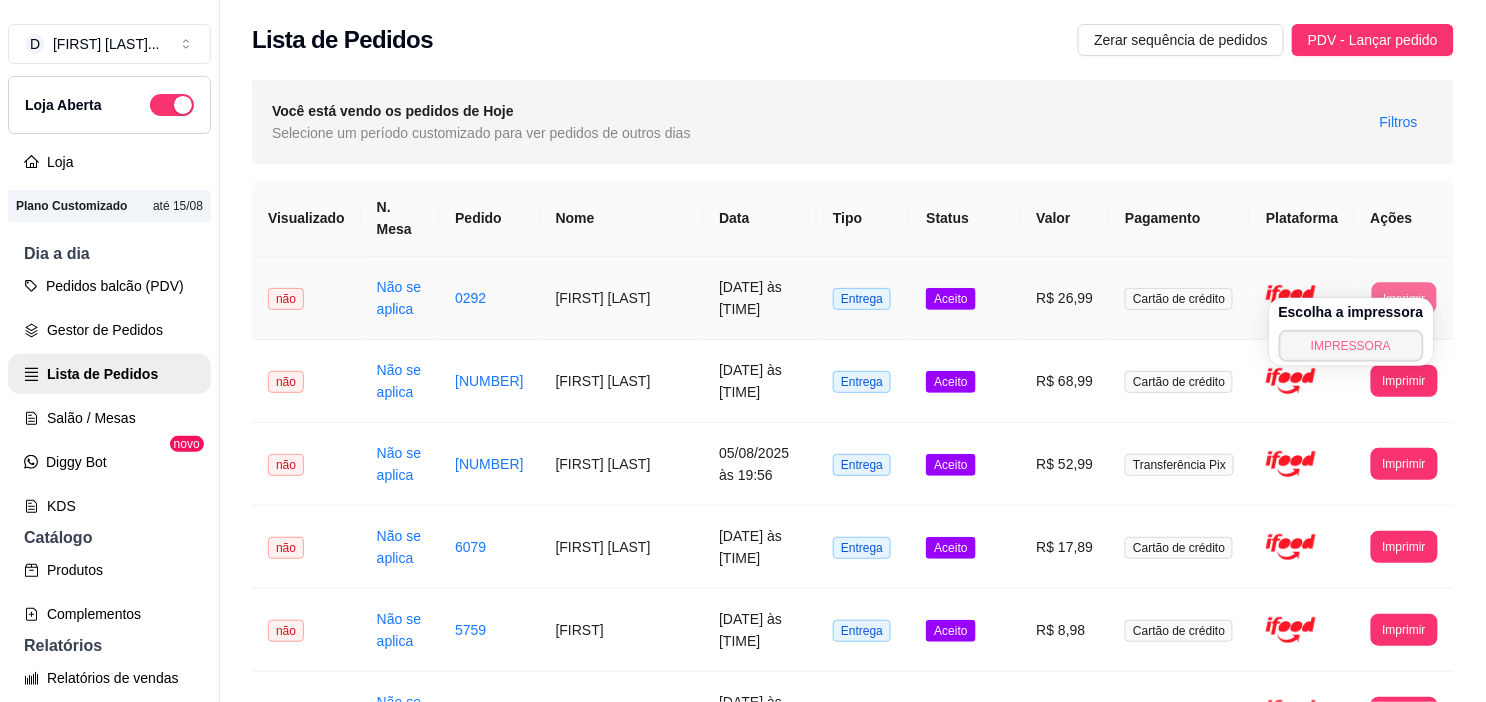 click on "IMPRESSORA" at bounding box center [1351, 346] 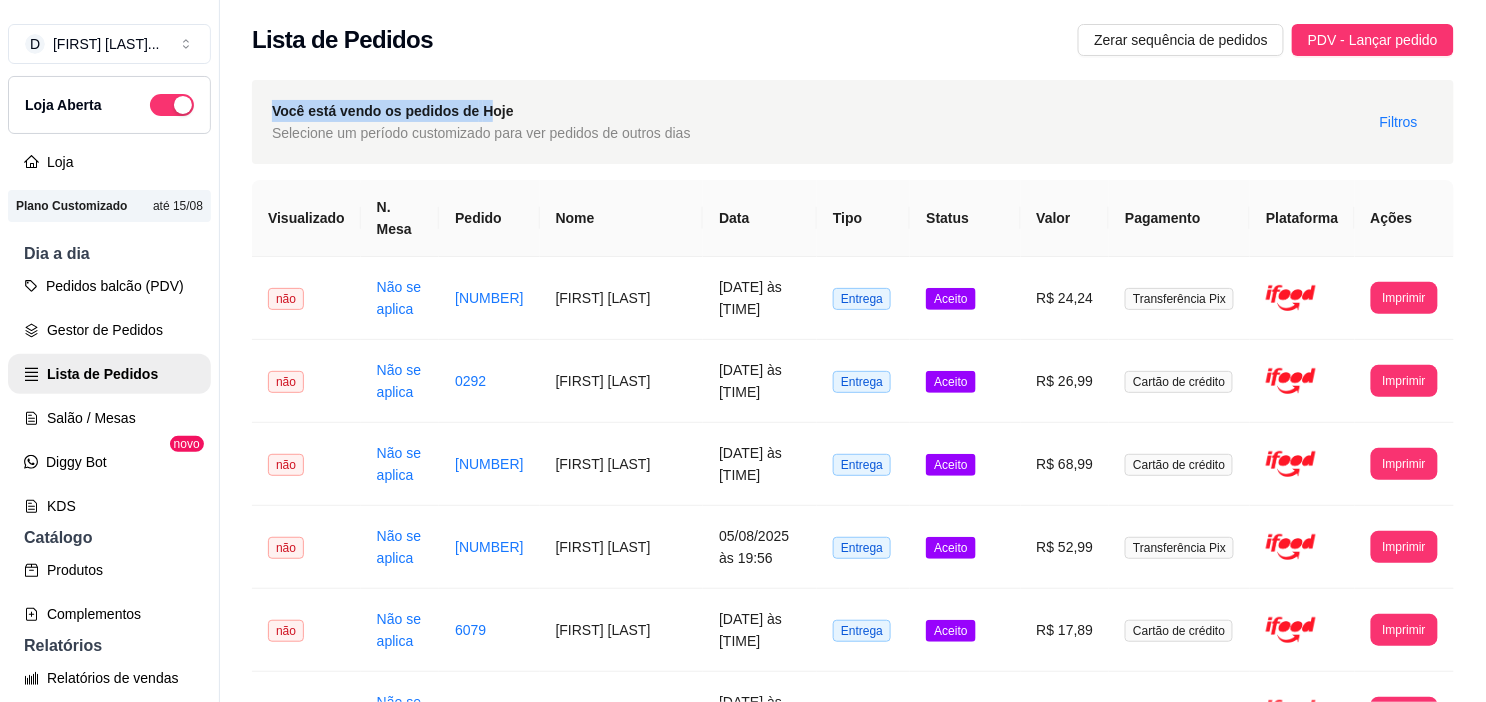 drag, startPoint x: 736, startPoint y: -20, endPoint x: 214, endPoint y: 570, distance: 787.77155 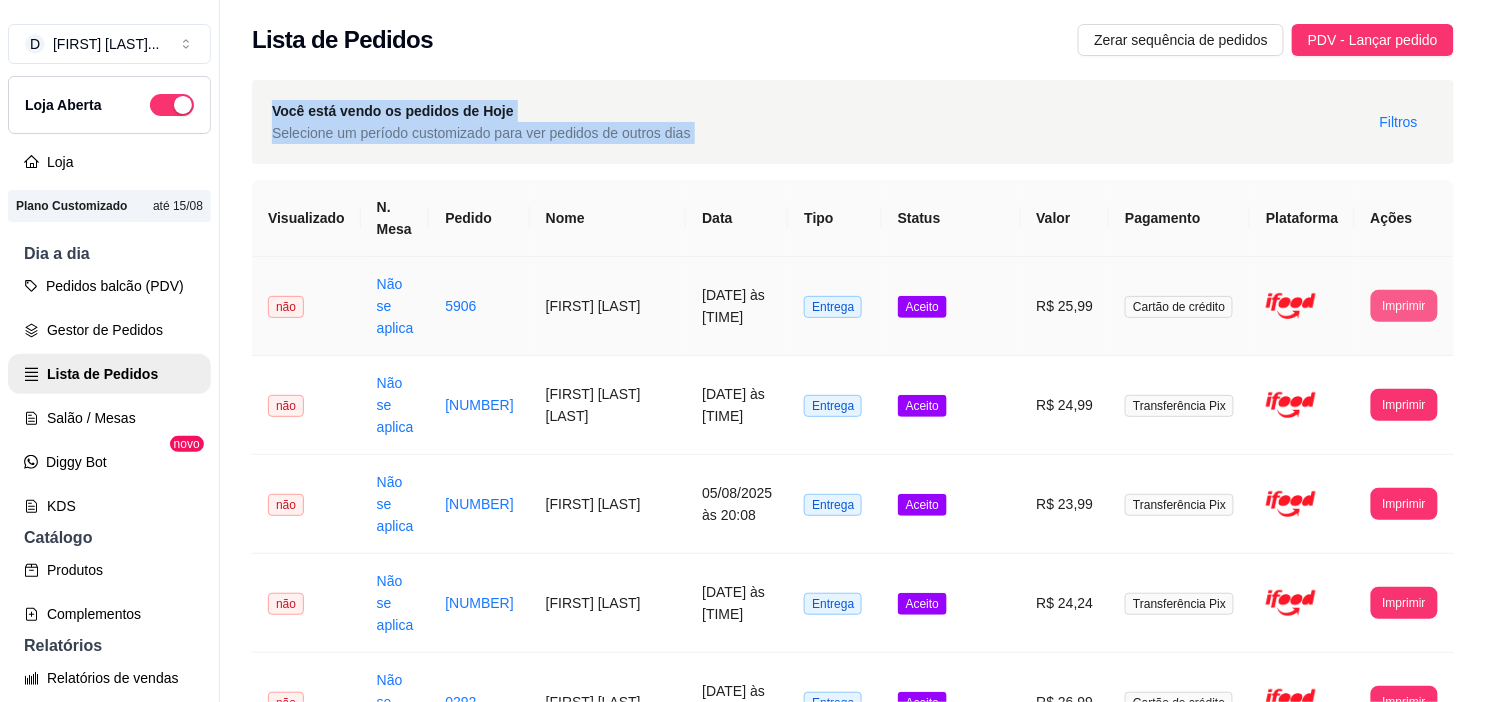 click on "Imprimir" at bounding box center [1404, 306] 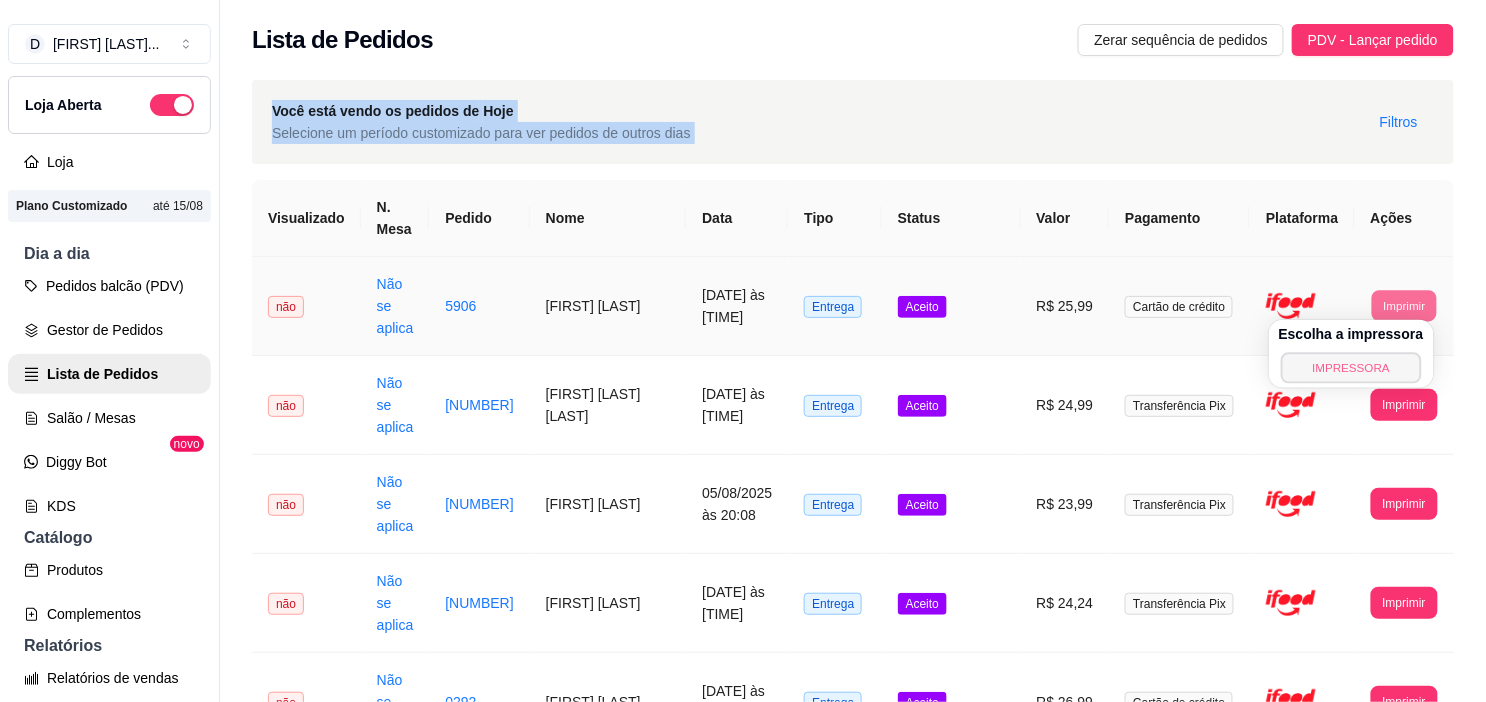 click on "IMPRESSORA" at bounding box center (1351, 367) 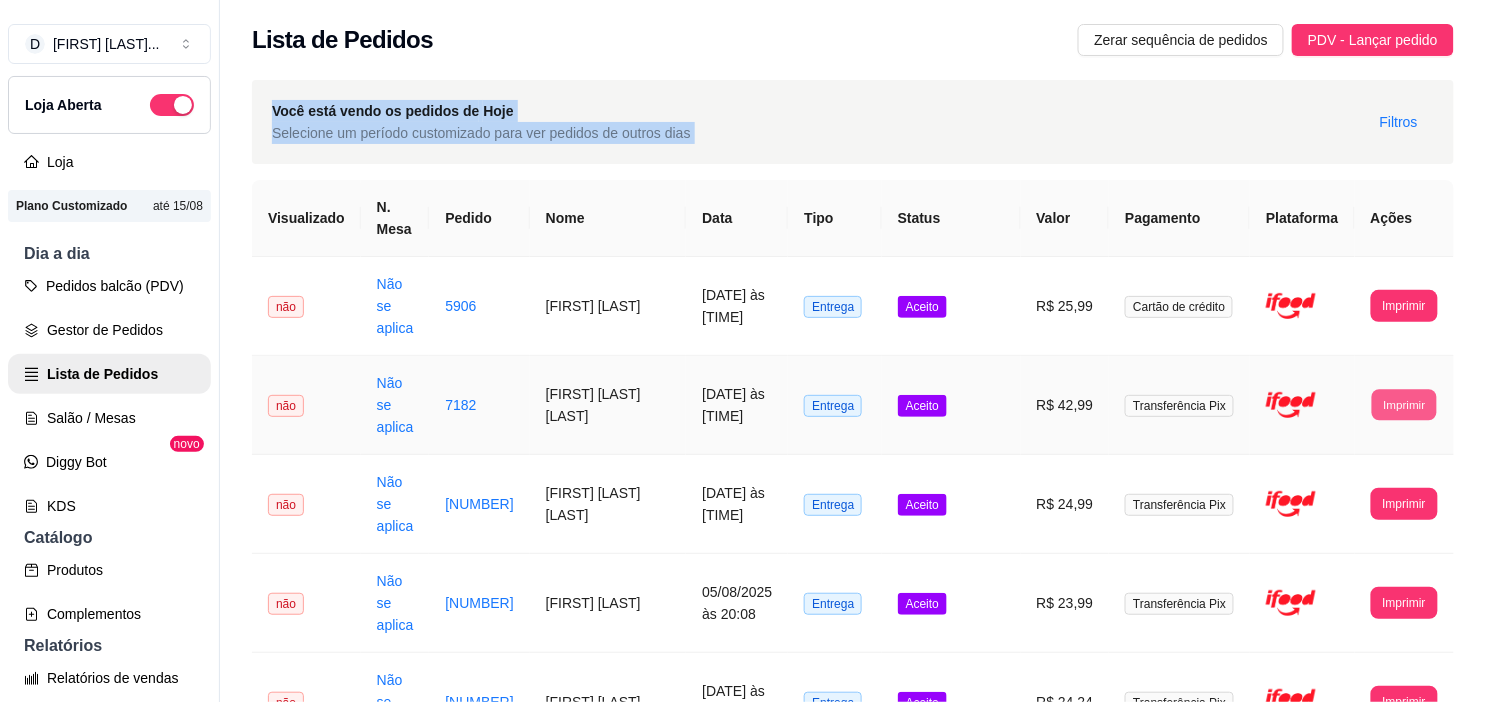 click on "Imprimir" at bounding box center (1404, 404) 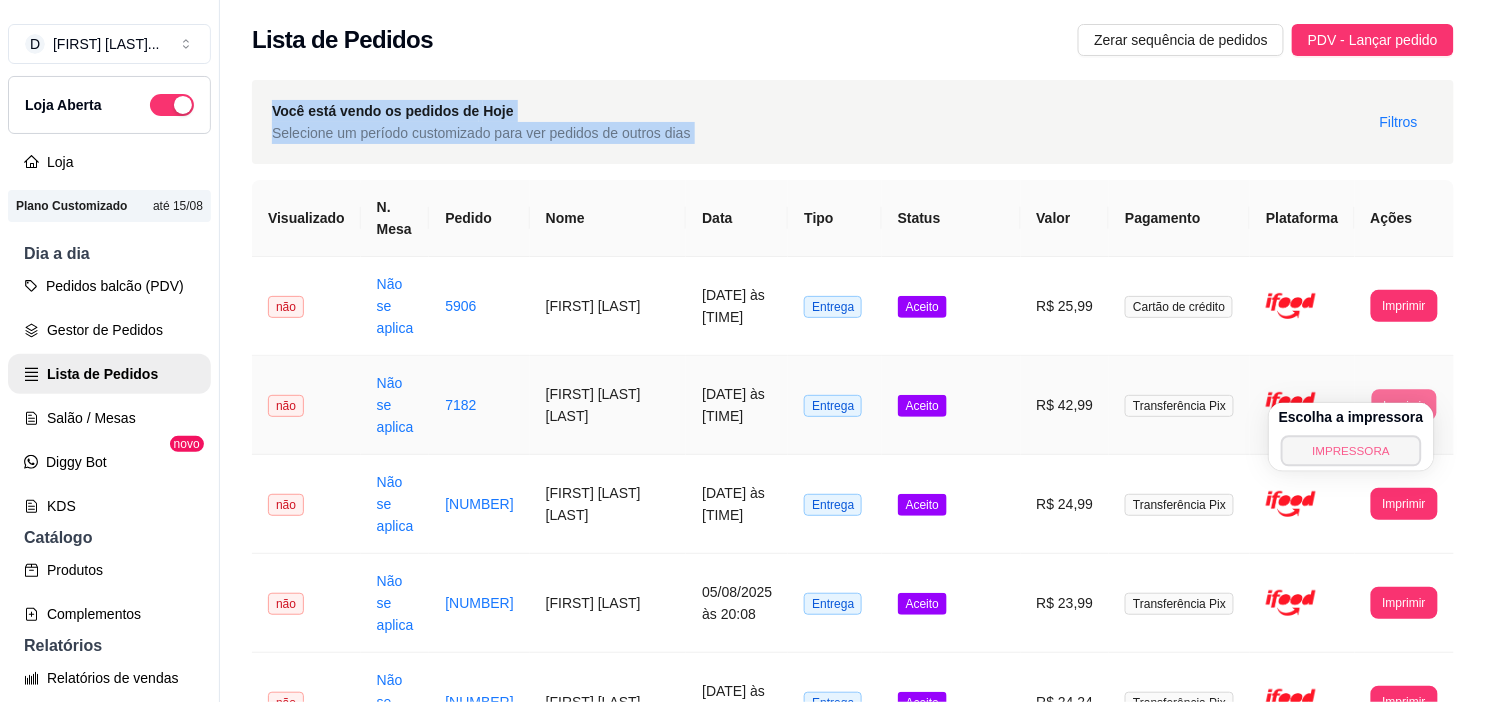 click on "IMPRESSORA" at bounding box center [1351, 450] 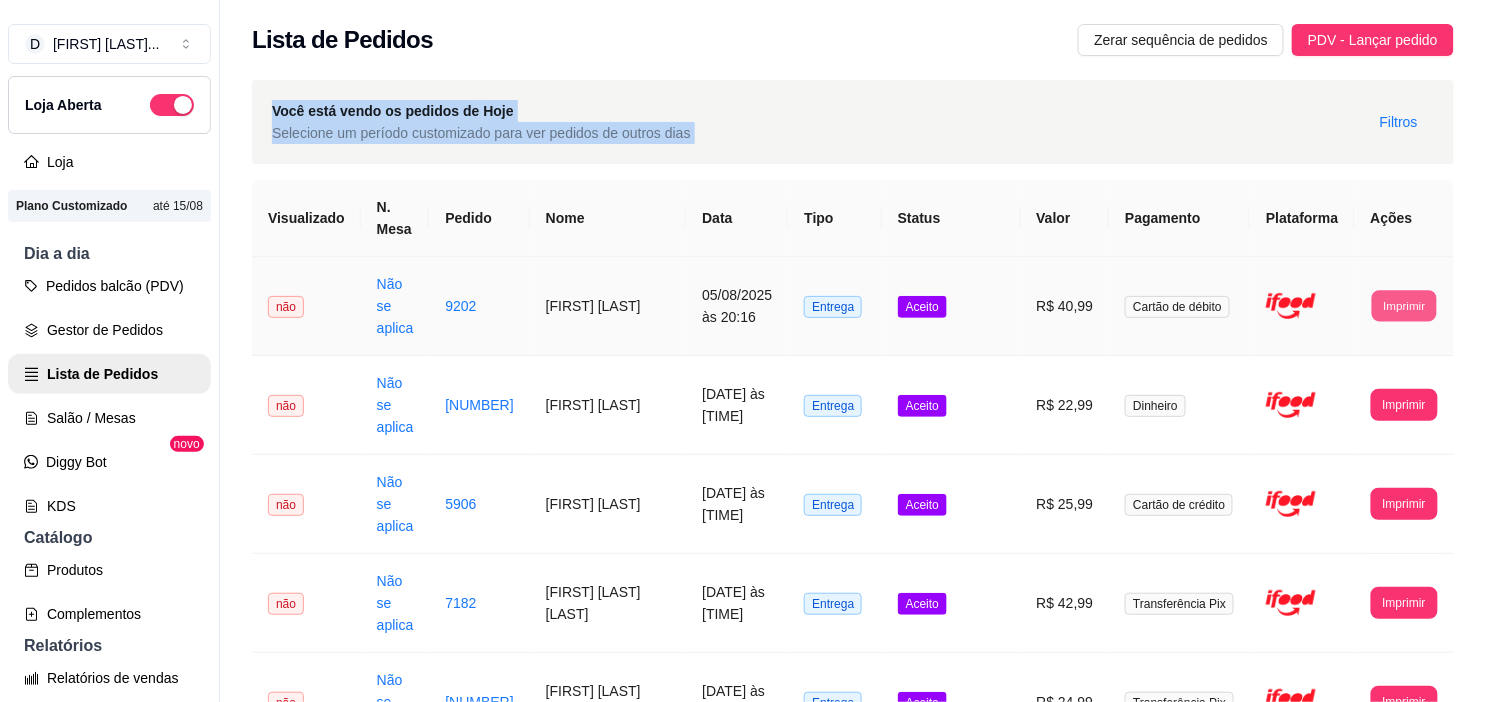 click on "Imprimir" at bounding box center (1404, 305) 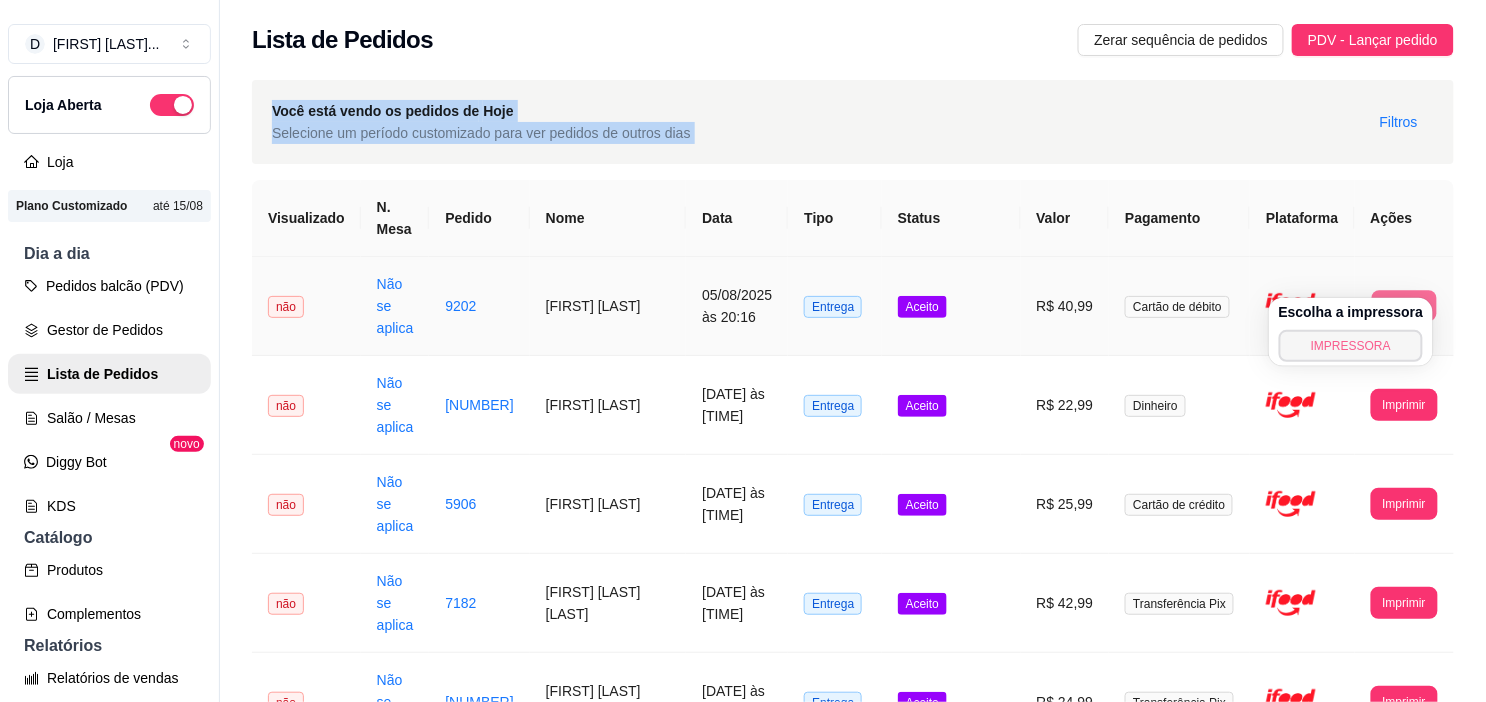 click on "IMPRESSORA" at bounding box center (1351, 346) 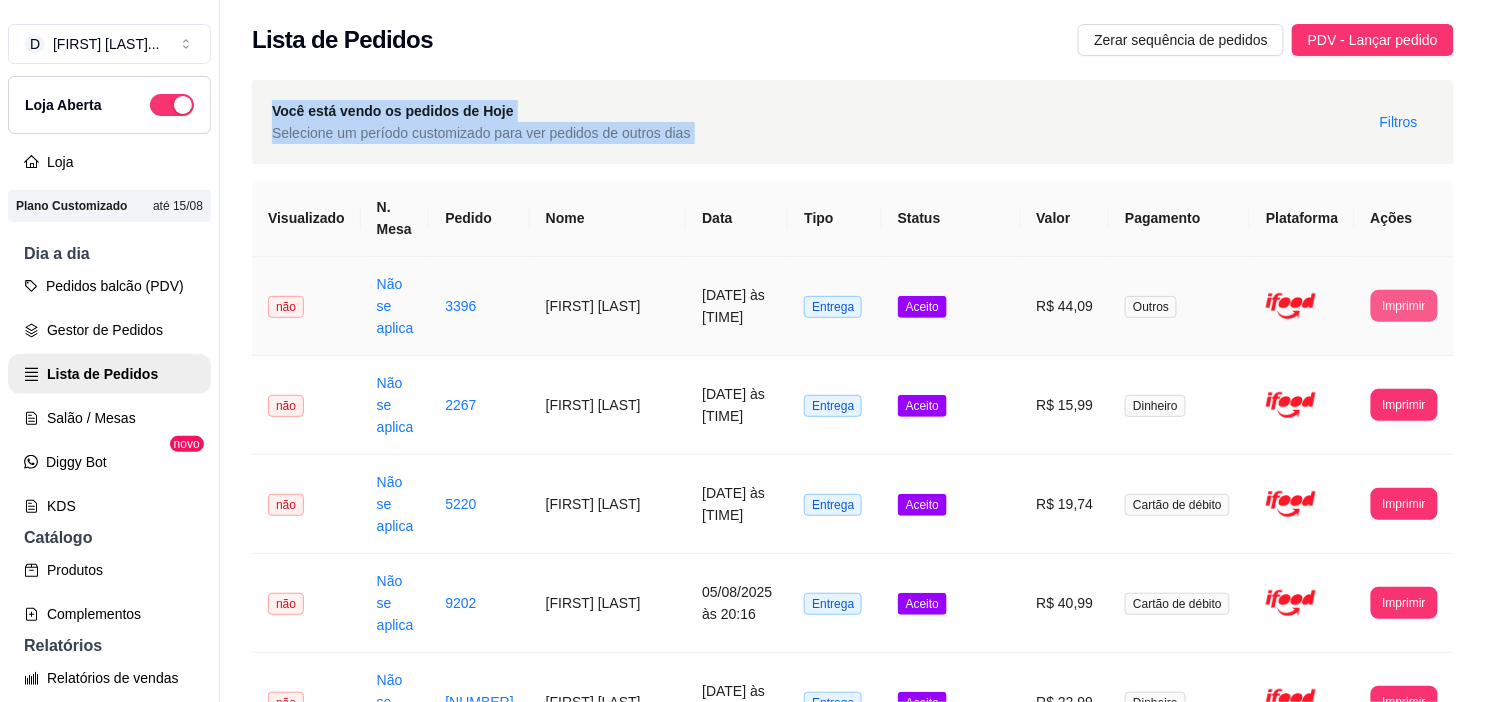 click on "Imprimir" at bounding box center [1404, 306] 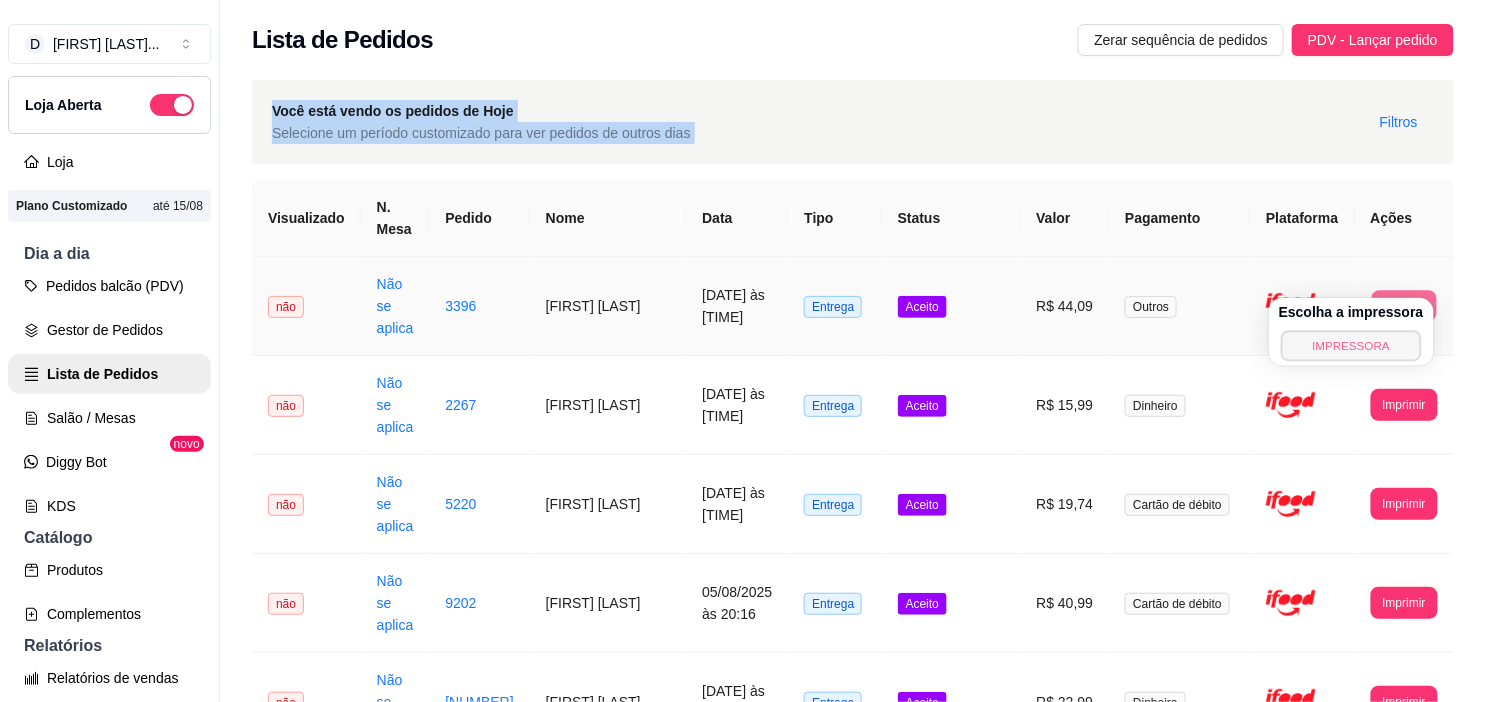click on "IMPRESSORA" at bounding box center (1351, 345) 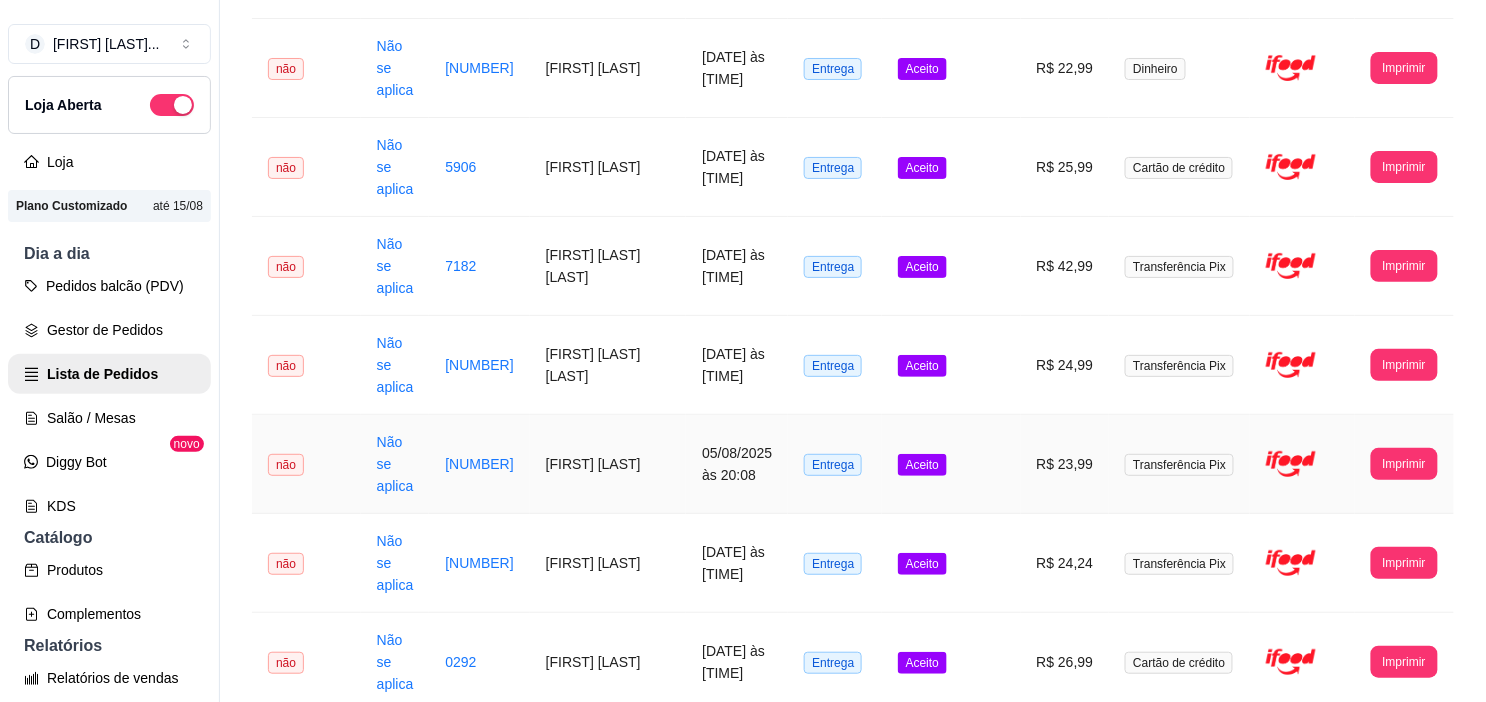 scroll, scrollTop: 666, scrollLeft: 0, axis: vertical 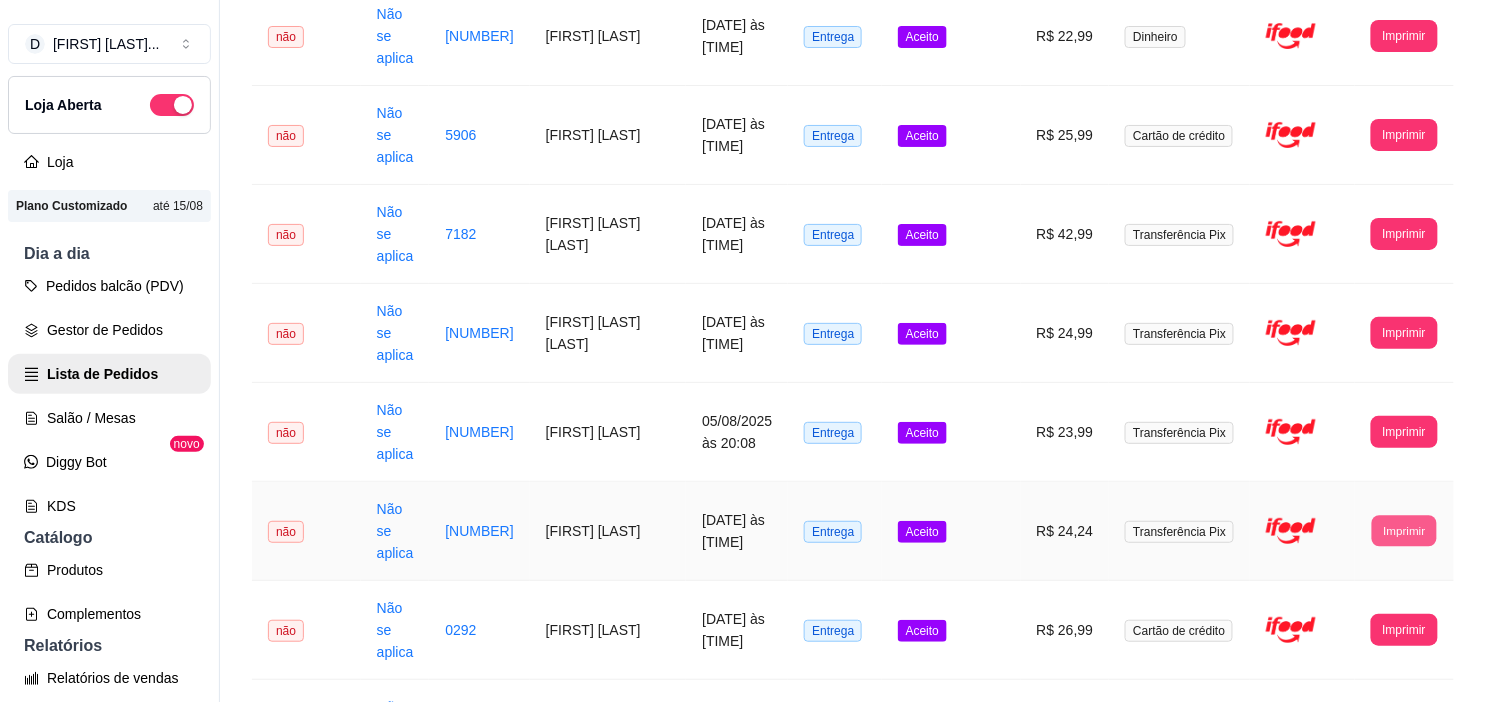 click on "Imprimir" at bounding box center [1404, 530] 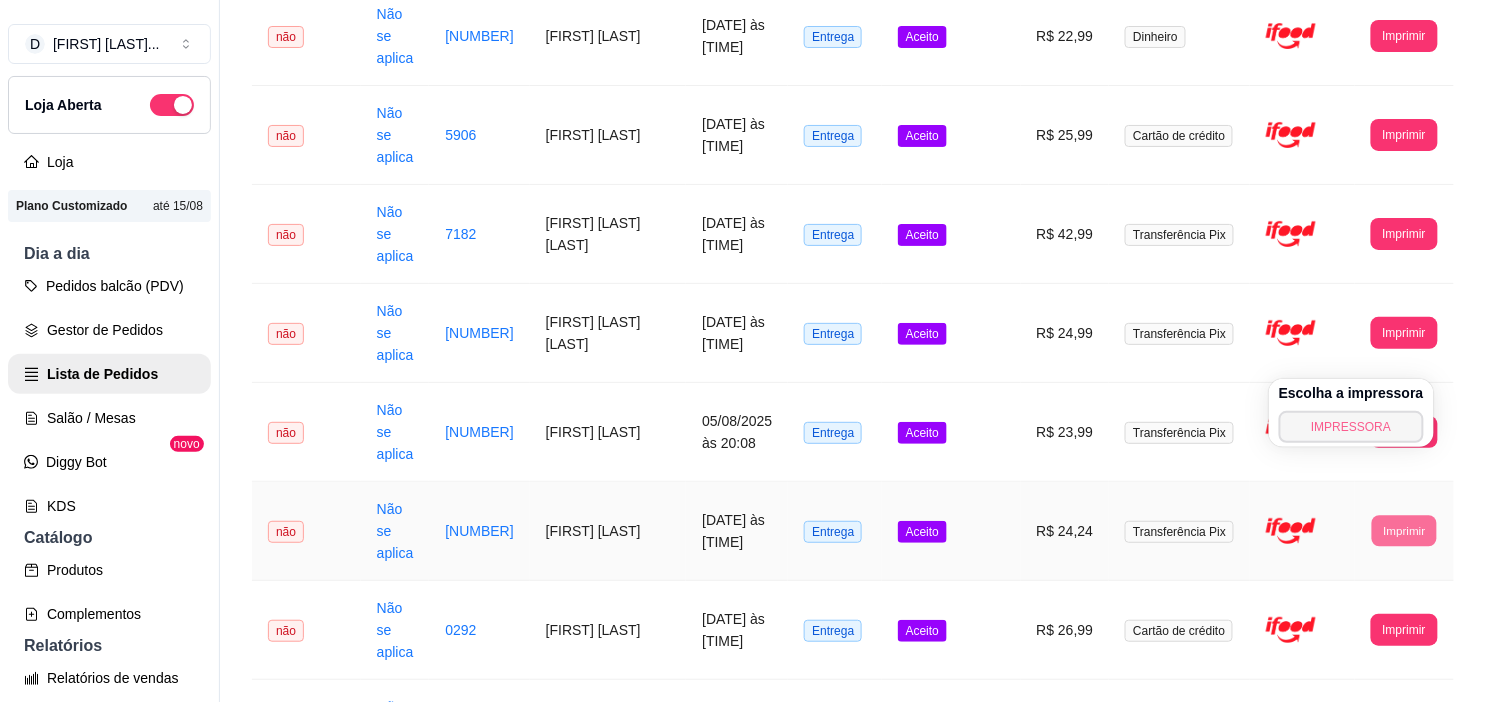 click on "IMPRESSORA" at bounding box center (1351, 427) 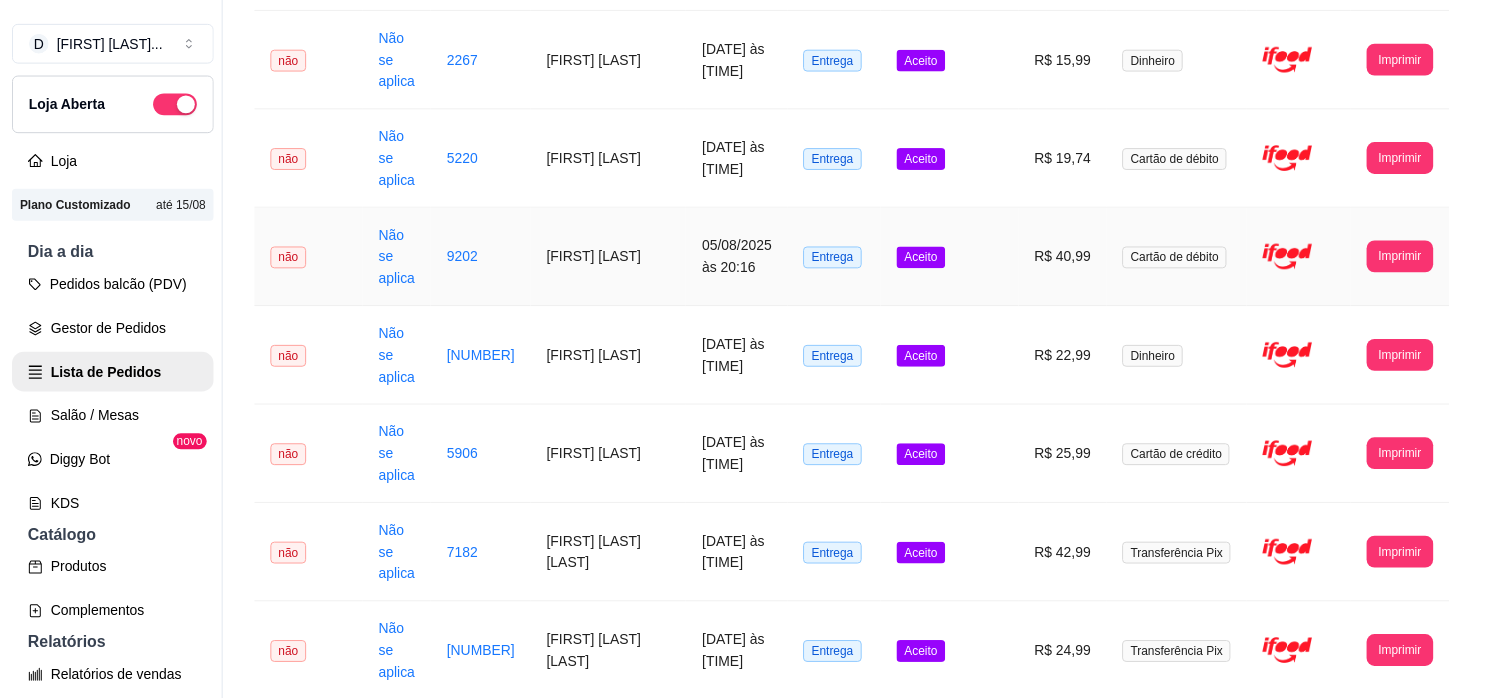 scroll, scrollTop: 0, scrollLeft: 0, axis: both 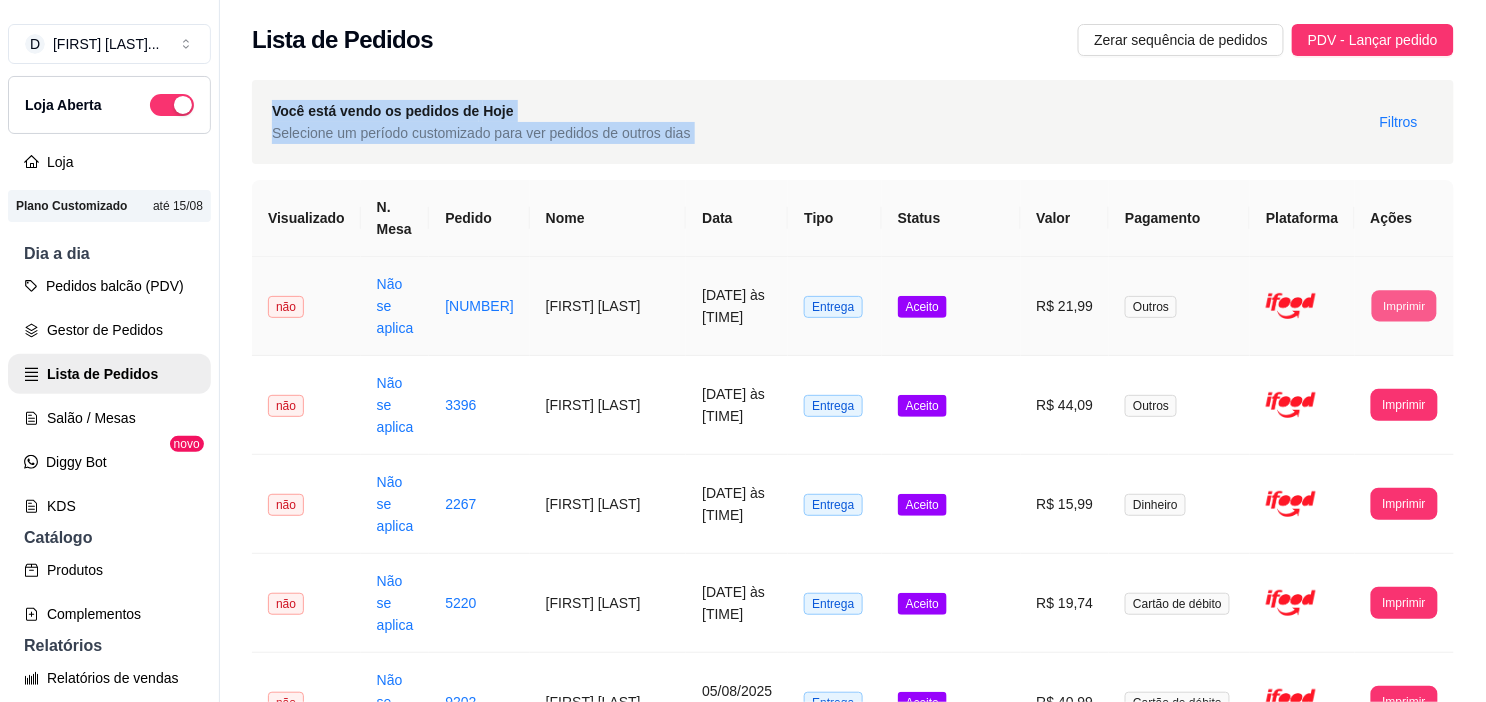 click on "Imprimir" at bounding box center (1404, 305) 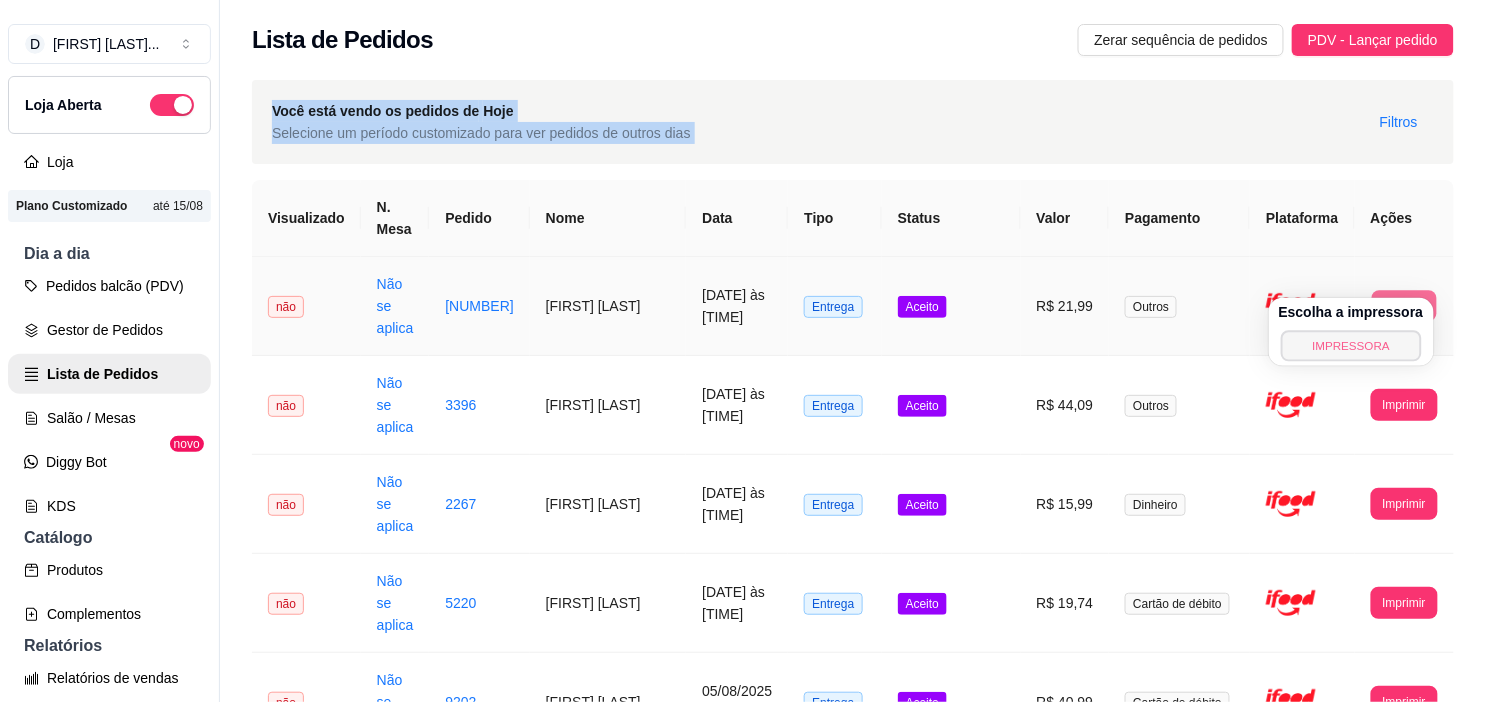 click on "IMPRESSORA" at bounding box center (1351, 345) 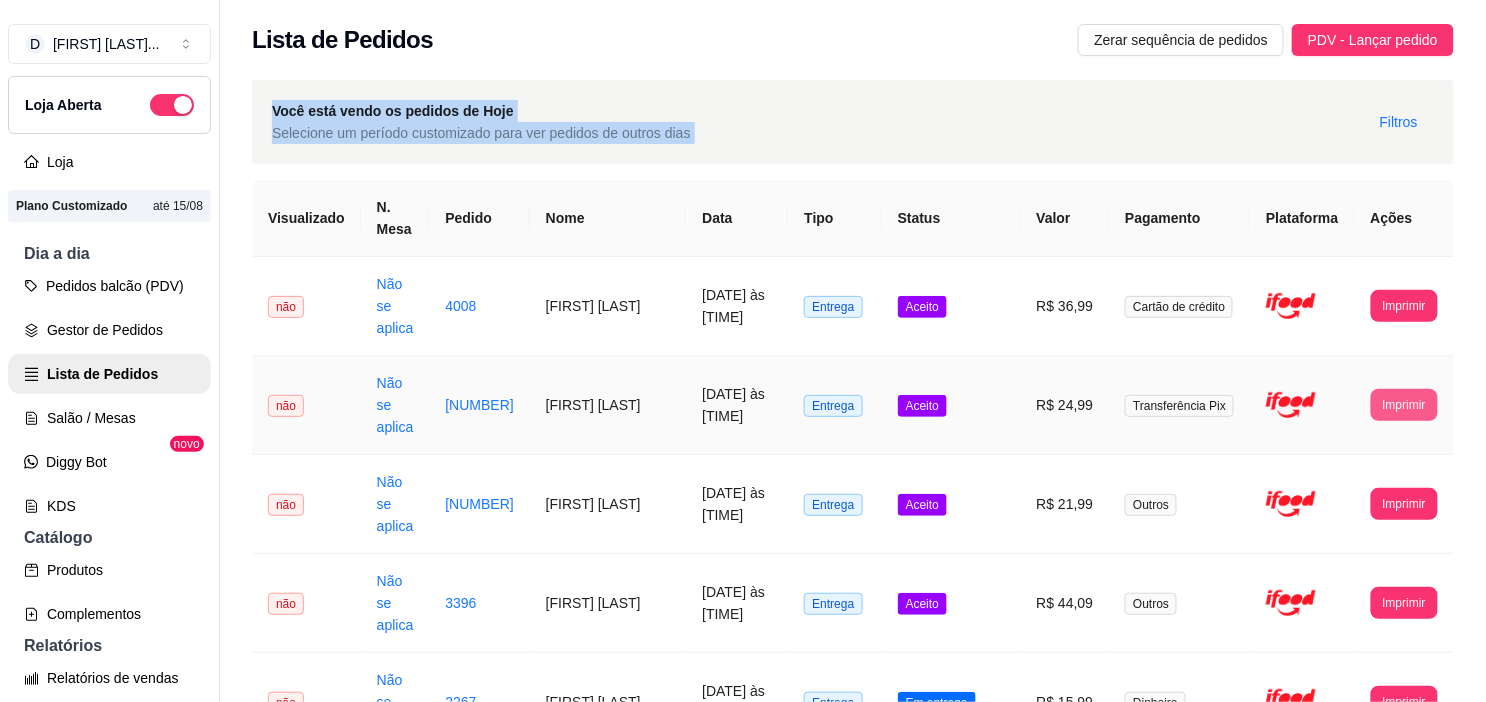 click on "Imprimir" at bounding box center [1404, 405] 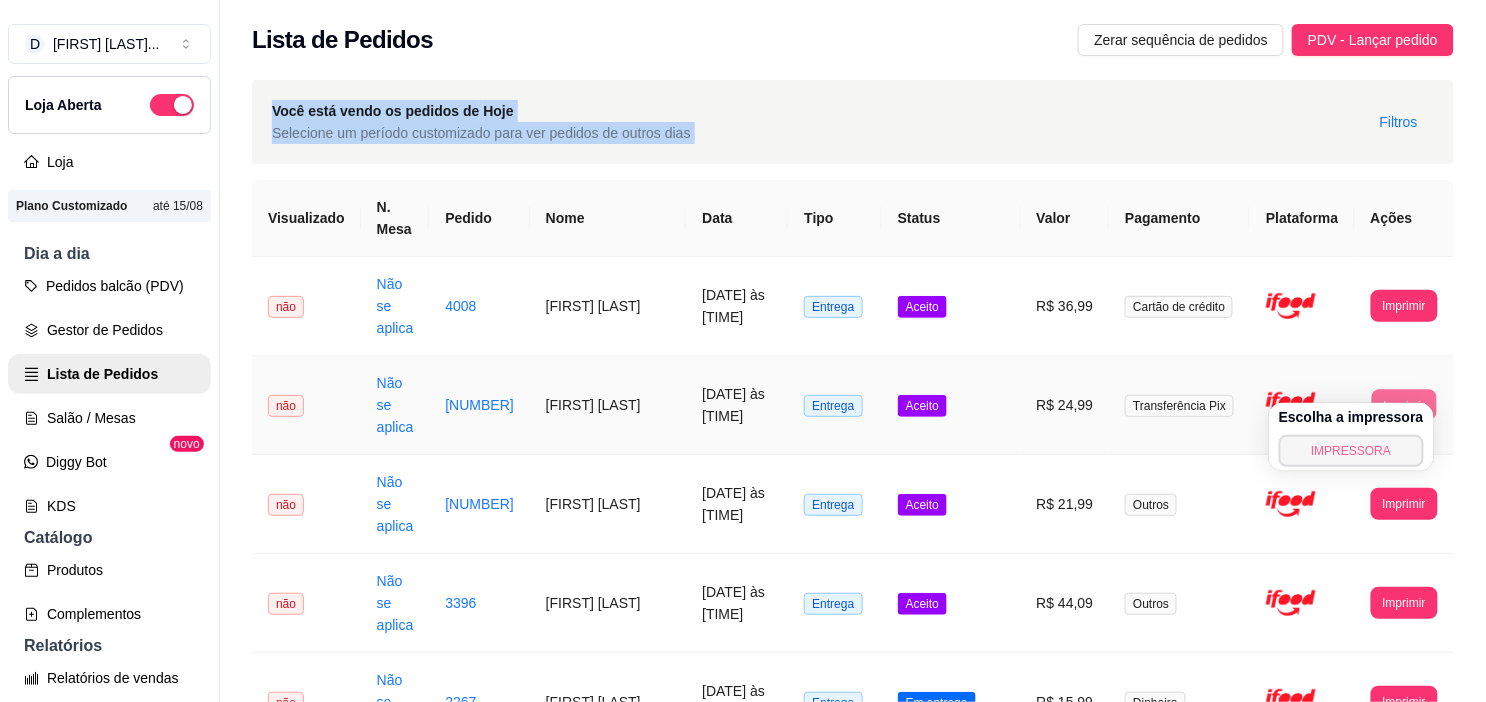 click on "IMPRESSORA" at bounding box center (1351, 451) 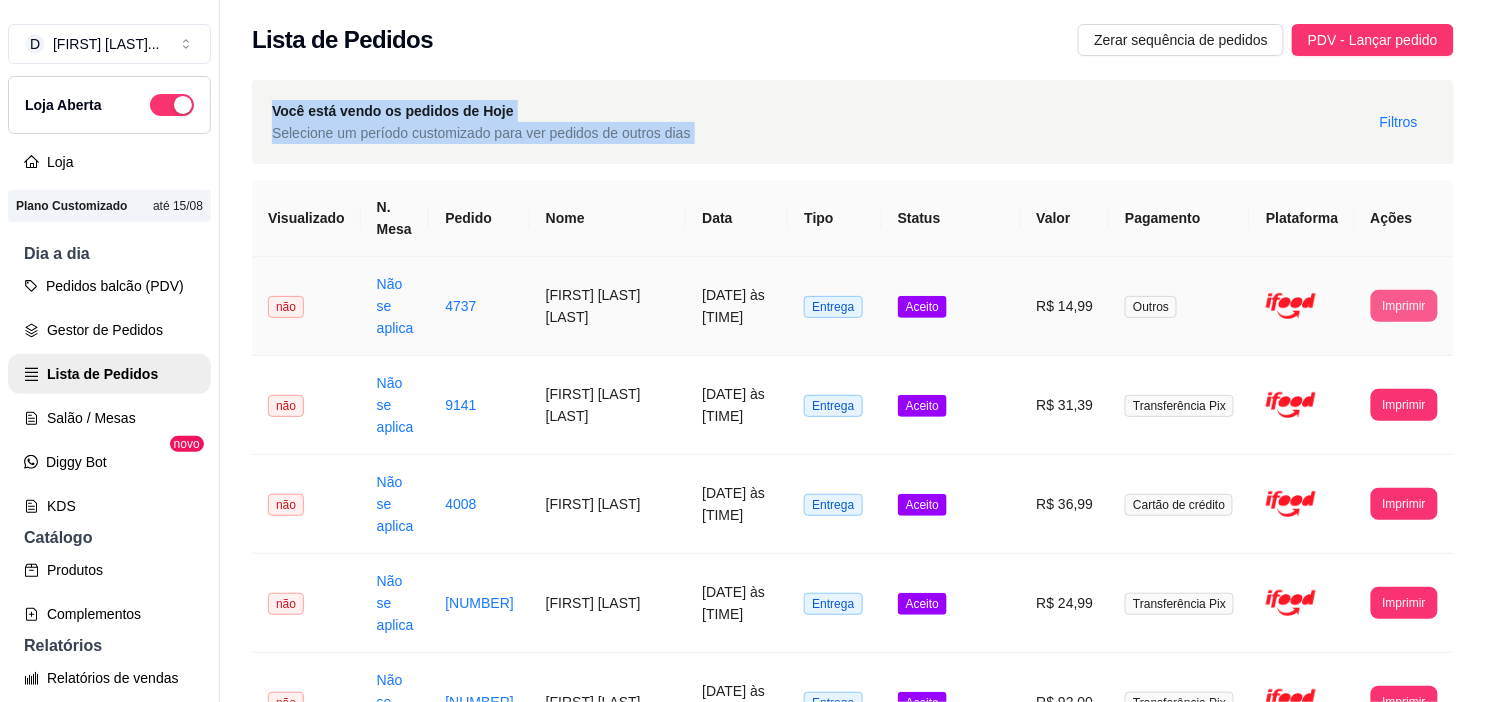 click on "Imprimir" at bounding box center (1404, 306) 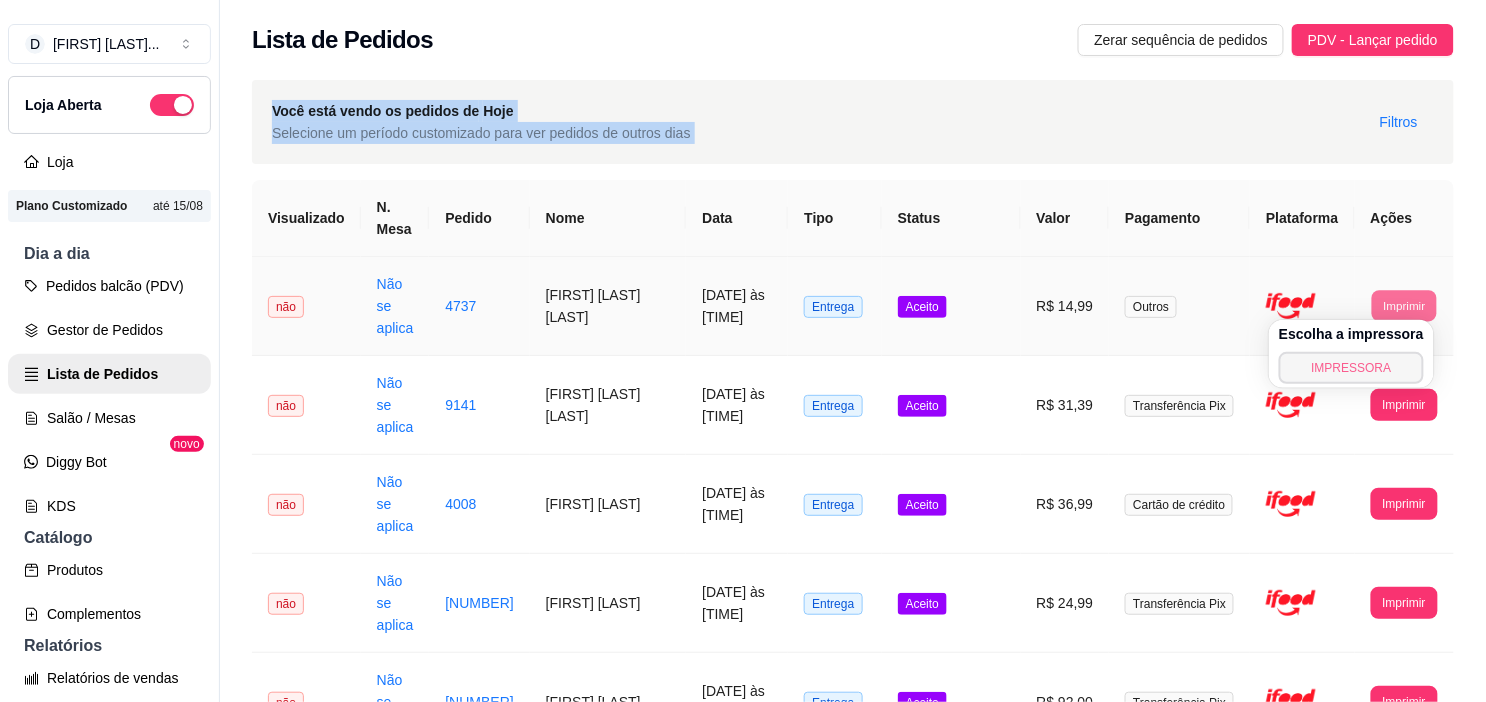click on "IMPRESSORA" at bounding box center (1351, 368) 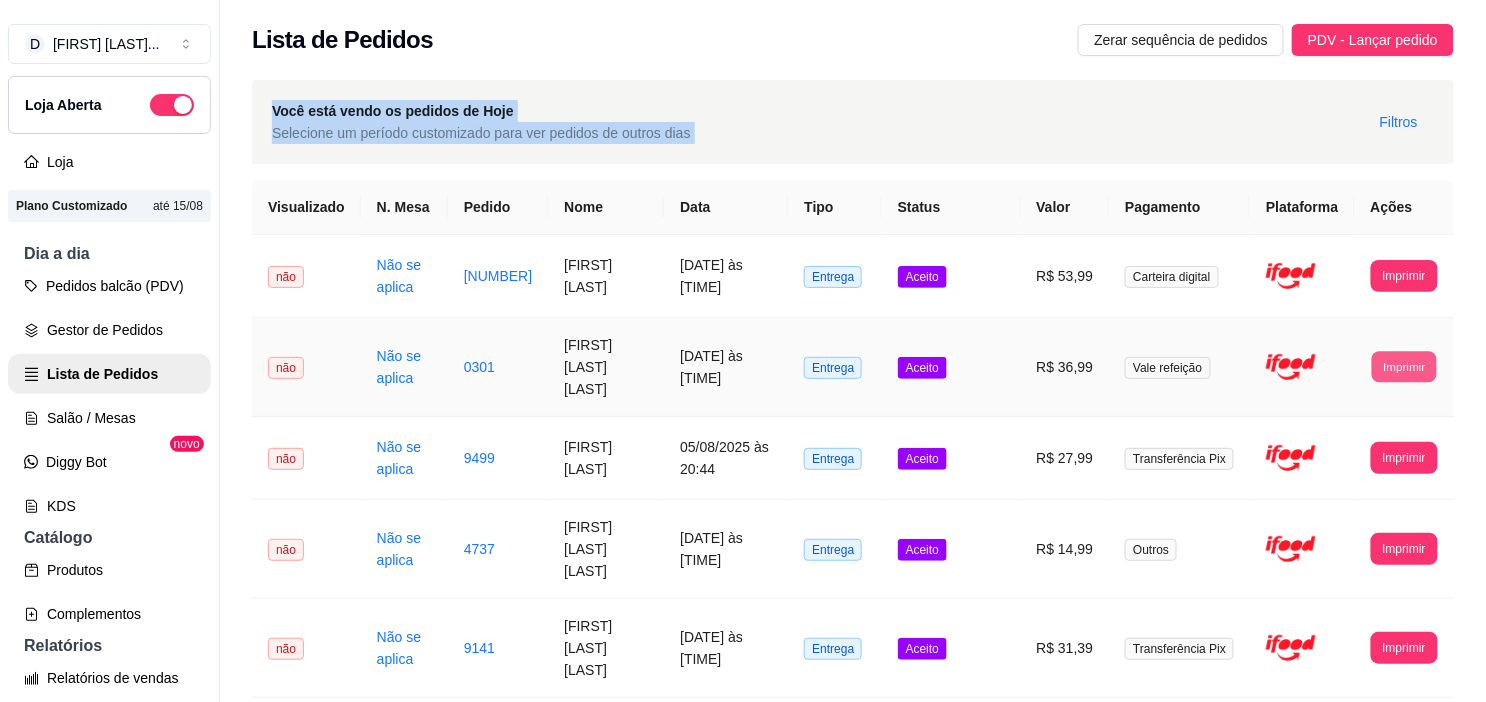 click on "Imprimir" at bounding box center [1404, 366] 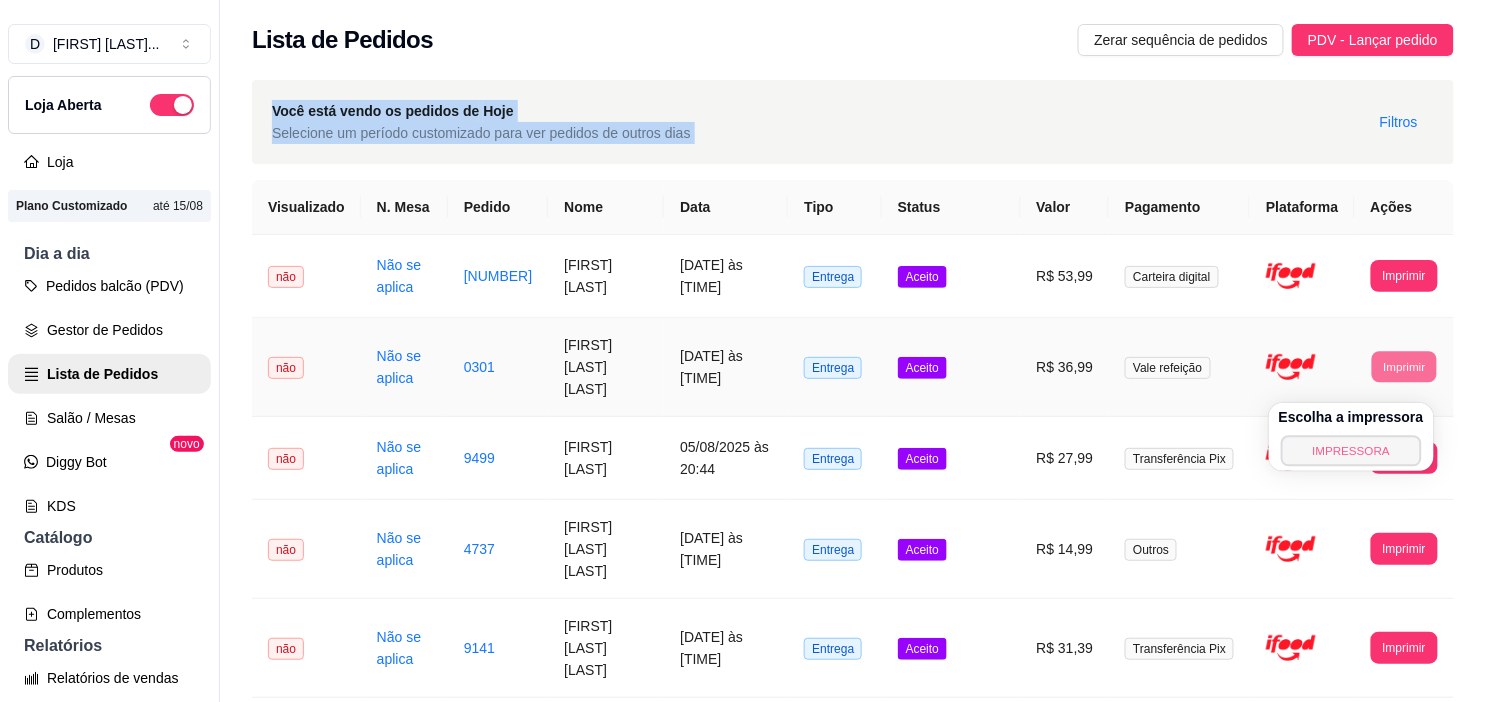 click on "IMPRESSORA" at bounding box center (1351, 450) 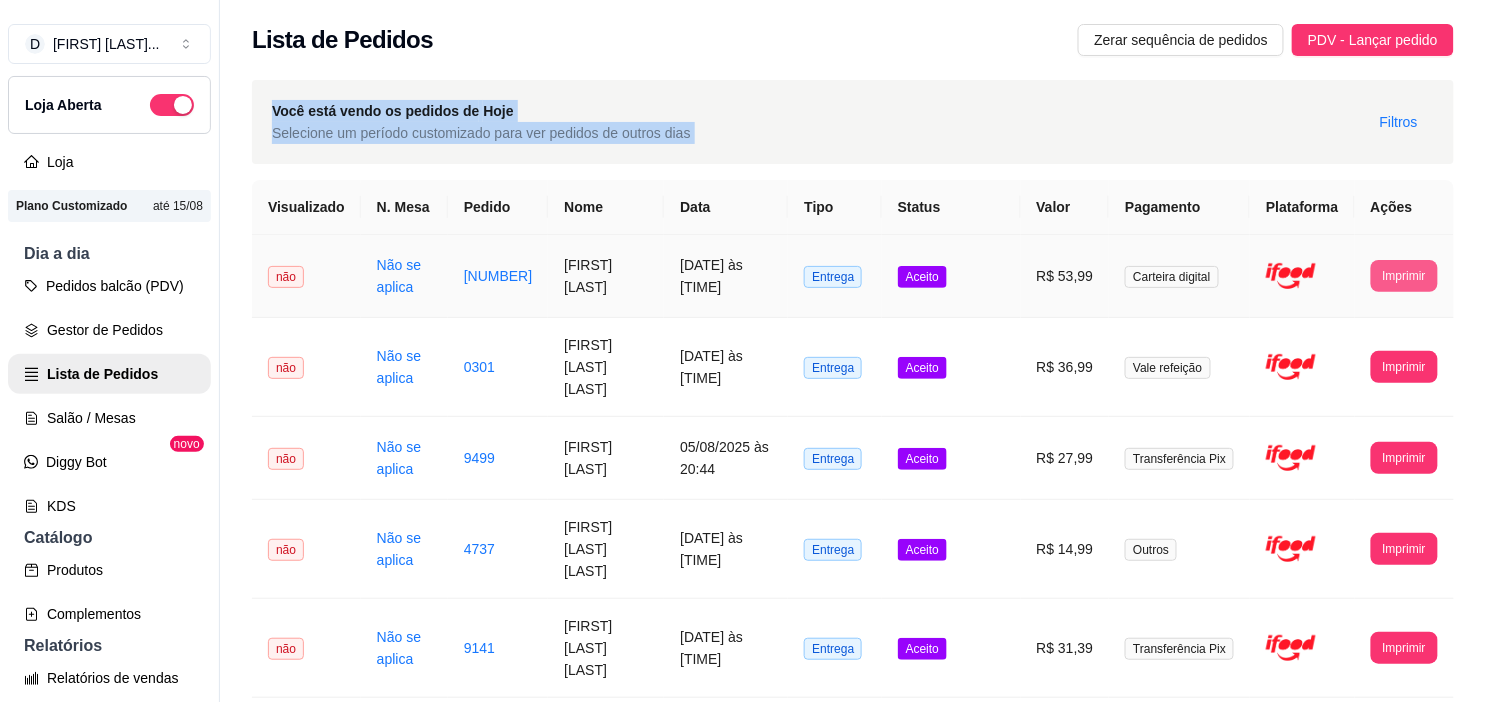 click on "Imprimir" at bounding box center (1404, 276) 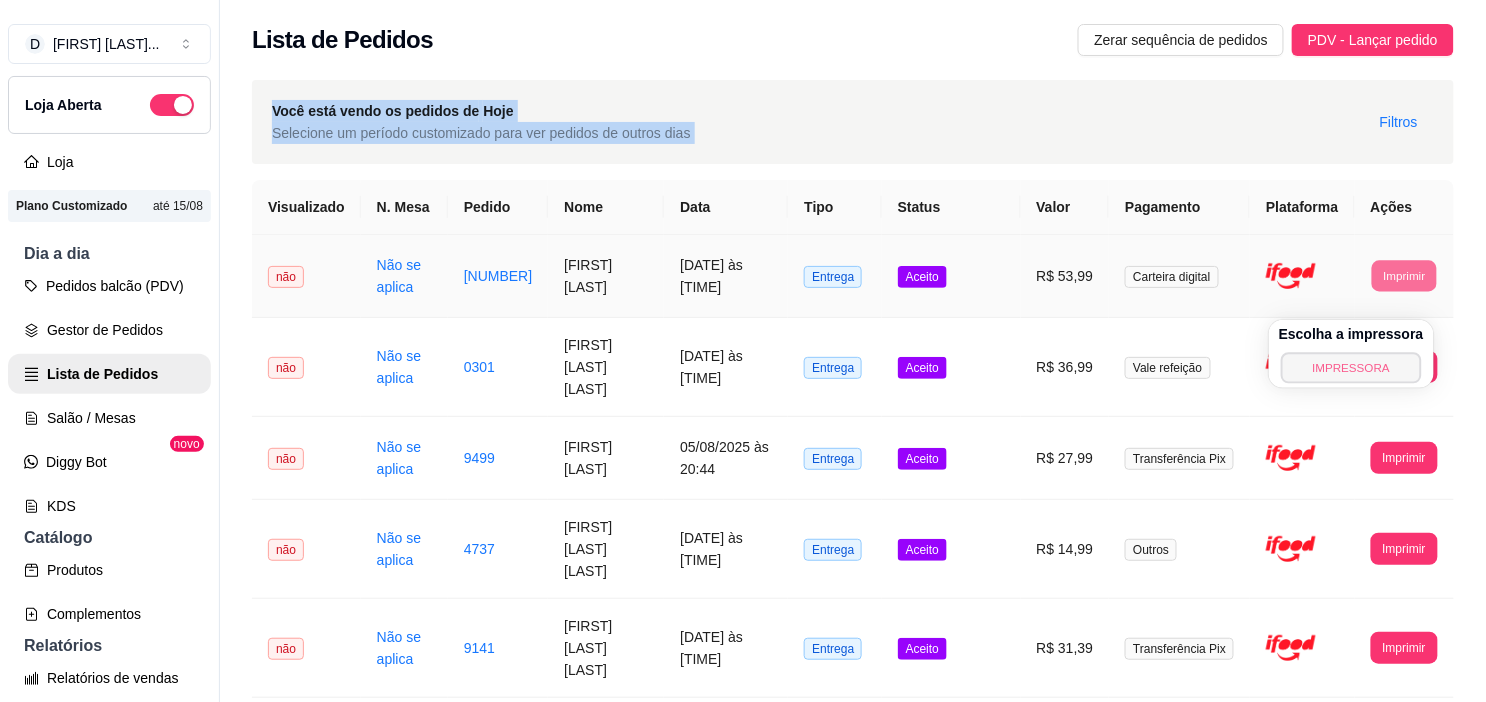 click on "IMPRESSORA" at bounding box center (1351, 367) 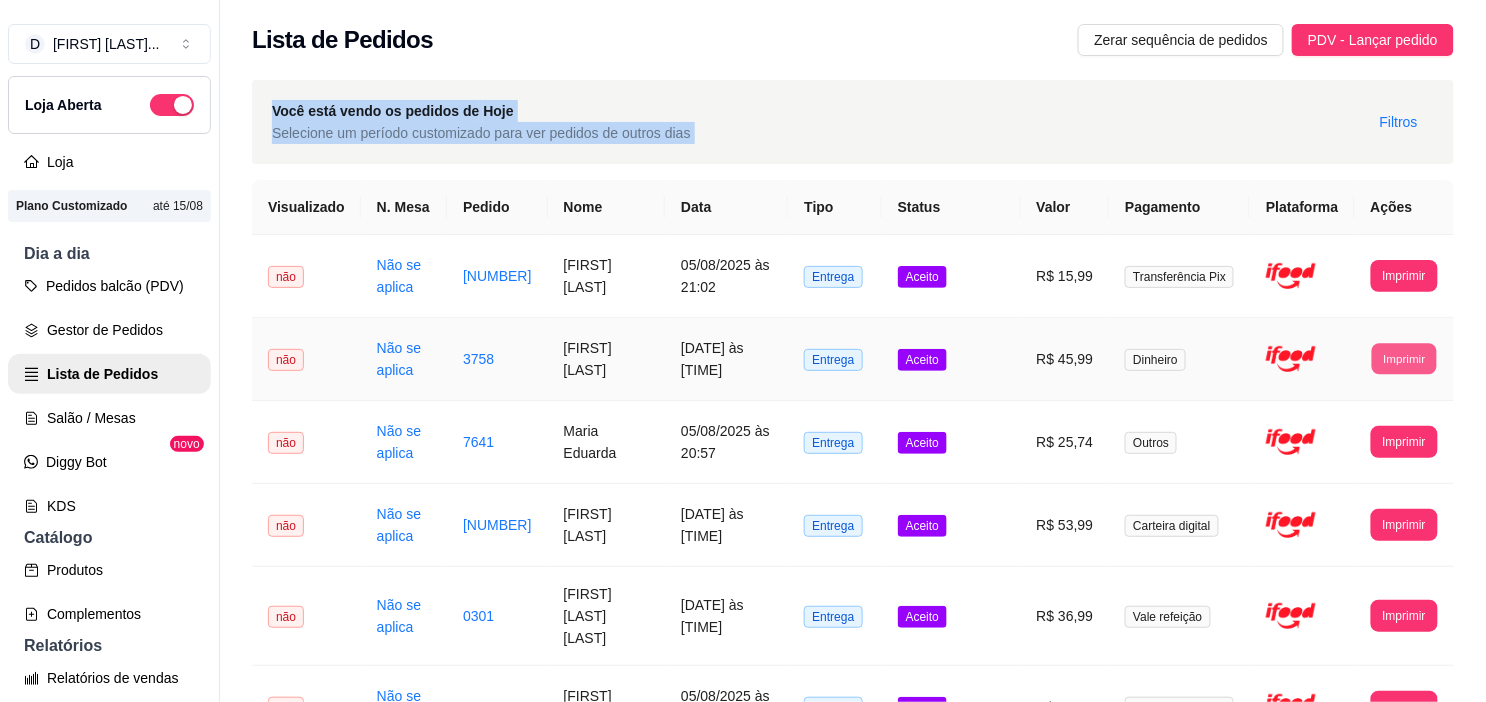 click on "Imprimir" at bounding box center (1404, 358) 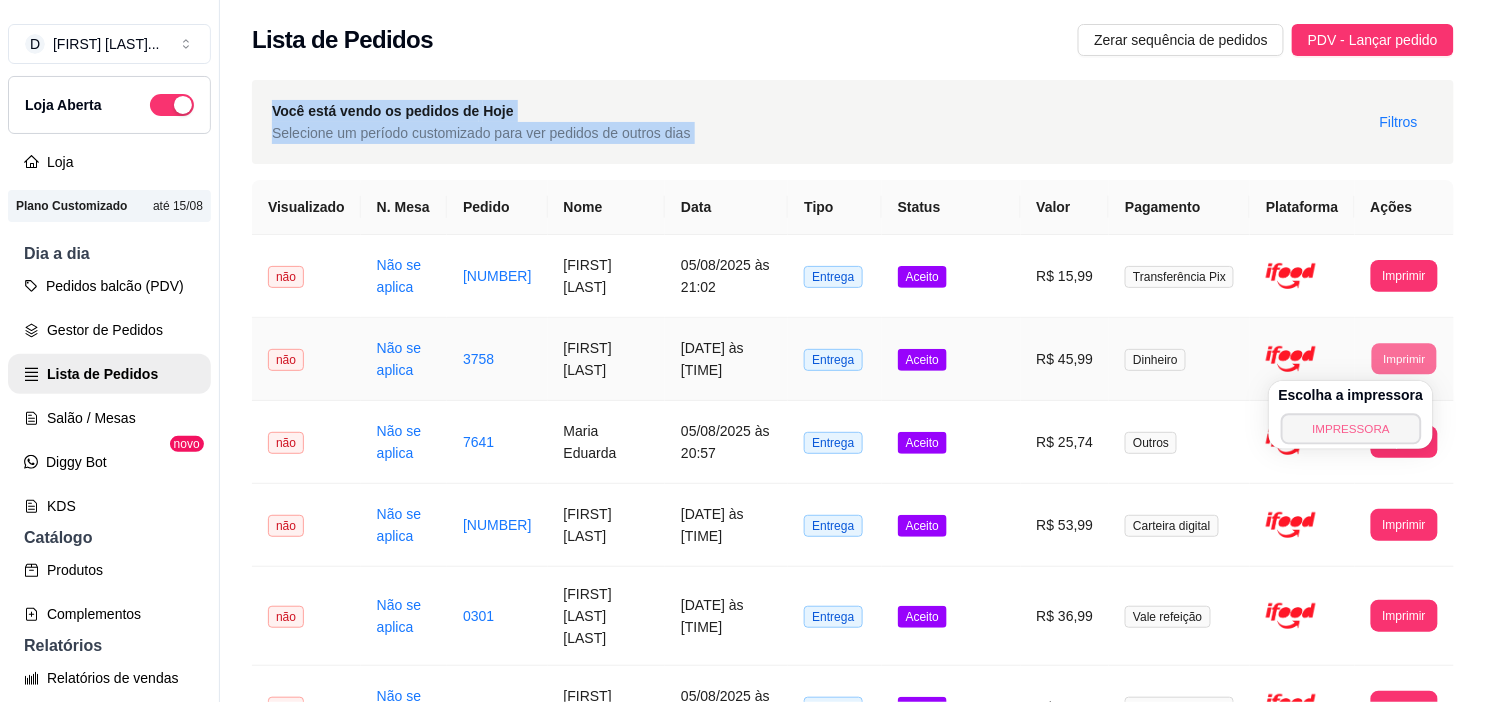 click on "IMPRESSORA" at bounding box center (1351, 428) 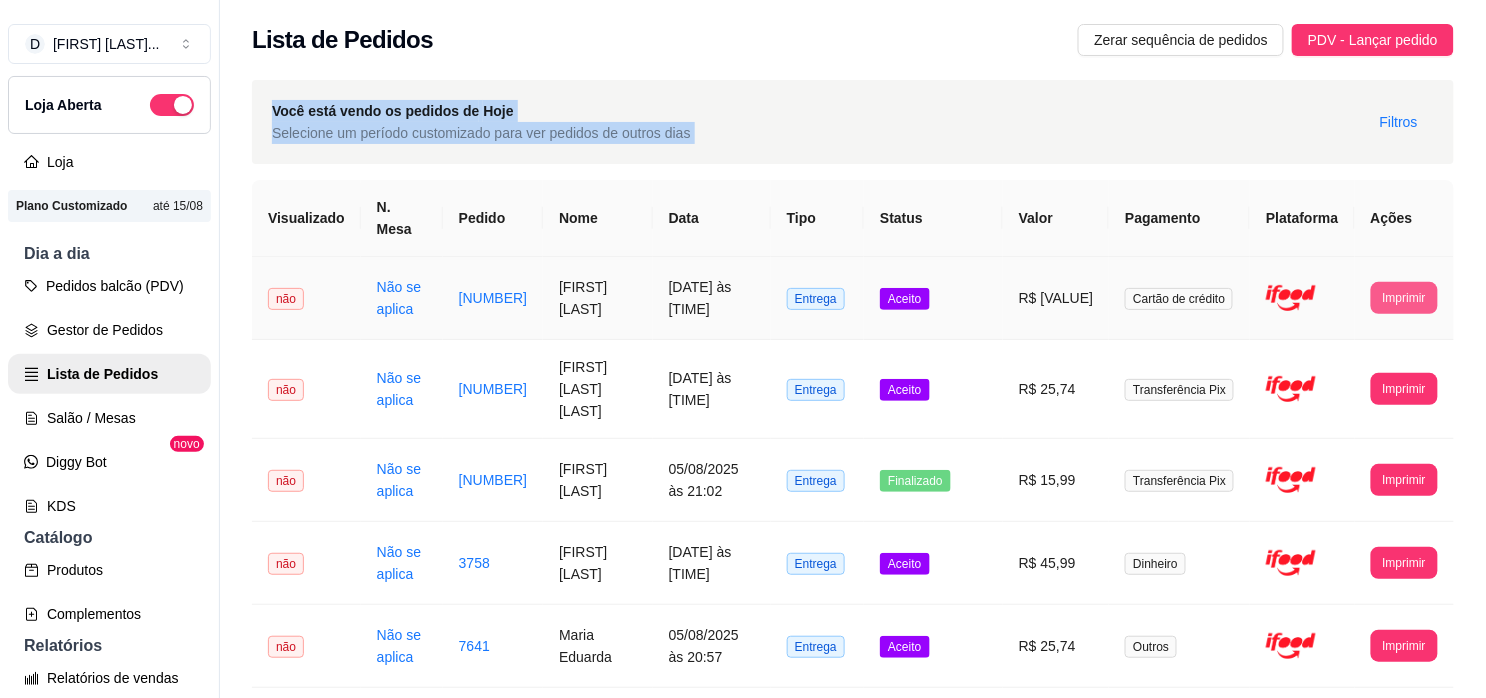 click on "Imprimir" at bounding box center (1404, 298) 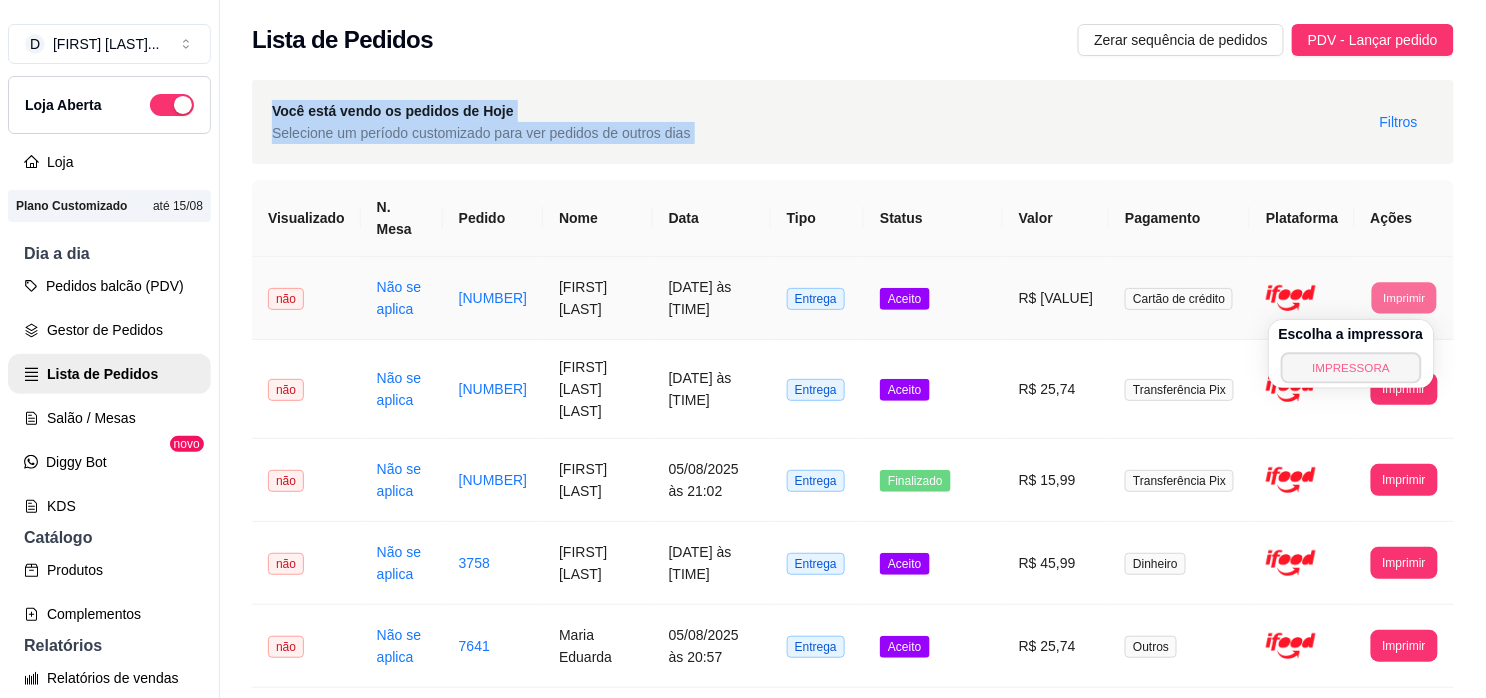 click on "IMPRESSORA" at bounding box center [1351, 367] 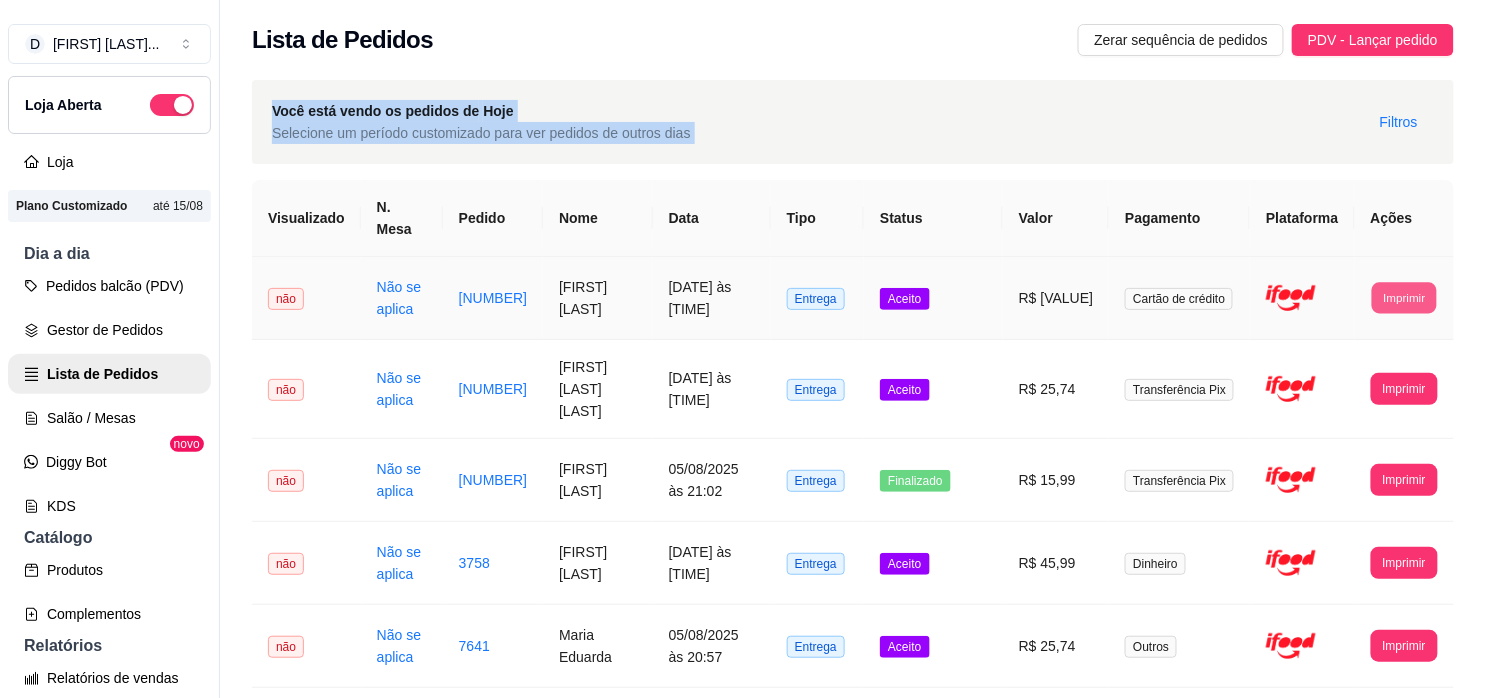 click on "Imprimir" at bounding box center [1404, 297] 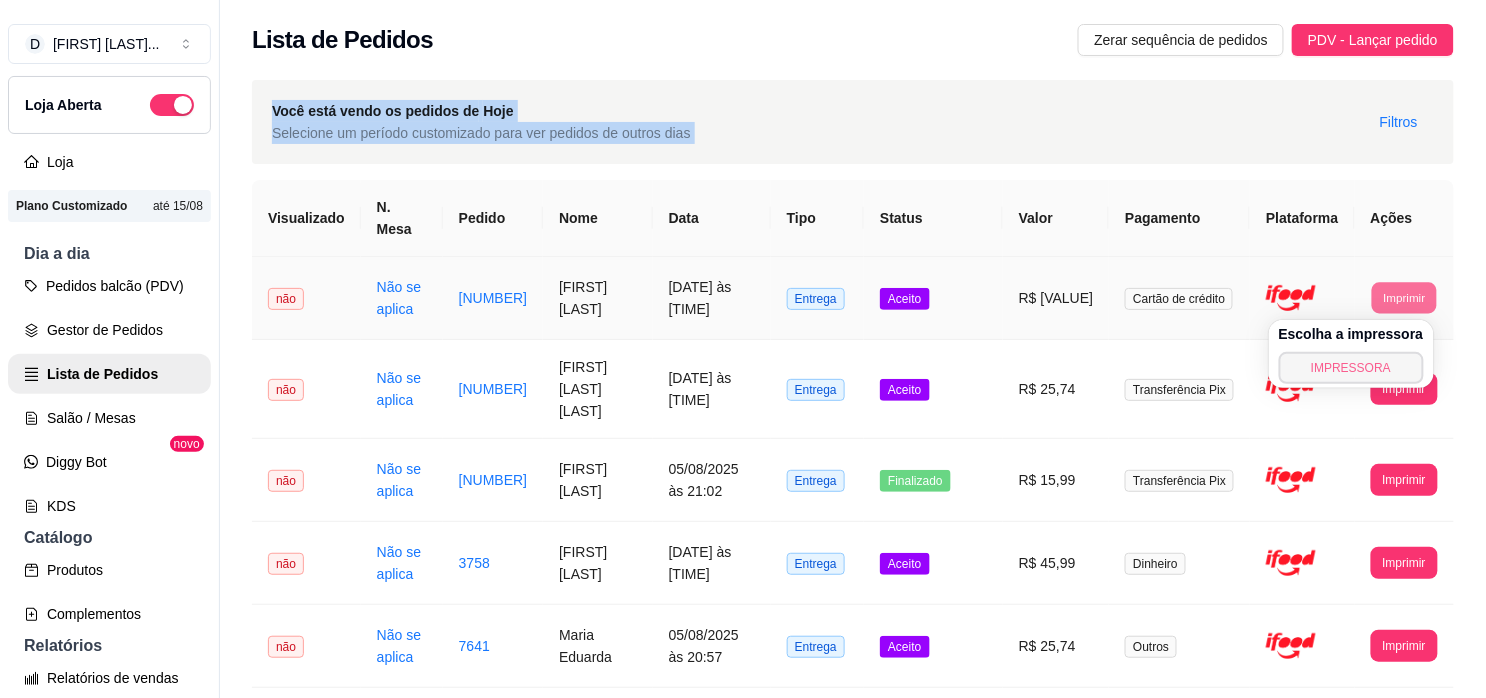 click on "IMPRESSORA" at bounding box center [1351, 368] 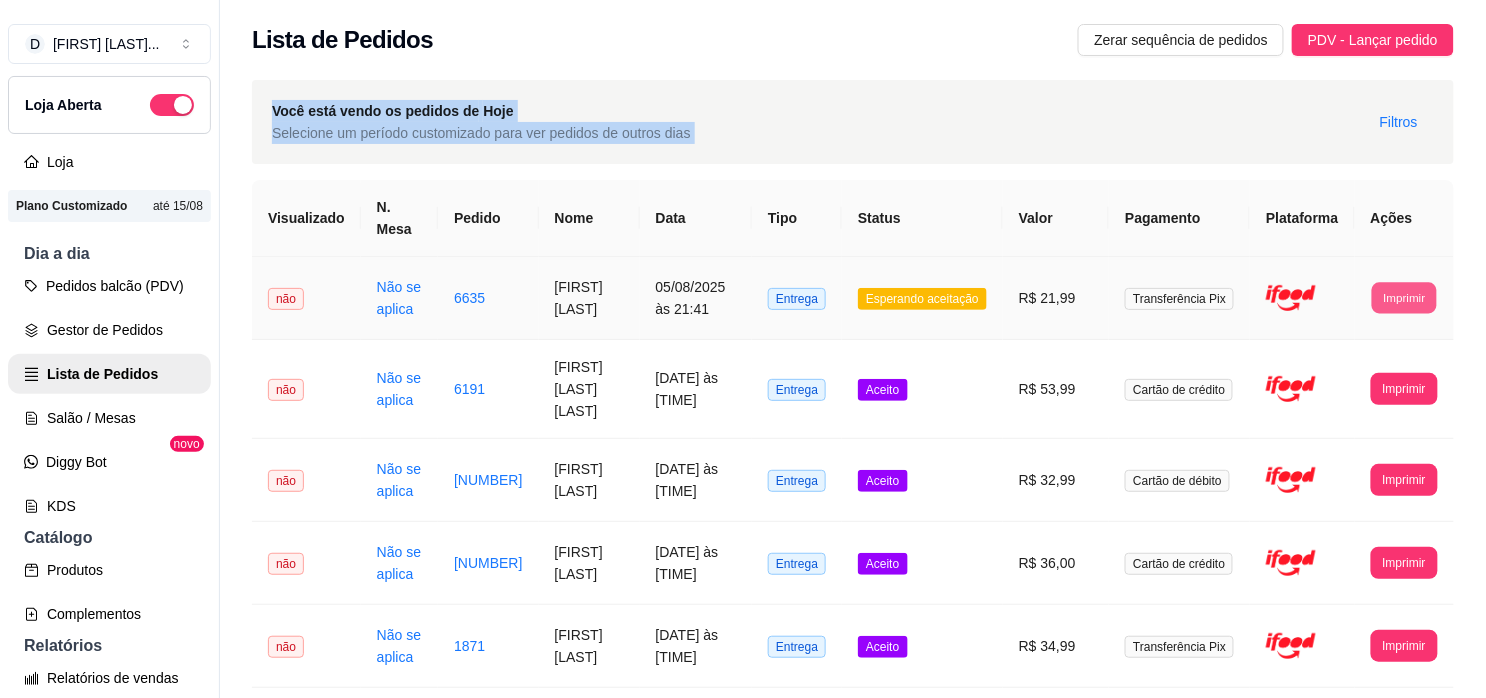 click on "Imprimir" at bounding box center (1404, 297) 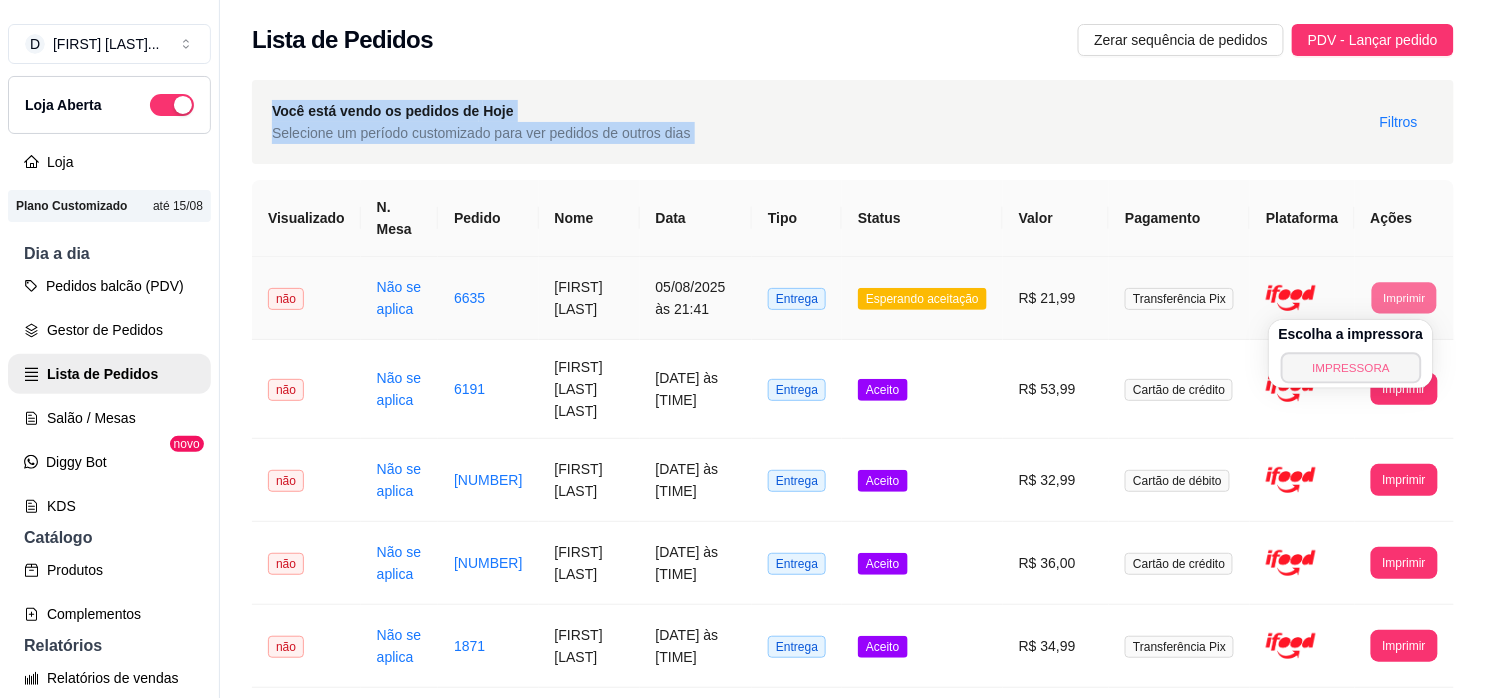 click on "IMPRESSORA" at bounding box center (1351, 367) 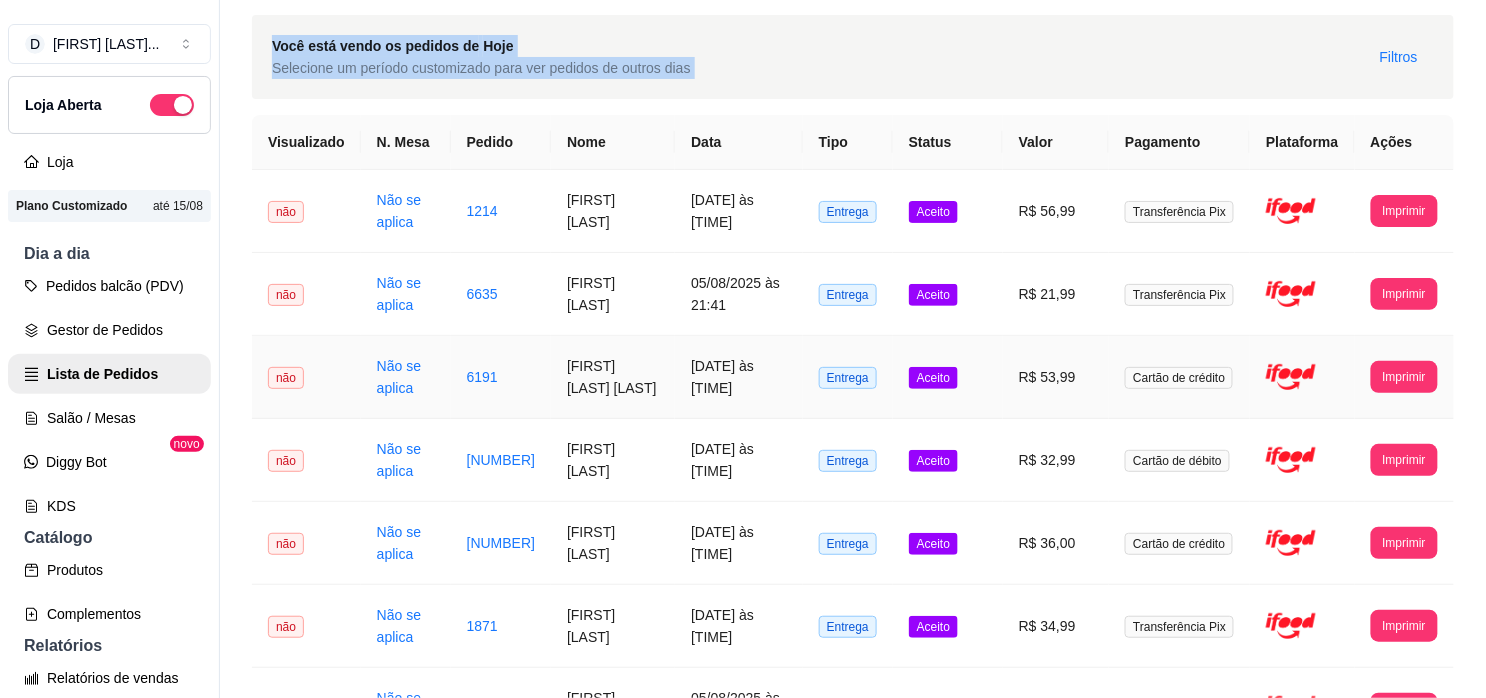 scroll, scrollTop: 0, scrollLeft: 0, axis: both 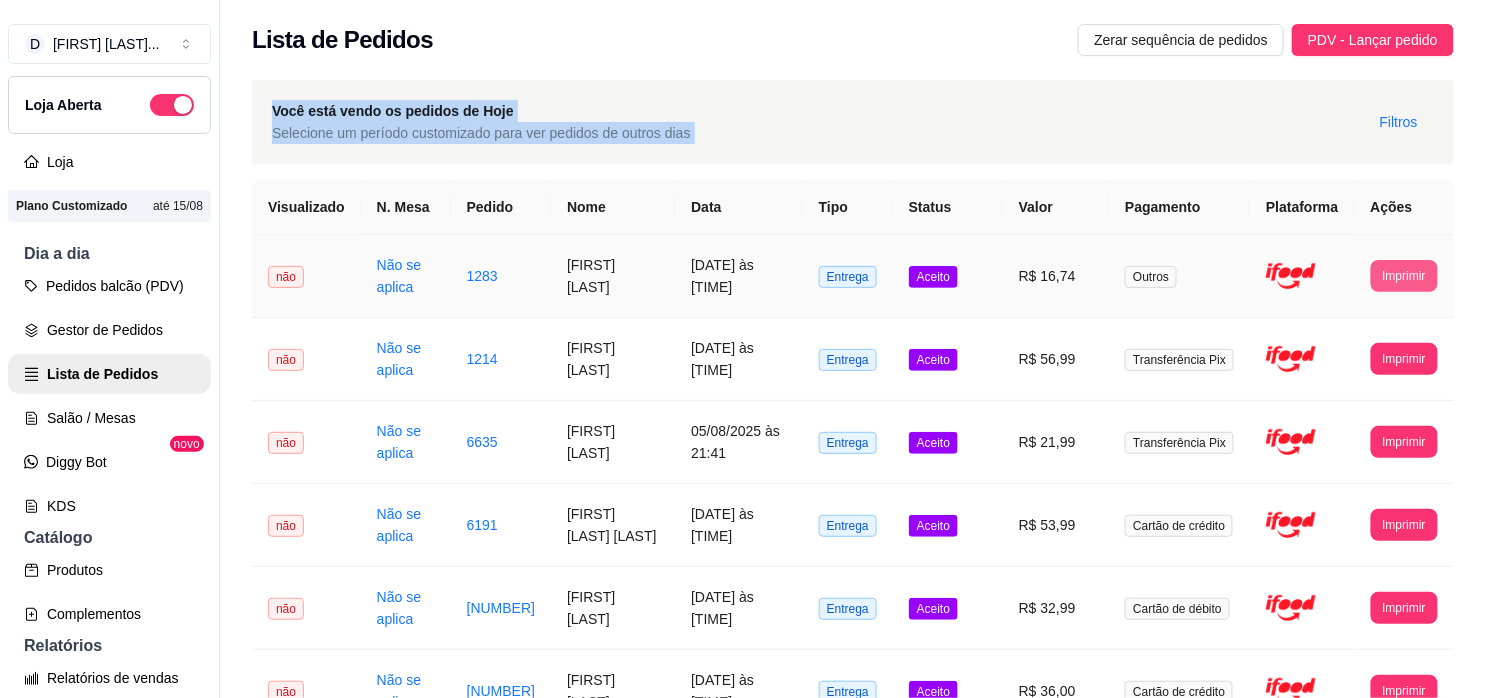 click on "Imprimir" at bounding box center [1404, 276] 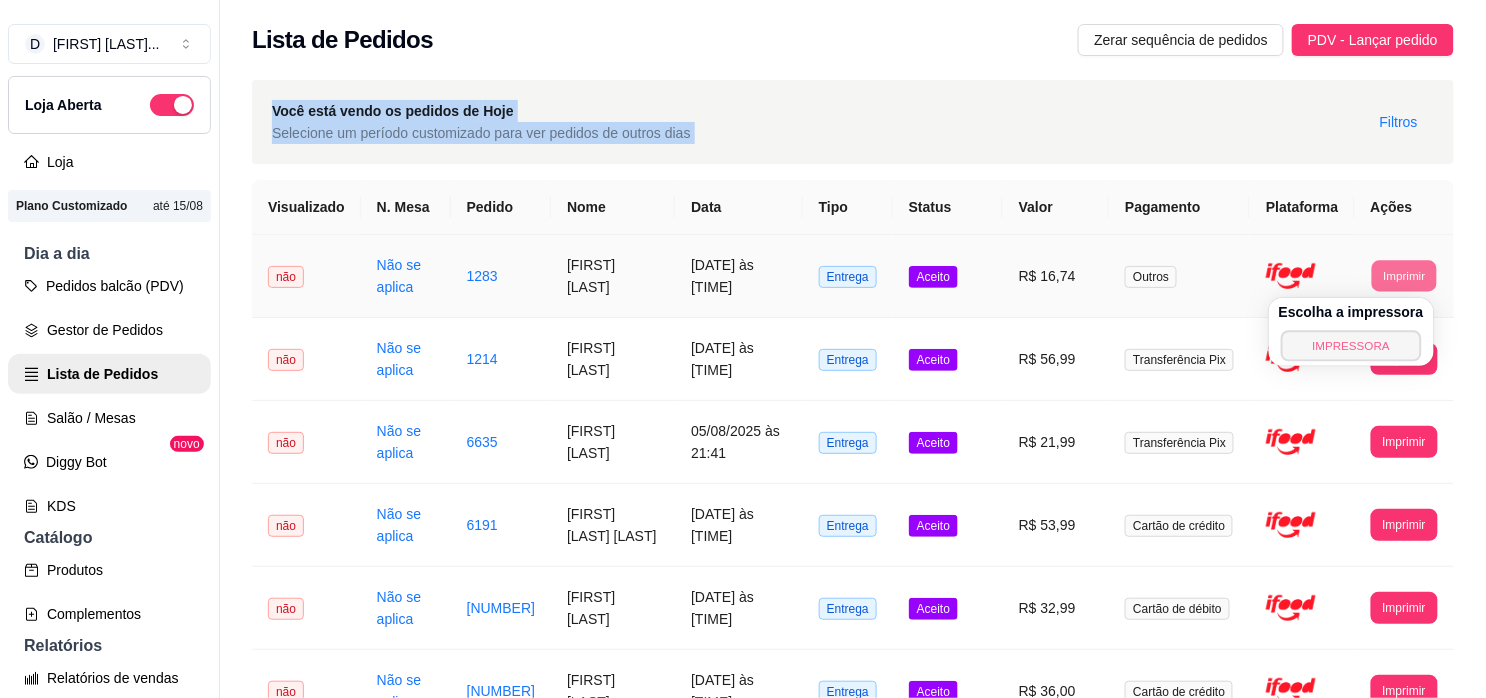 click on "IMPRESSORA" at bounding box center [1351, 345] 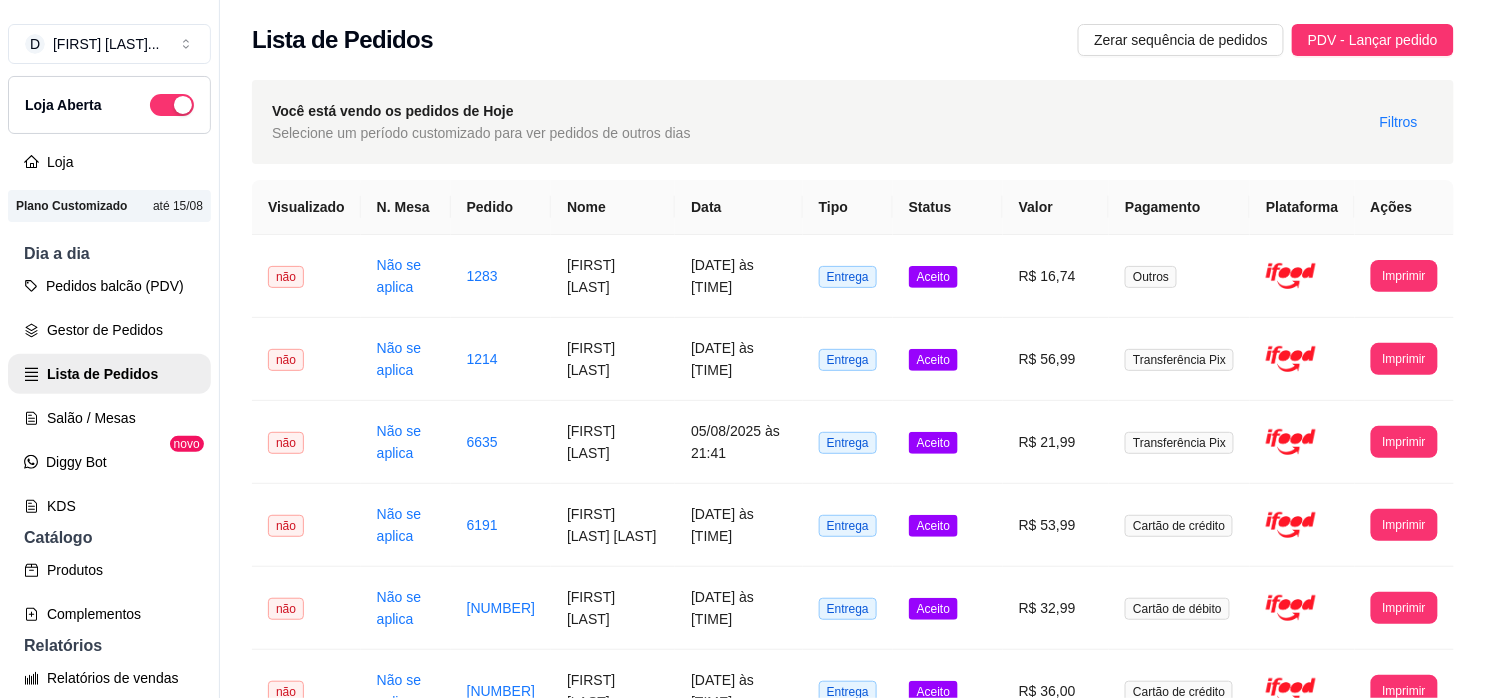 click on "Lista de Pedidos Zerar sequência de pedidos PDV - Lançar pedido" at bounding box center [853, 40] 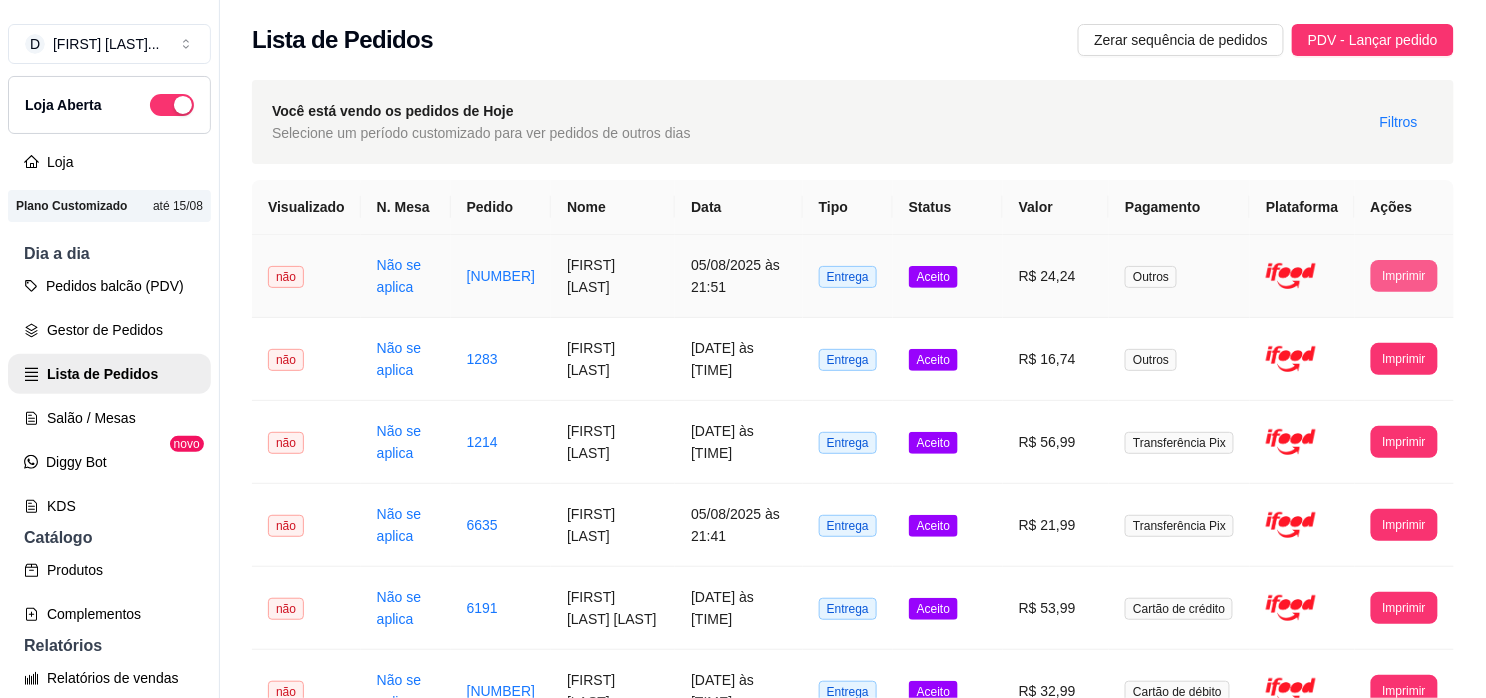 click on "Imprimir" at bounding box center (1404, 276) 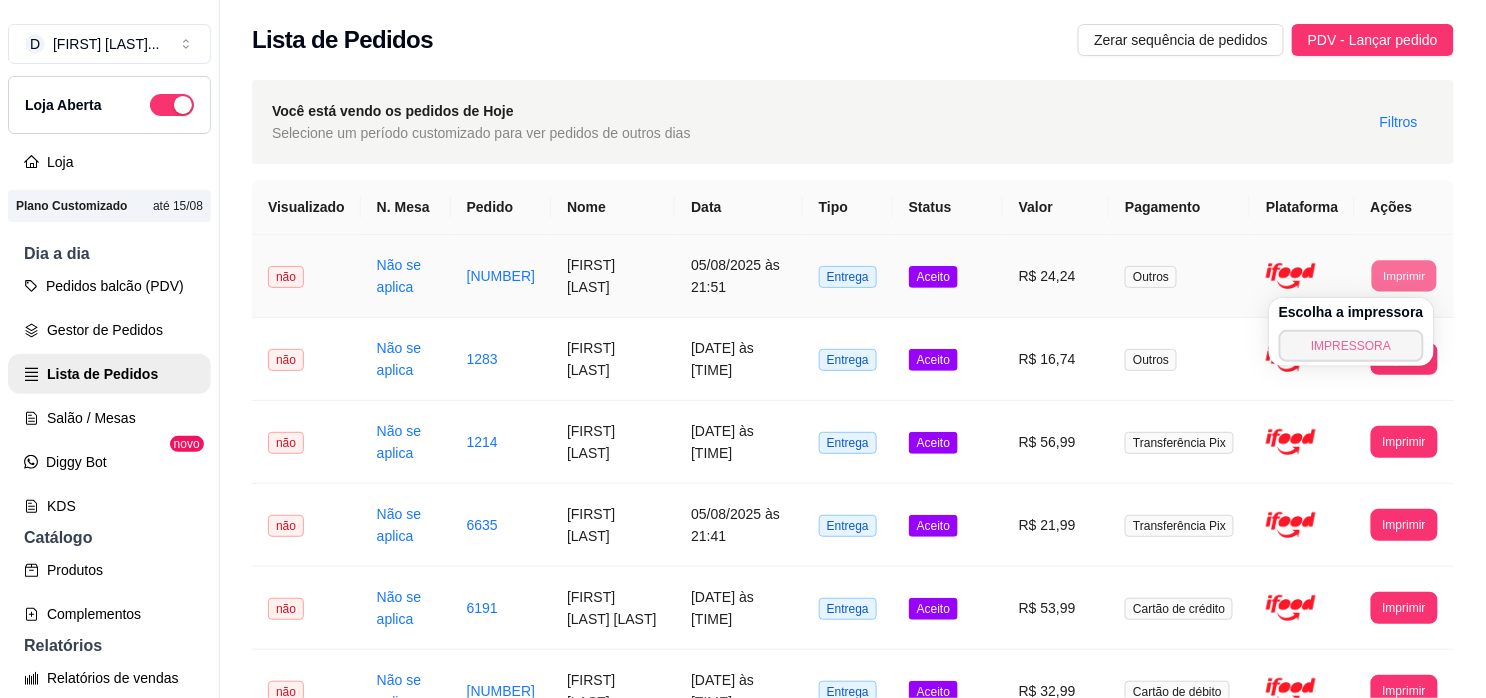 click on "IMPRESSORA" at bounding box center [1351, 346] 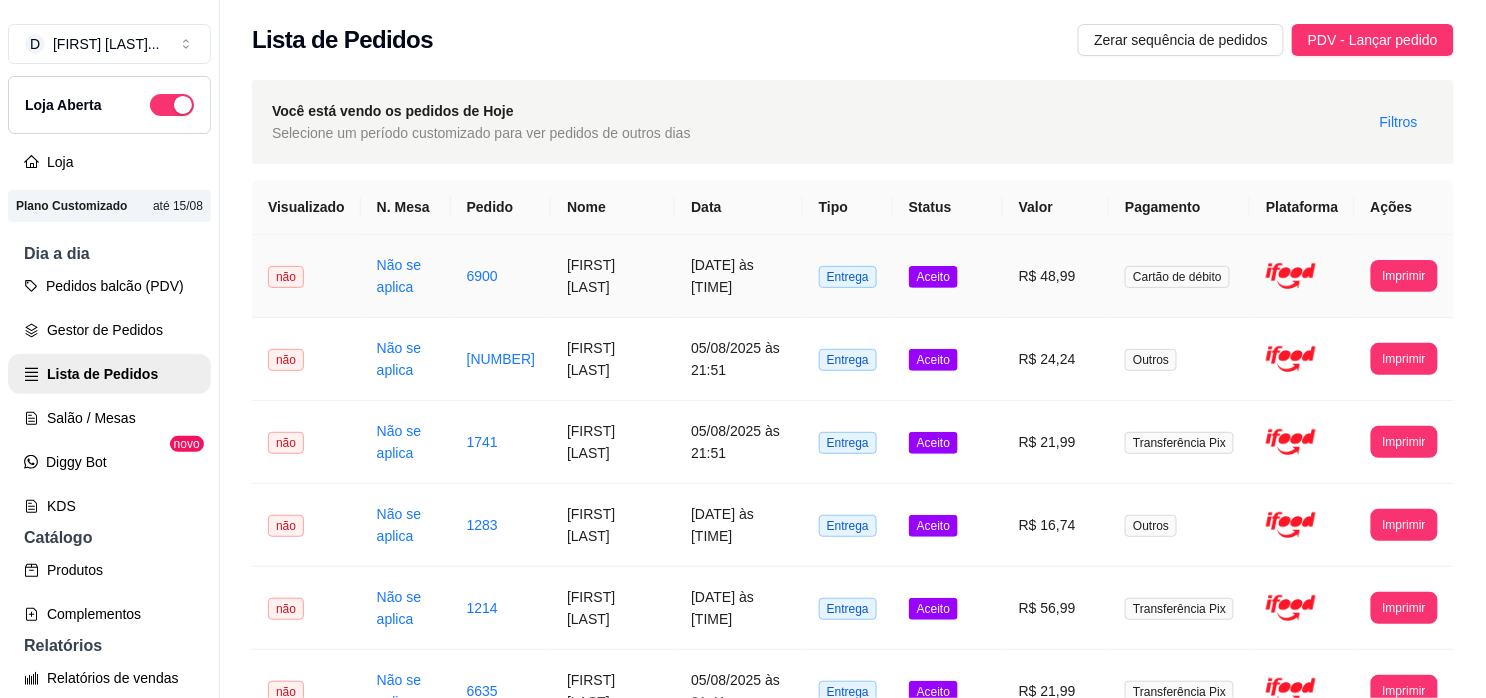 click on "[FIRST] [LAST]" at bounding box center (613, 276) 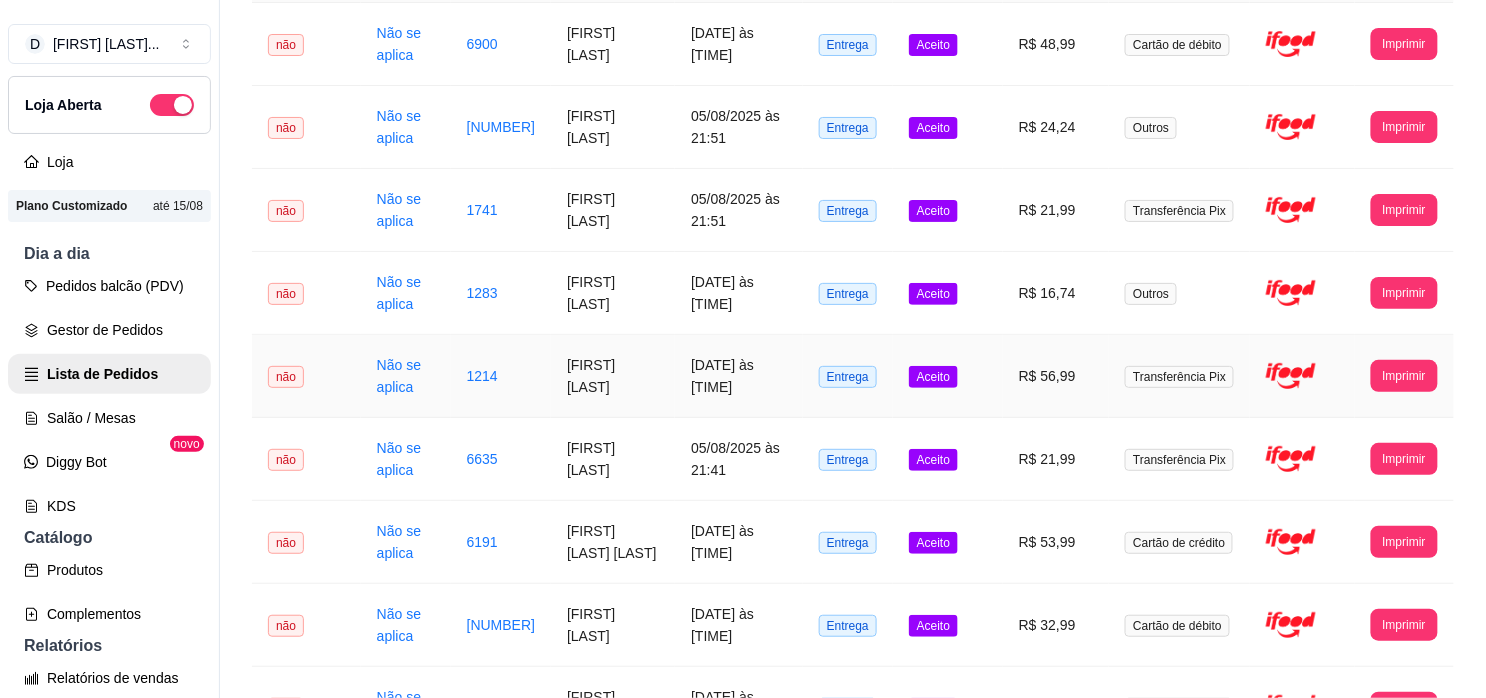 scroll, scrollTop: 0, scrollLeft: 0, axis: both 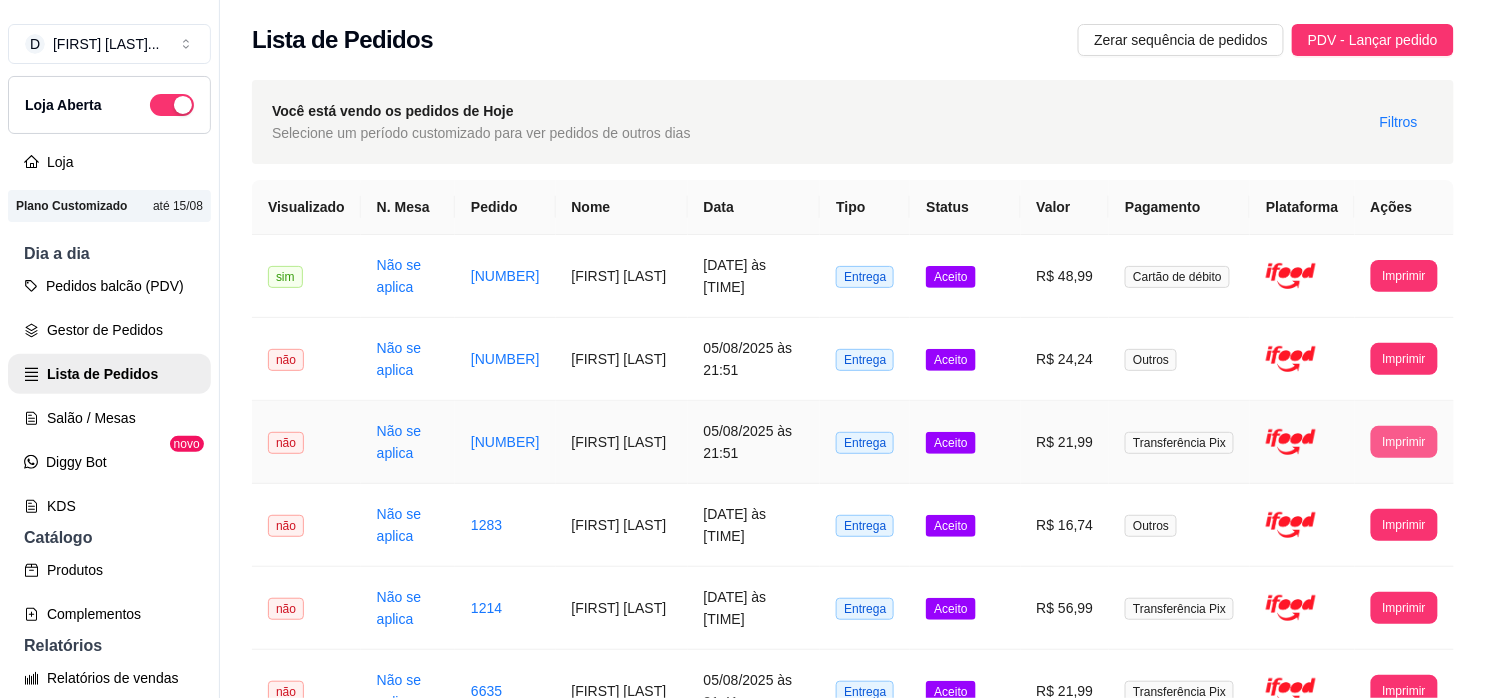 click on "Imprimir" at bounding box center (1404, 442) 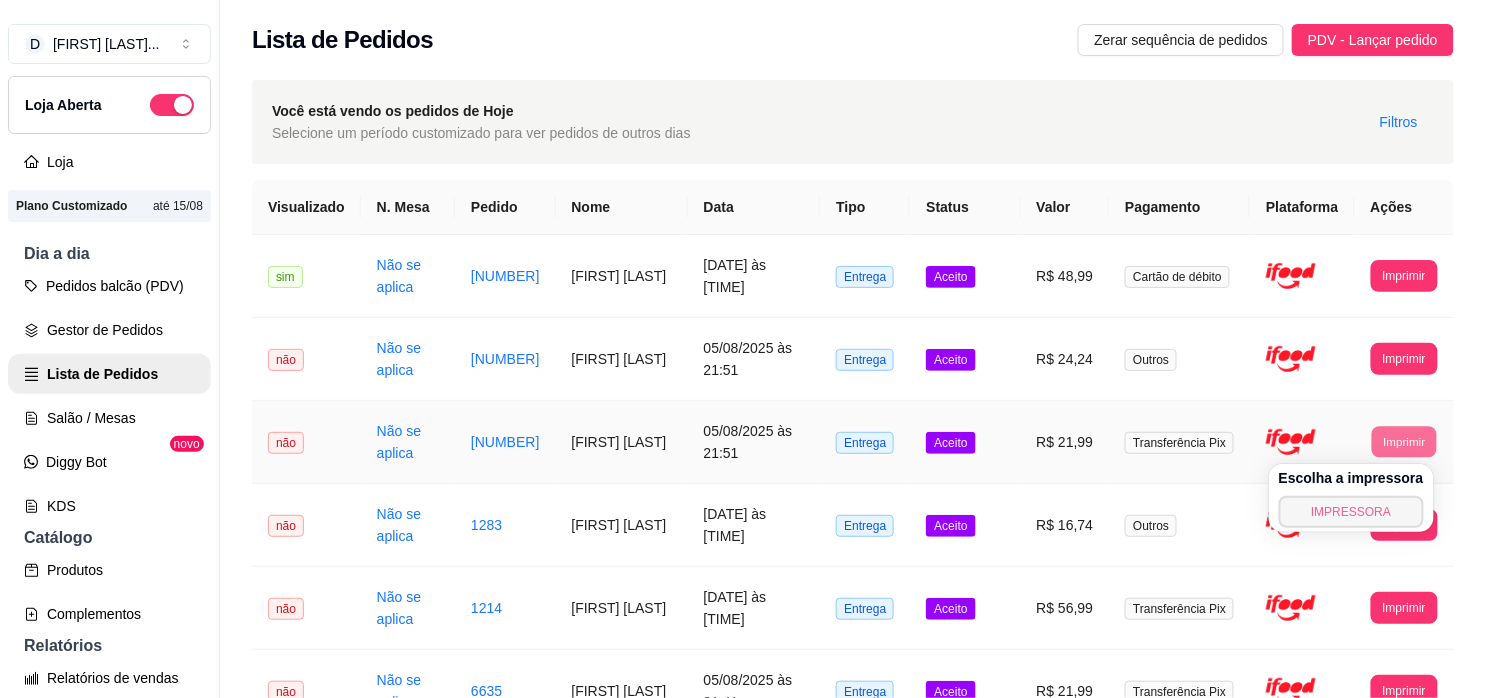 click on "IMPRESSORA" at bounding box center [1351, 512] 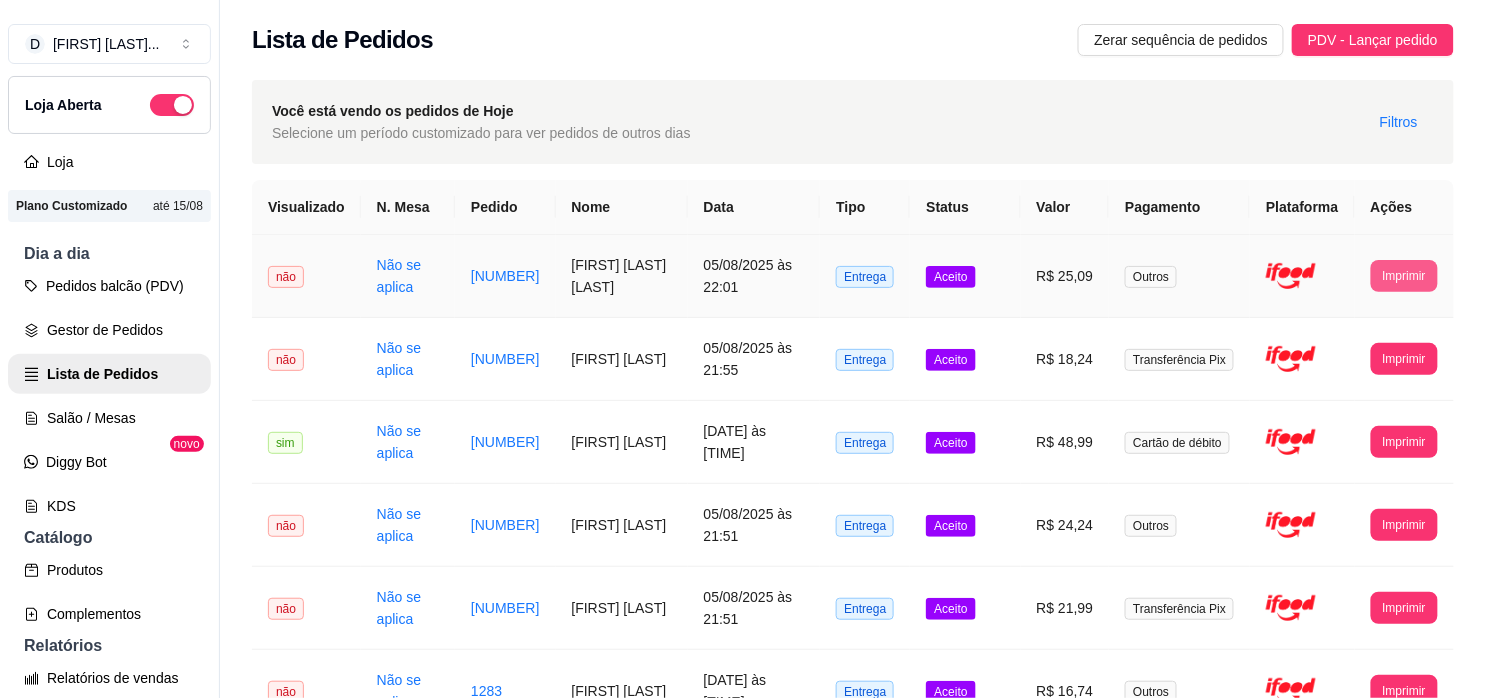 click on "Imprimir" at bounding box center [1404, 276] 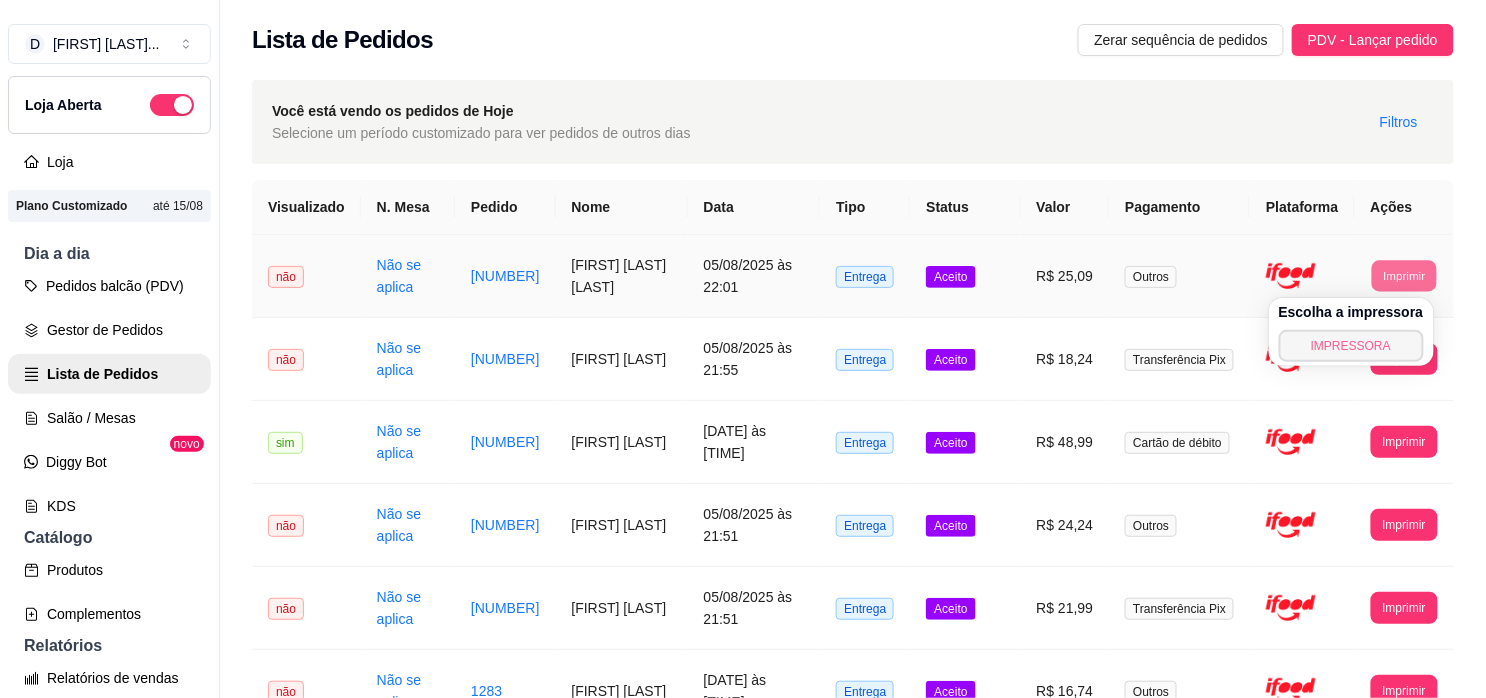 click on "IMPRESSORA" at bounding box center [1351, 346] 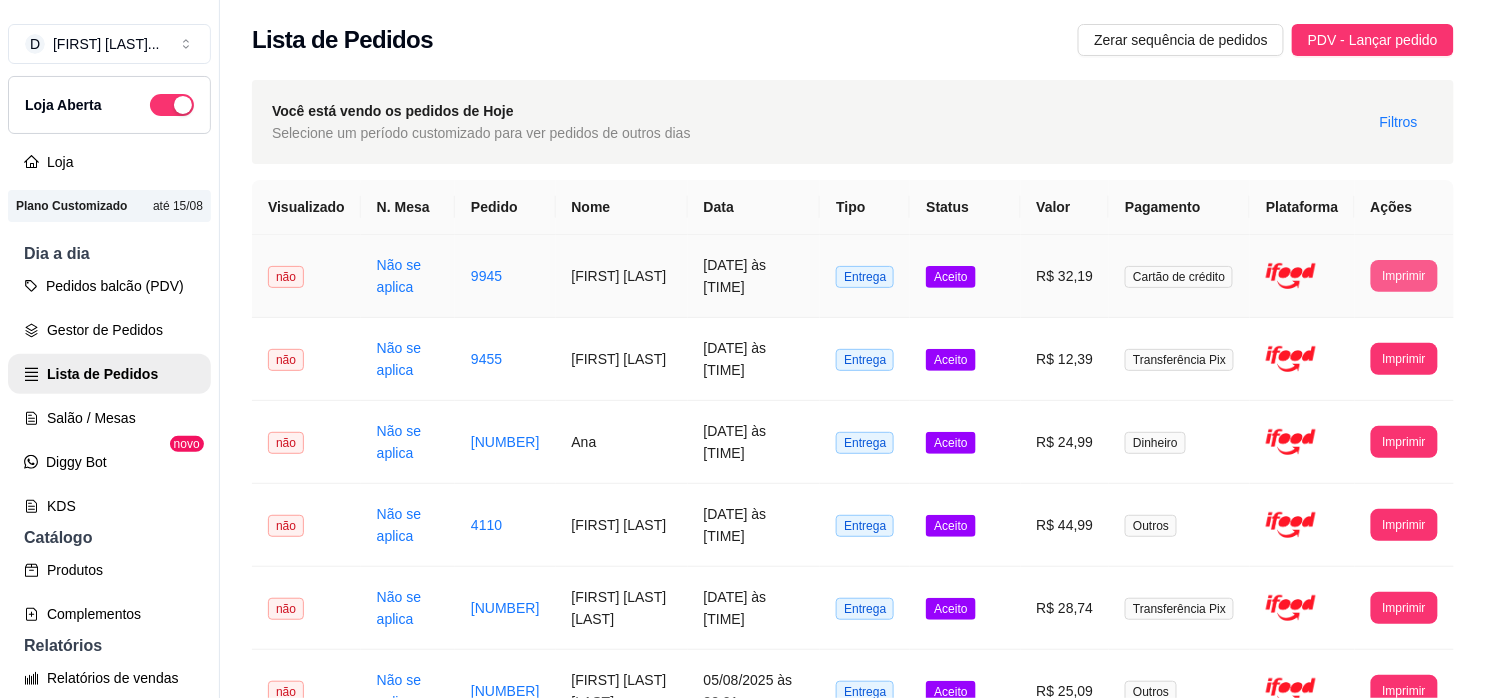 click on "Imprimir" at bounding box center [1404, 276] 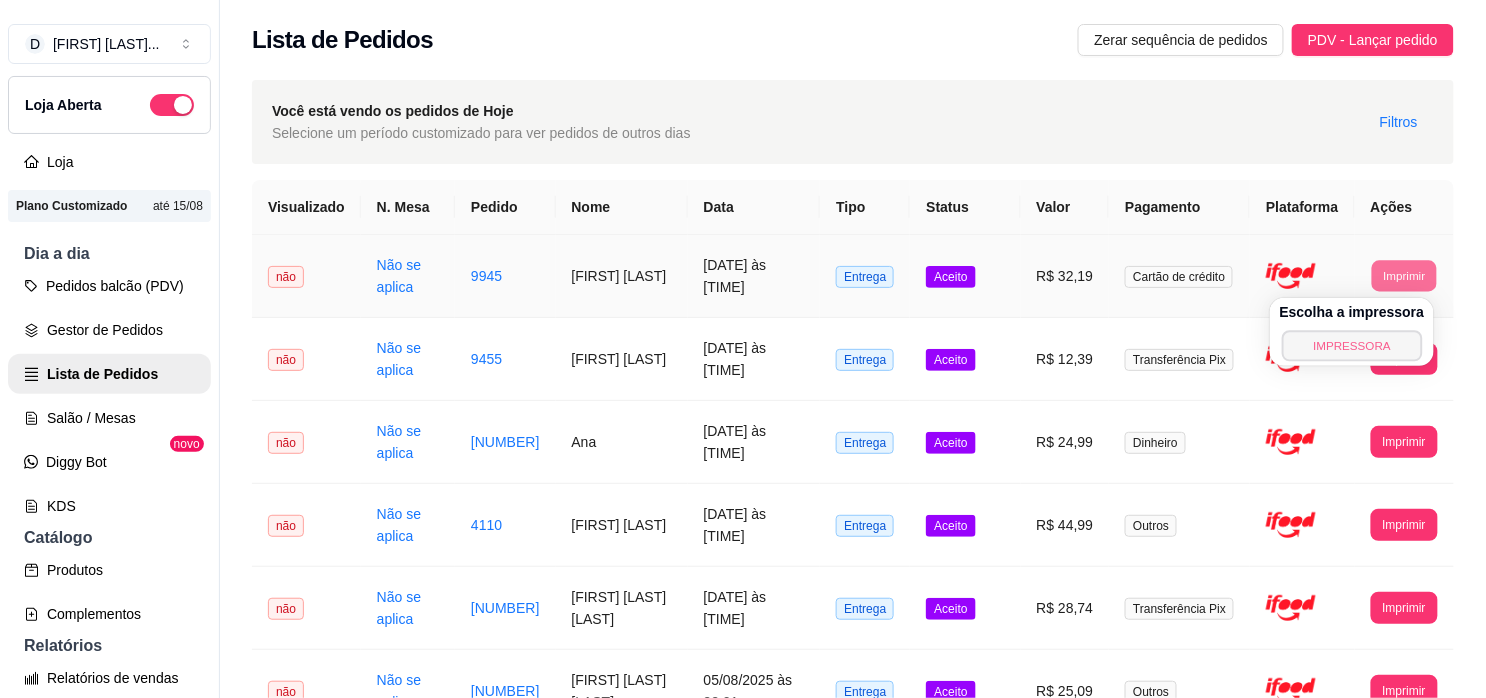 click on "IMPRESSORA" at bounding box center [1352, 345] 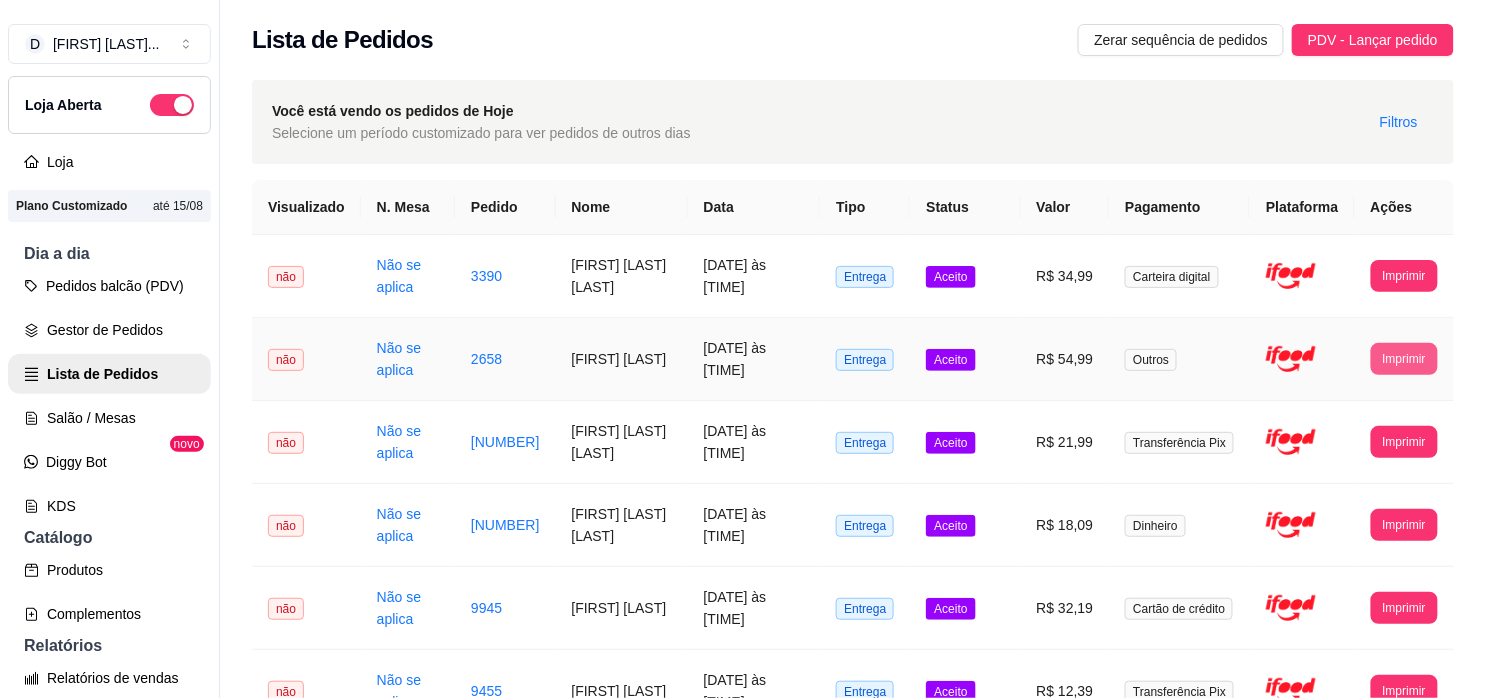click on "Imprimir" at bounding box center [1404, 359] 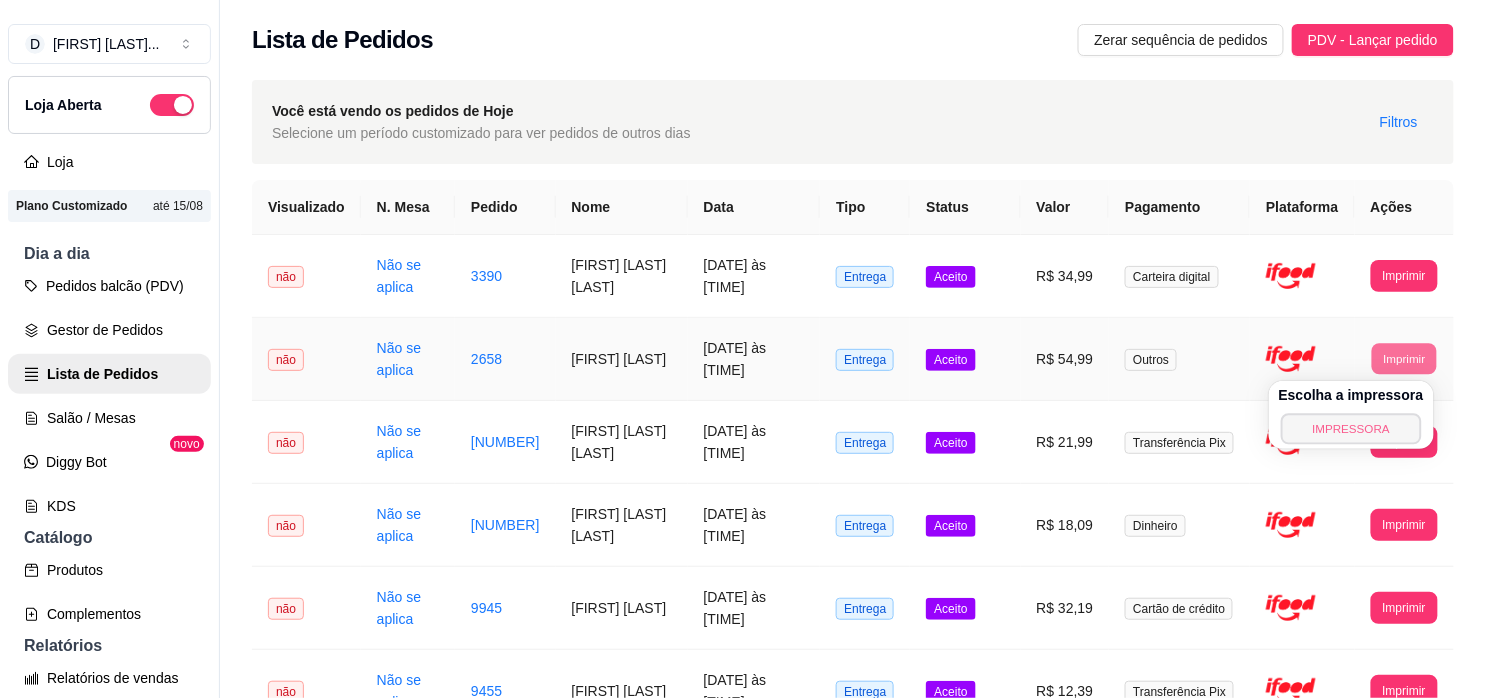 click on "IMPRESSORA" at bounding box center [1351, 428] 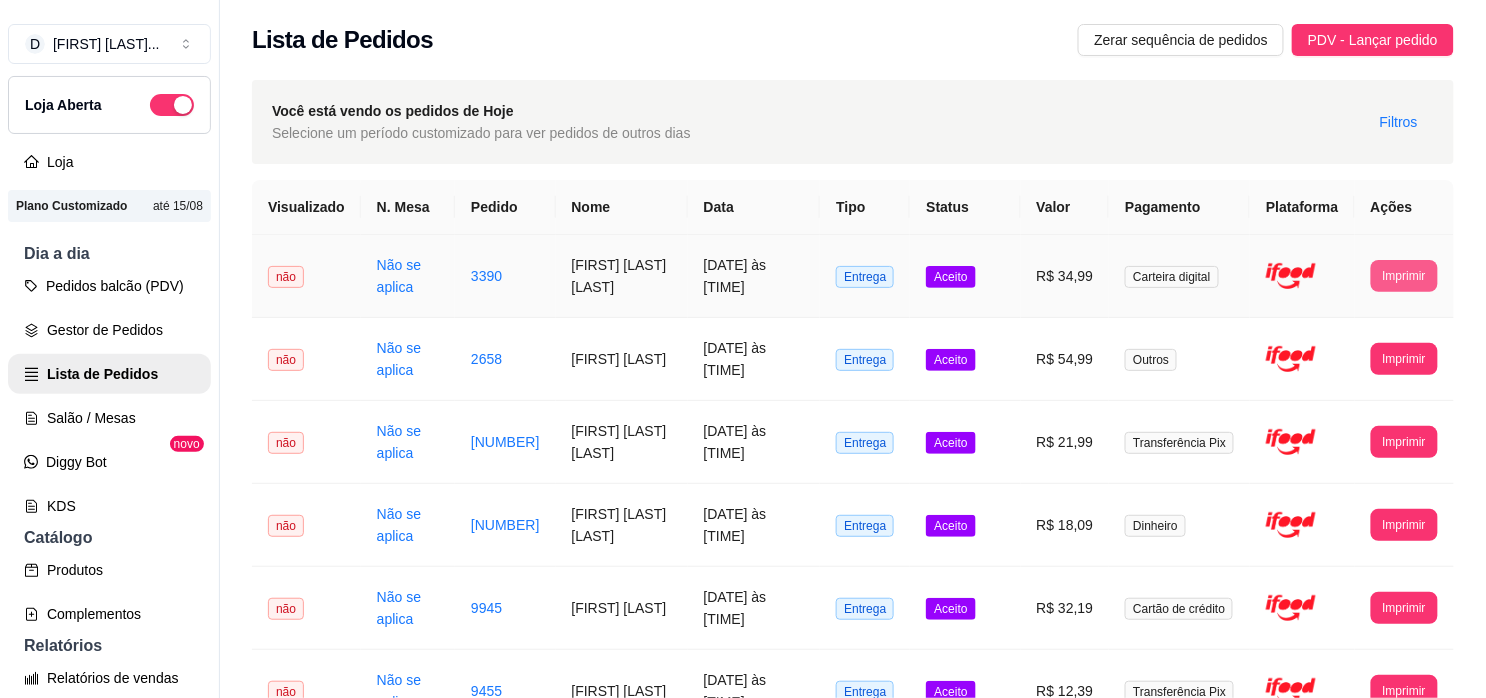 click on "Imprimir" at bounding box center [1404, 276] 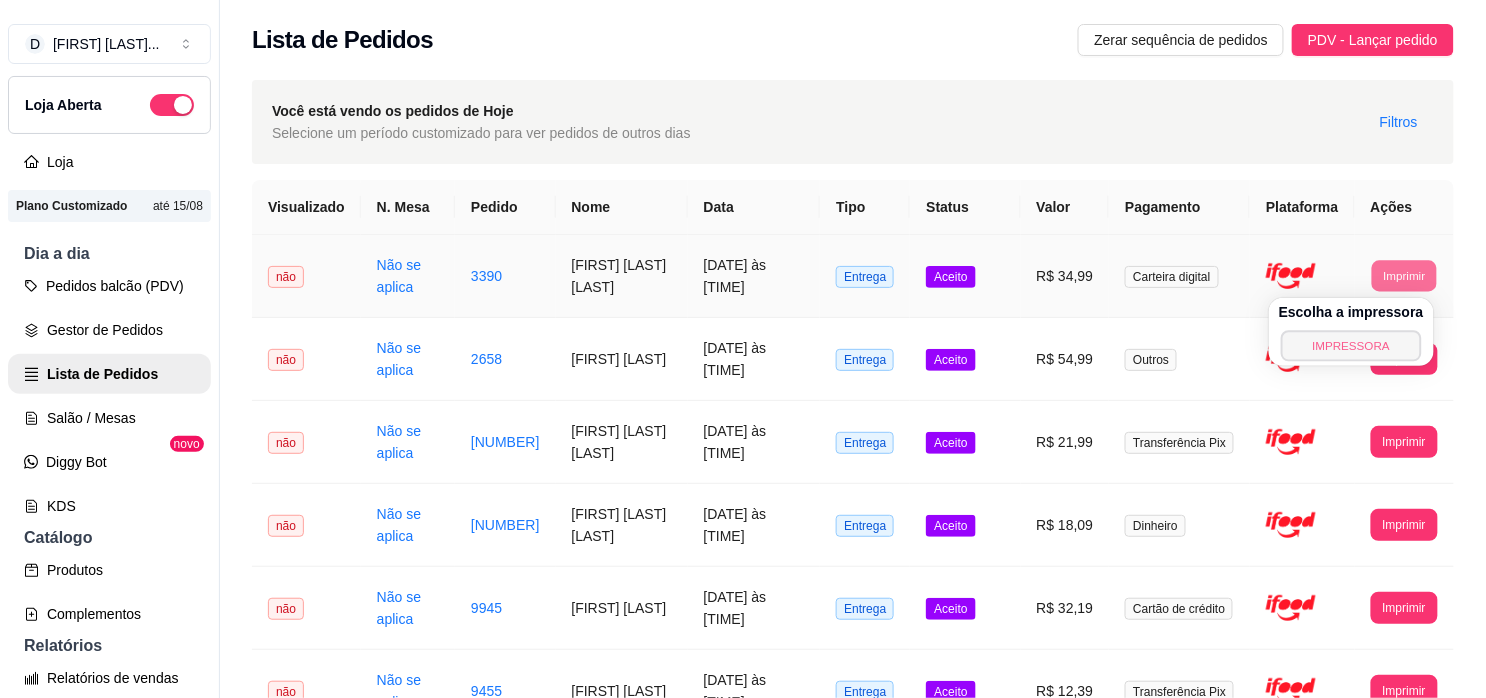 click on "IMPRESSORA" at bounding box center [1351, 345] 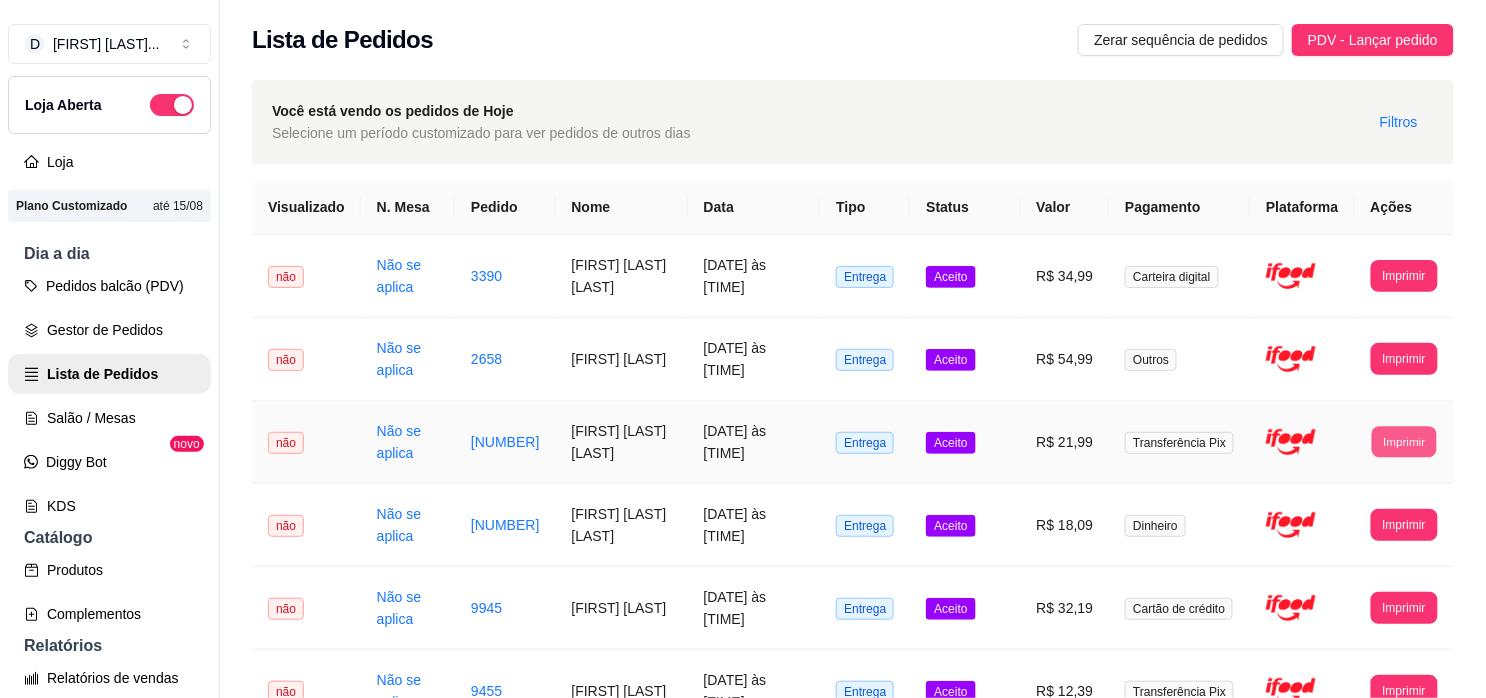 click on "Imprimir" at bounding box center [1404, 441] 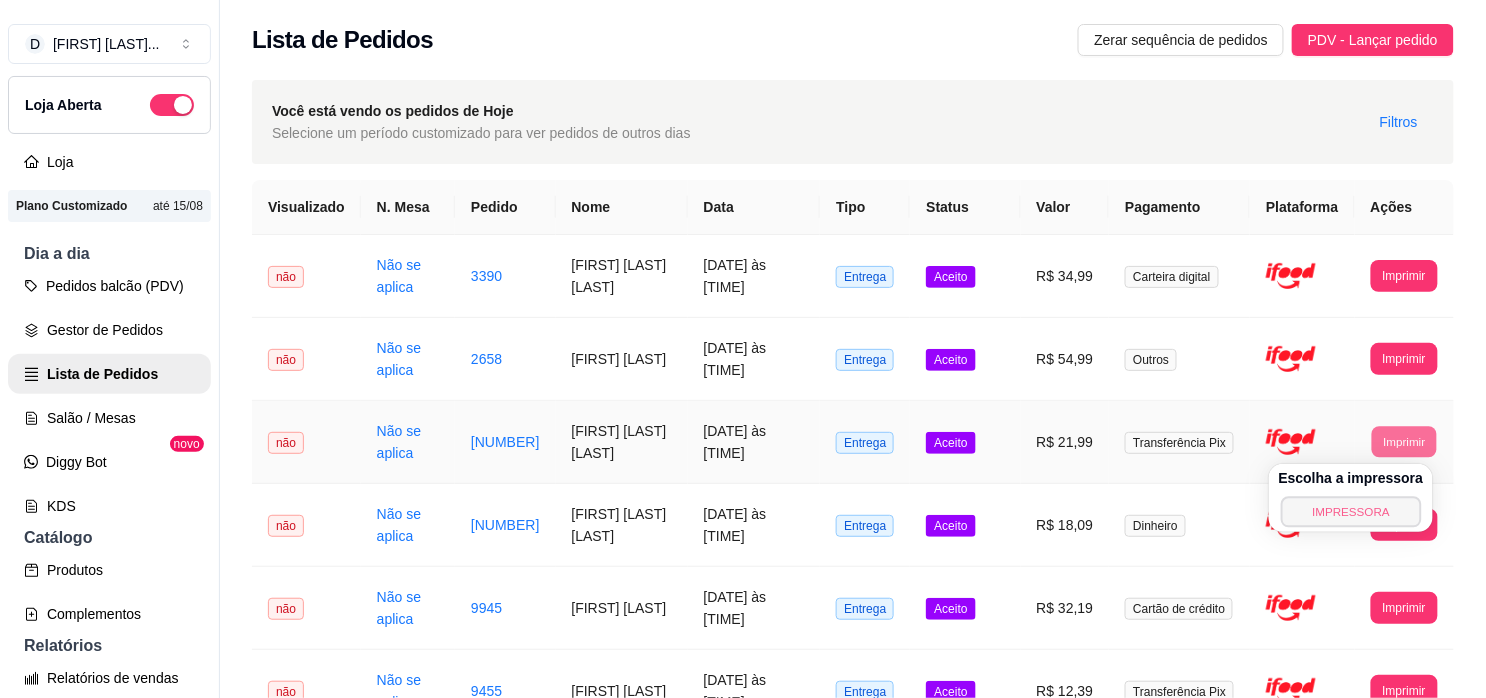 click on "IMPRESSORA" at bounding box center (1351, 511) 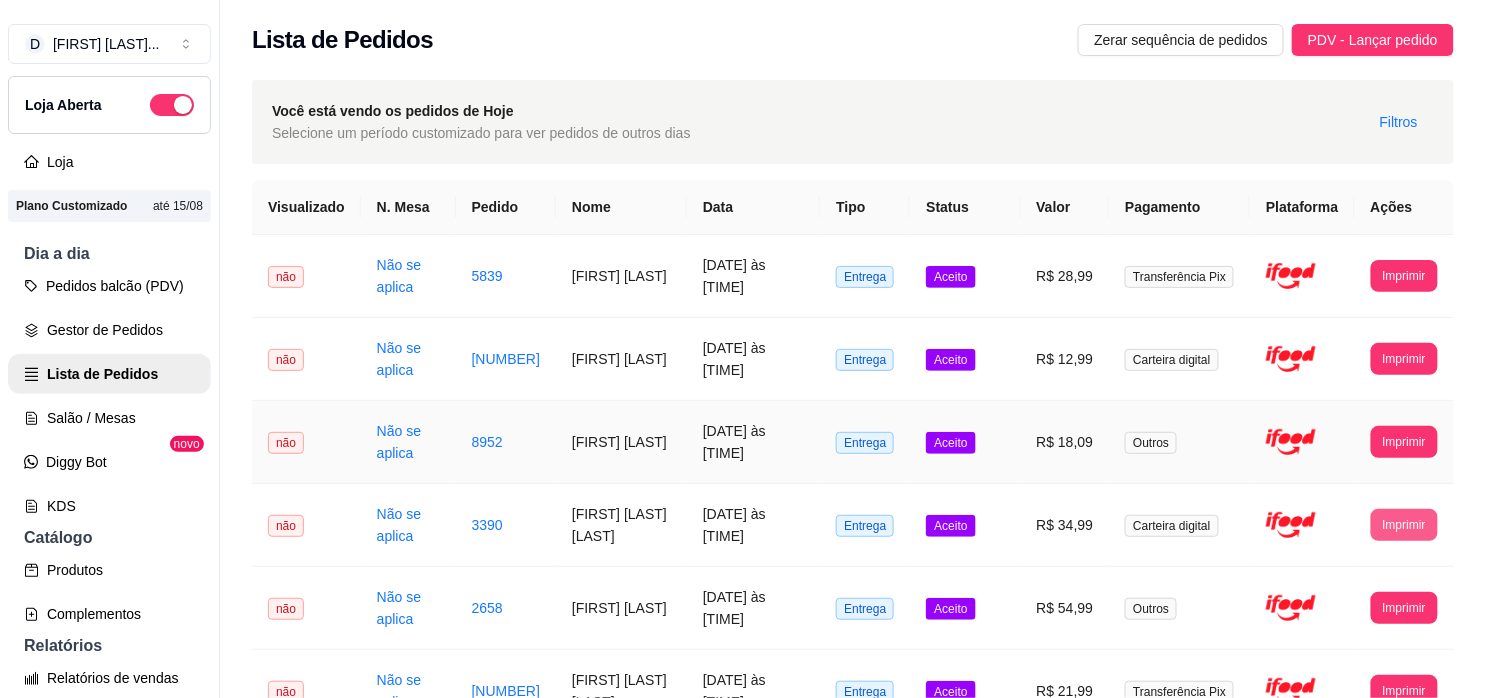 click on "**********" at bounding box center (853, 1480) 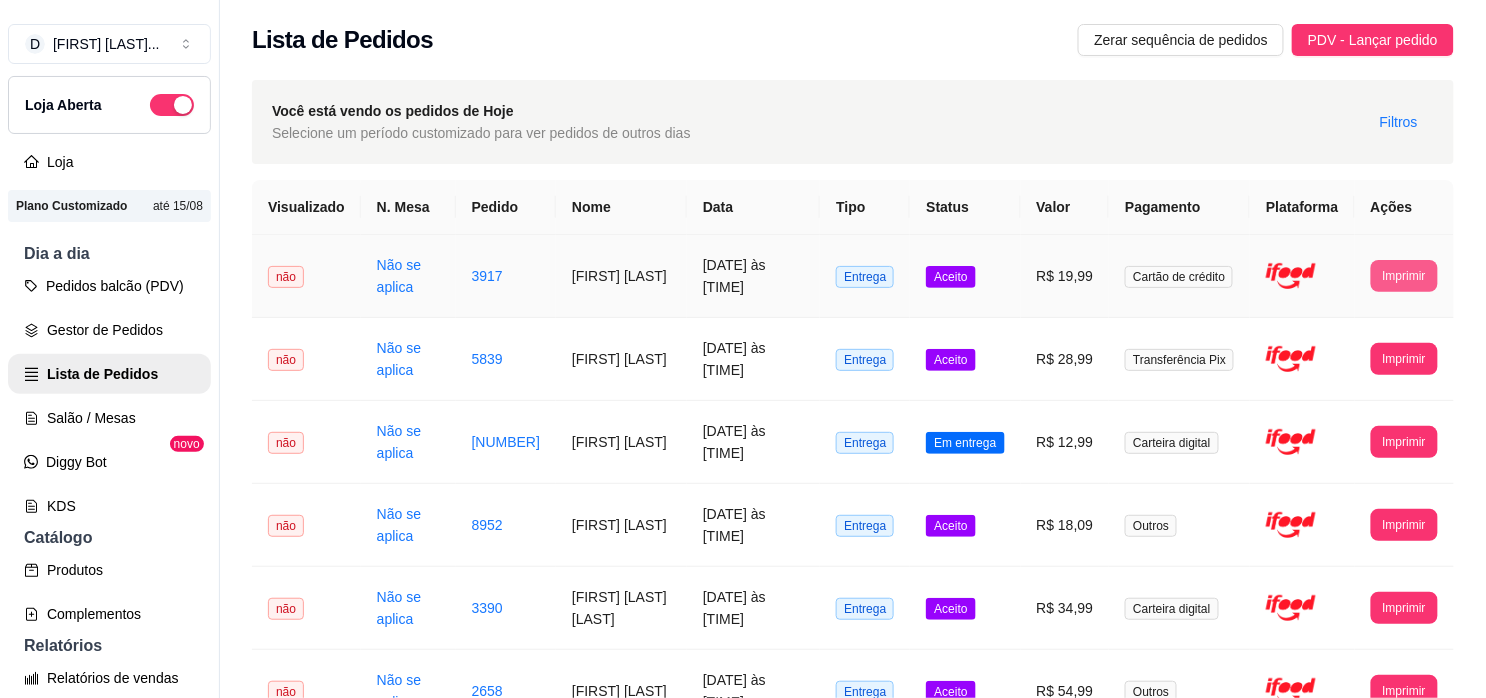 click on "Imprimir" at bounding box center [1404, 276] 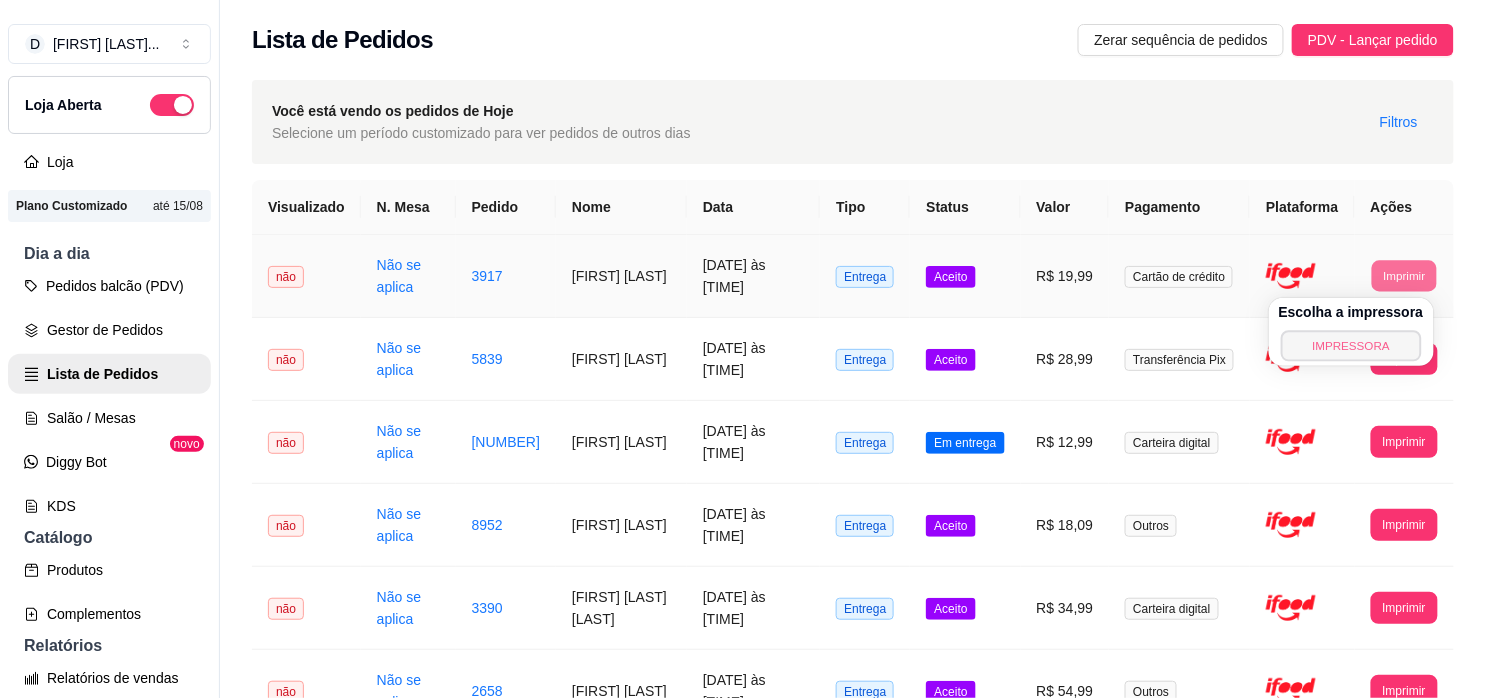 click on "IMPRESSORA" at bounding box center (1351, 345) 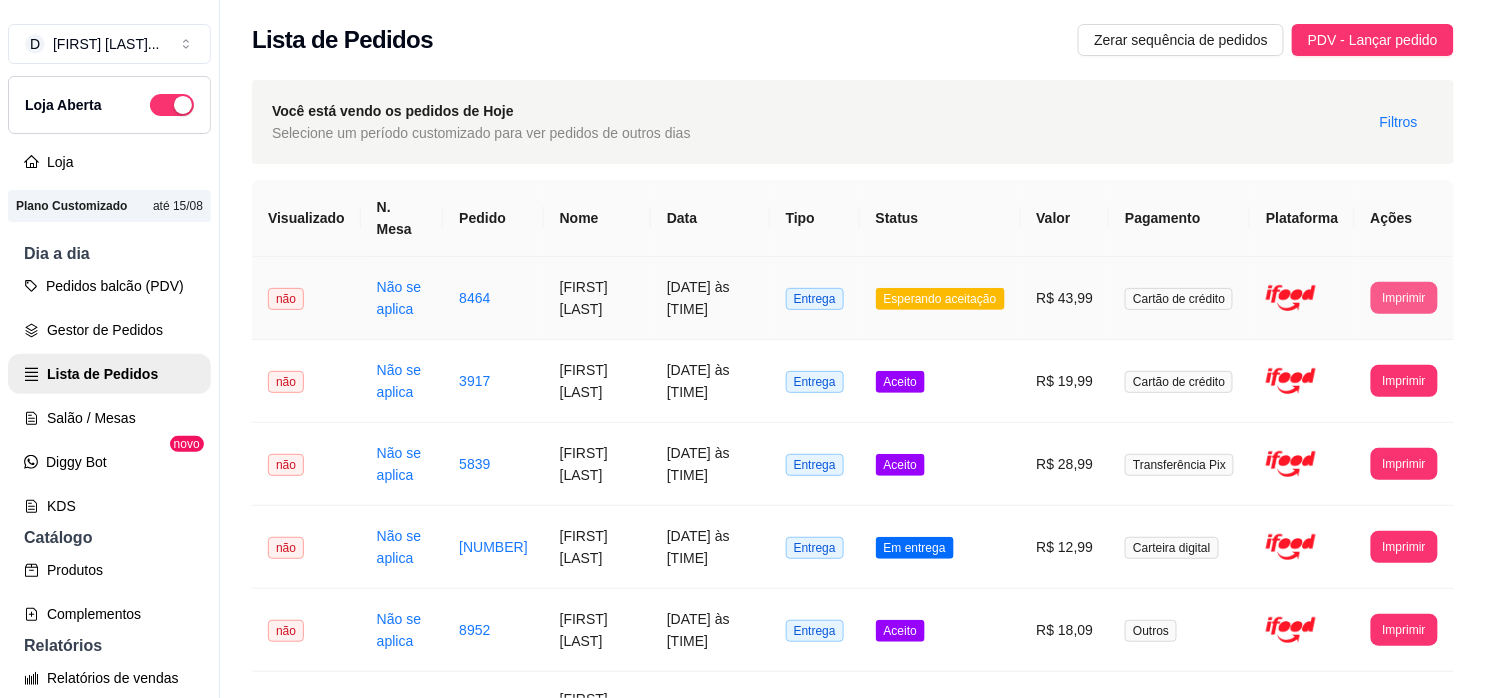 click on "Imprimir" at bounding box center [1404, 298] 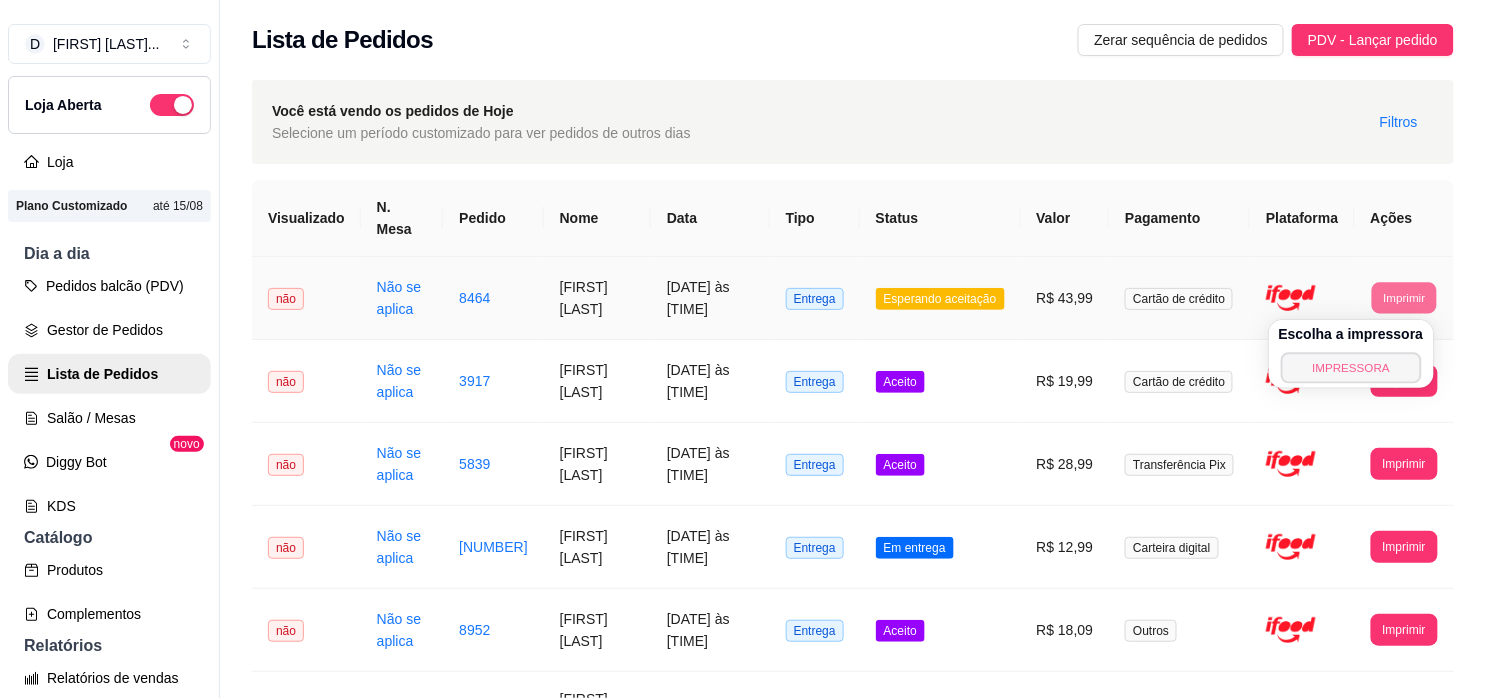 click on "IMPRESSORA" at bounding box center [1351, 367] 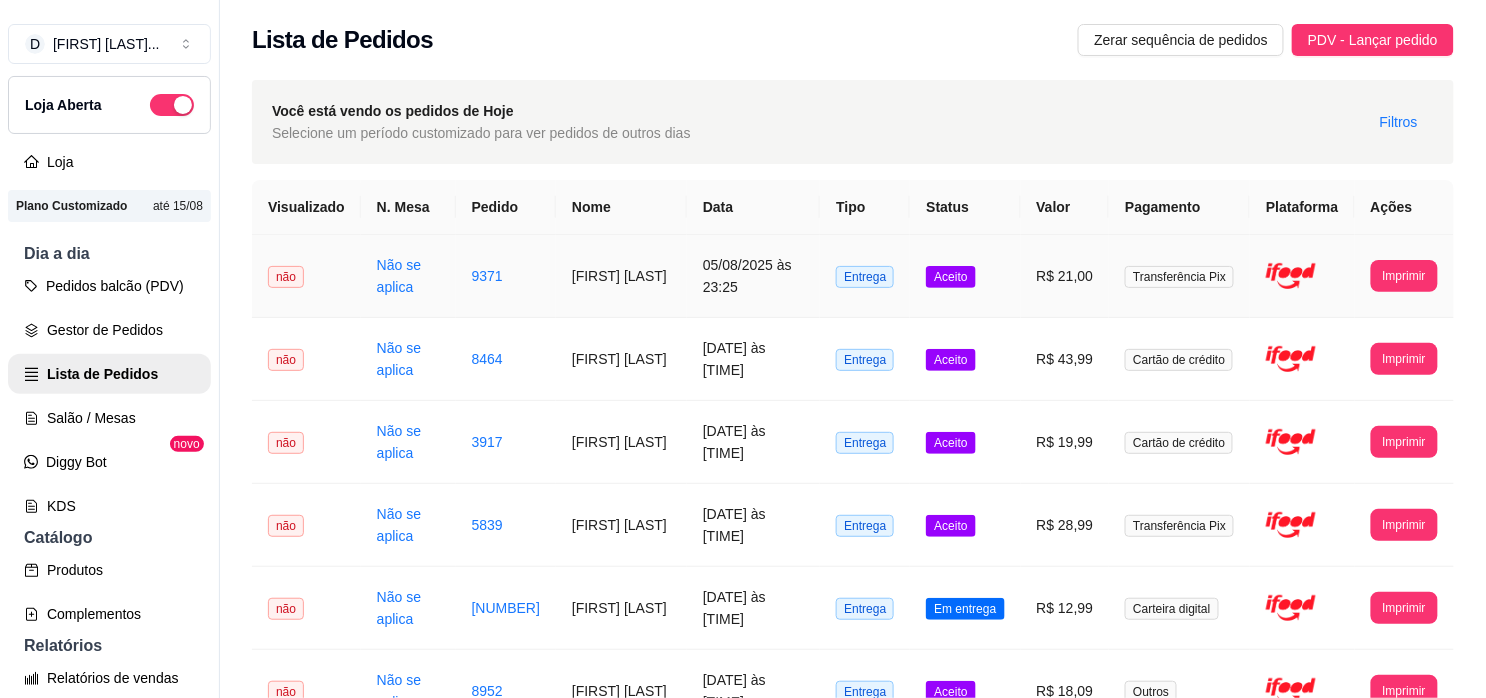 click on "**********" at bounding box center (1404, 276) 